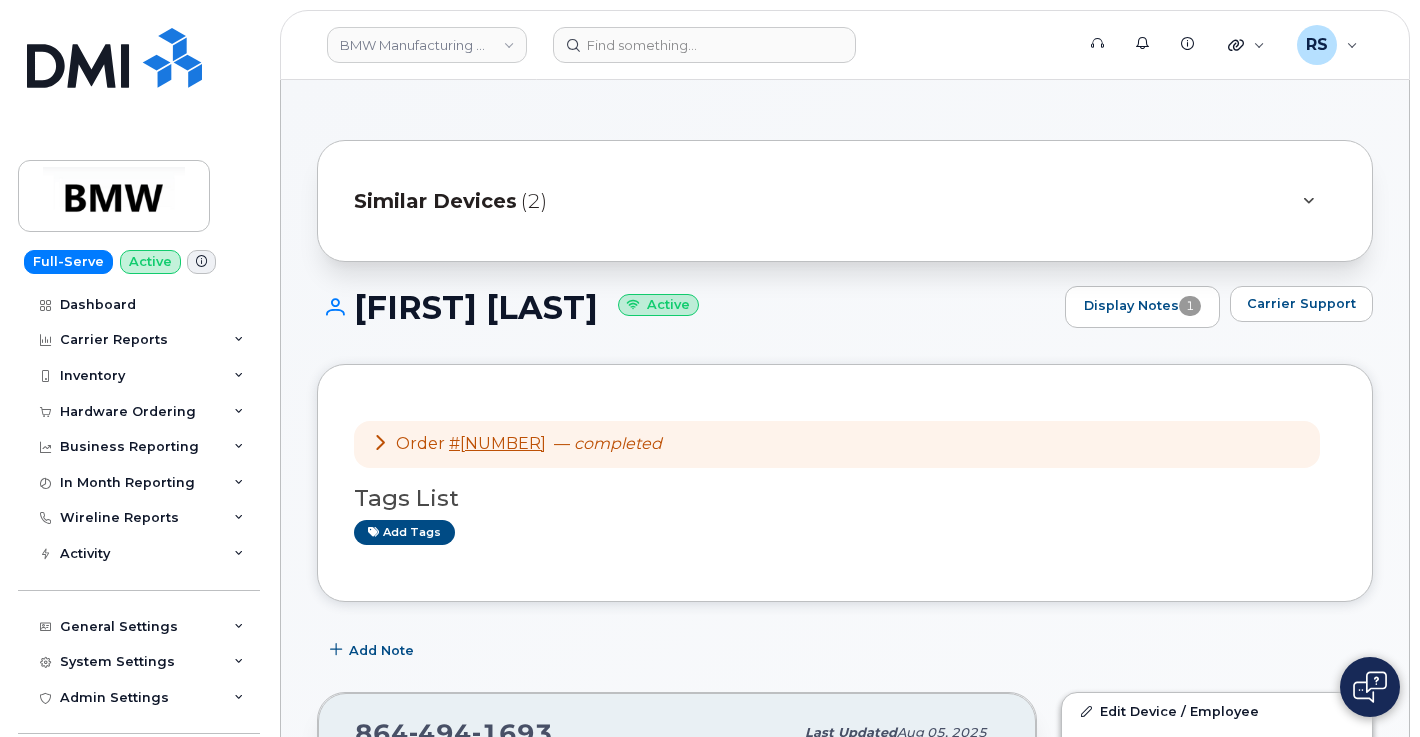 scroll, scrollTop: 0, scrollLeft: 0, axis: both 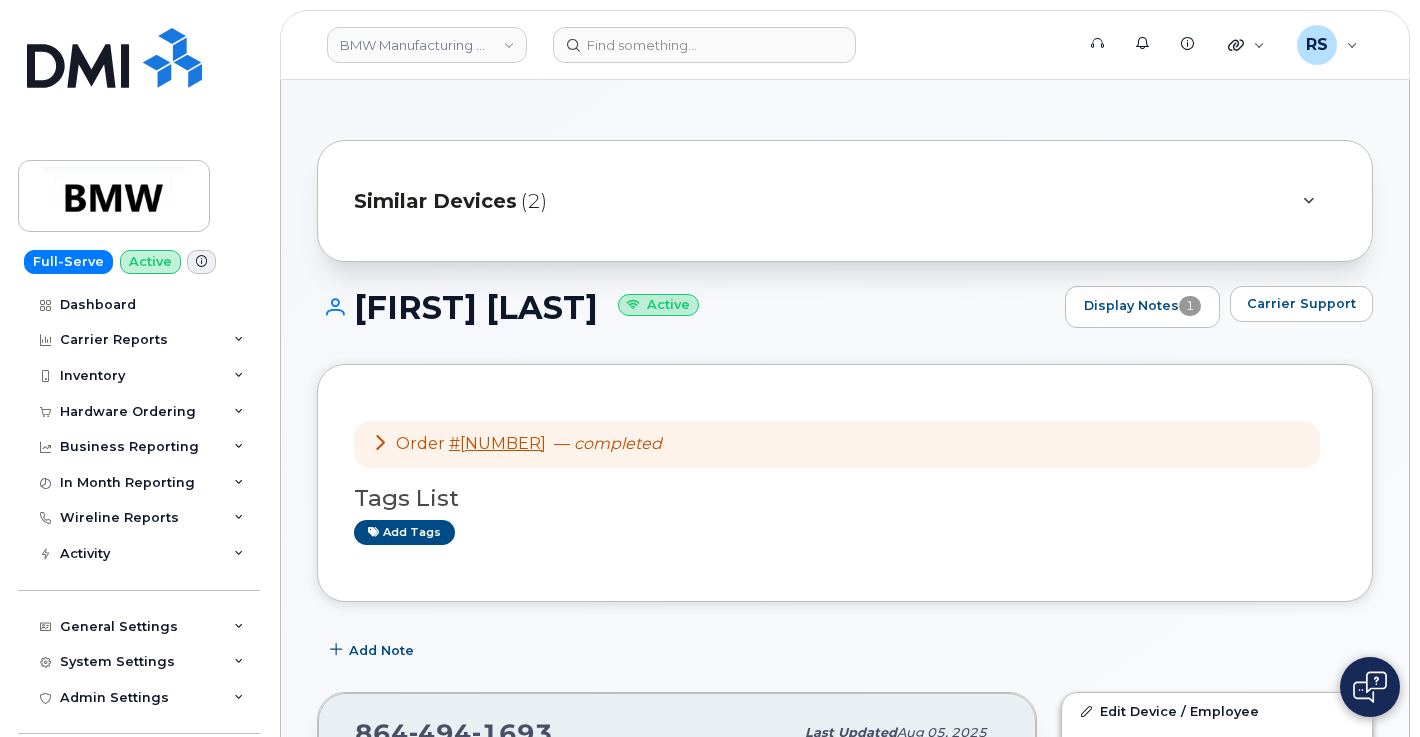 click on "Similar Devices (2)
Troy Kidd
Active
Display Notes
1
Carrier Support
Order #296670 — completed
Tags List
Add tags
Add Note
864 494 1693 Last updated  Aug 05, 2025 Active Send Message 46.52 GB  used 0.00 Bytes  included this month Device Details Device  iPhone 13   + Upgrade Device SIM  NA Email  troy.kidd@bmwmc.com Manager  Leonard Sims MAC Address  34:B1:EB:DB:E8:71 Carrier IMEI  Carrier IMEI is reported during the last billing cycle or change of service 354566768727820  Active IMEI  Active IMEI is refreshed daily with a delay of up to 48 hours following network connection — City Of Use  Spartanburg Employee Details Employee number  QTC9795 Employment Status  Active HR Employee Name  Troy Kidd Department Name  BMWMC Business Unit Cost Center / WBS element  2771 Carrier Details Account  972523090 - T-Mobile - BMWMC Contract balance  $0.00 Upgrade Status  7 mth left Eligibility Date  Mar 07, 2026 Users" at bounding box center (845, 1828) 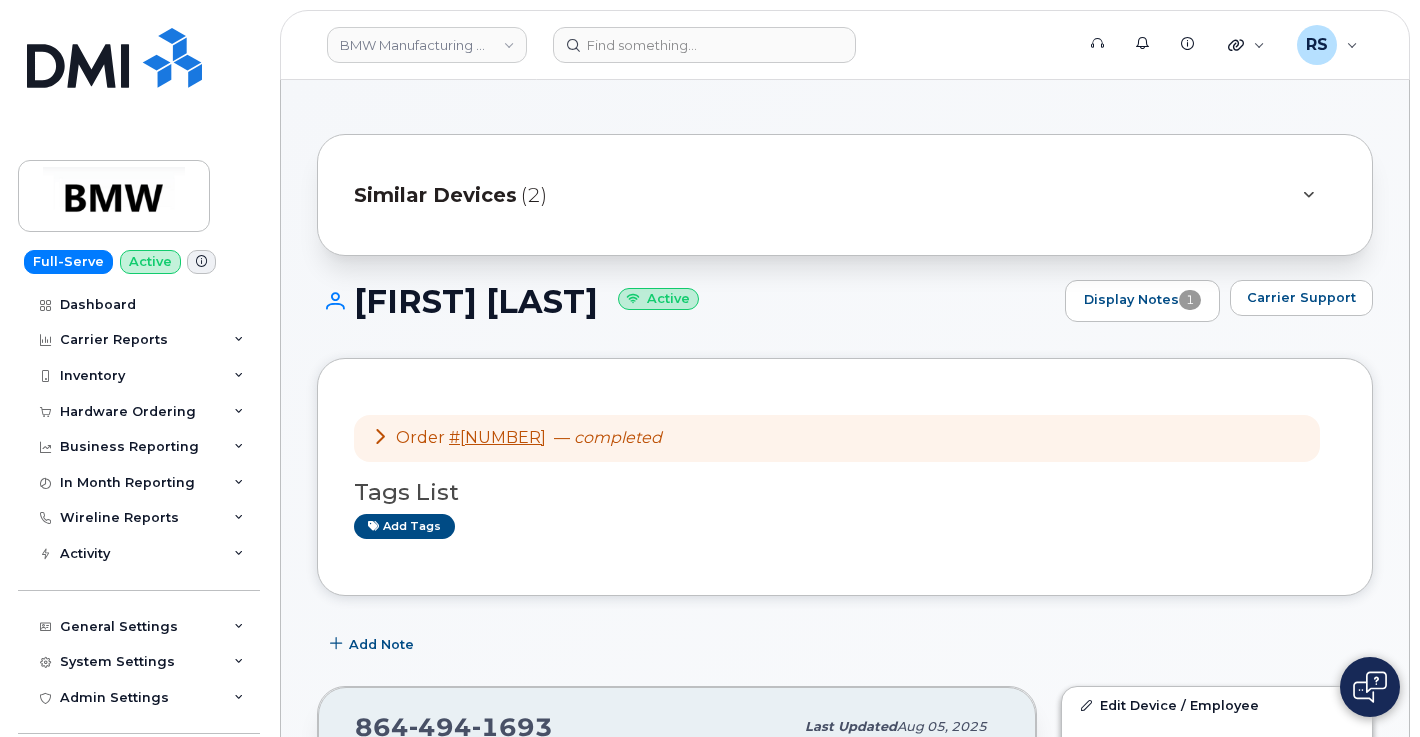 scroll, scrollTop: 0, scrollLeft: 0, axis: both 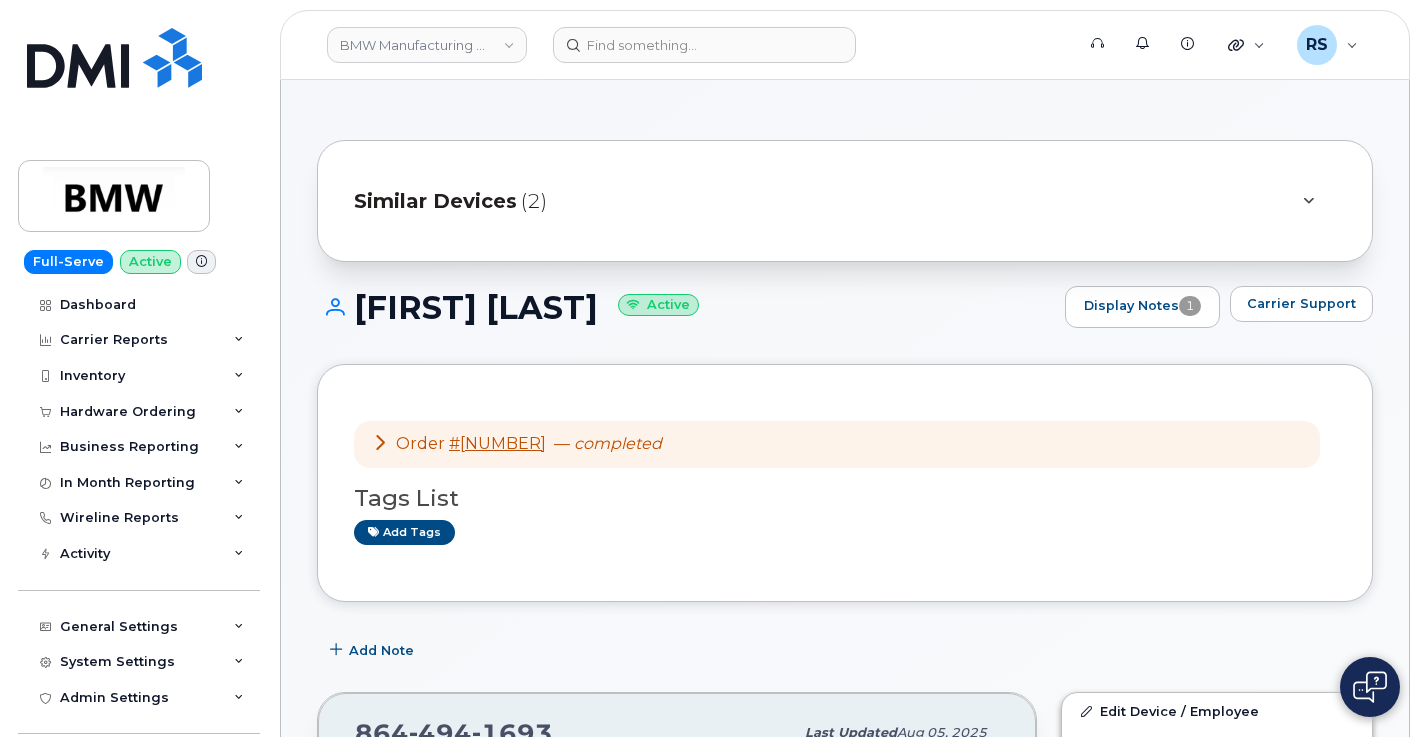 click on "Full-Serve Active Dashboard Carrier Reports Monthly Billing Data Daily Data Pooling Data Behavior Average Costing Executive Summary Accounting Roaming Reports Suspended Devices Suspension Candidates Custom Report Cost Variance Inventory Mobility Devices Wireline Devices Data Conflicts Spare Hardware Import Hardware Ordering Overview Orders Orders Reporting Business Reporting Business Reporting Managerial Reports Individual Reports Business Unit Reports In Month Reporting Data Usage Data Pooling Data Blocks Wireline Reports Send Reports Accounting Reports Managerial Reports Business Unit Reports By Service Address Import Wireline Bills Activity Travel Requests Activity Log Device Status Updates Rate Plan Monitor General Settings My Account Locations Managers & Employees Delegations Usage Alerts Tags Data Pool Thresholds System Settings Accounting Codes Contacts Plans and Features Reporting Carrier Contracts Hardware Ordering Users Individual Users Admin Settings Integrations MDM/UEM Config Help Desk Roaming" at bounding box center (135, 368) 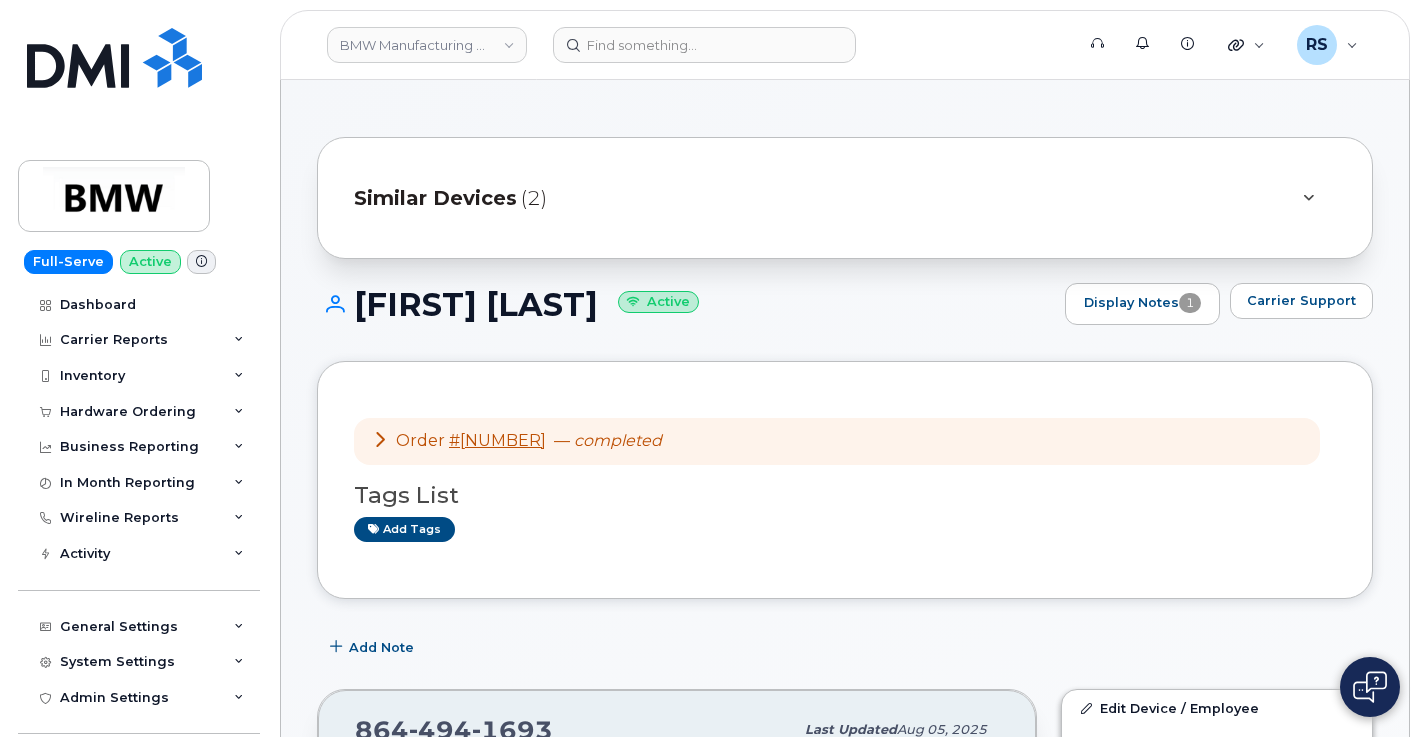 scroll, scrollTop: 0, scrollLeft: 0, axis: both 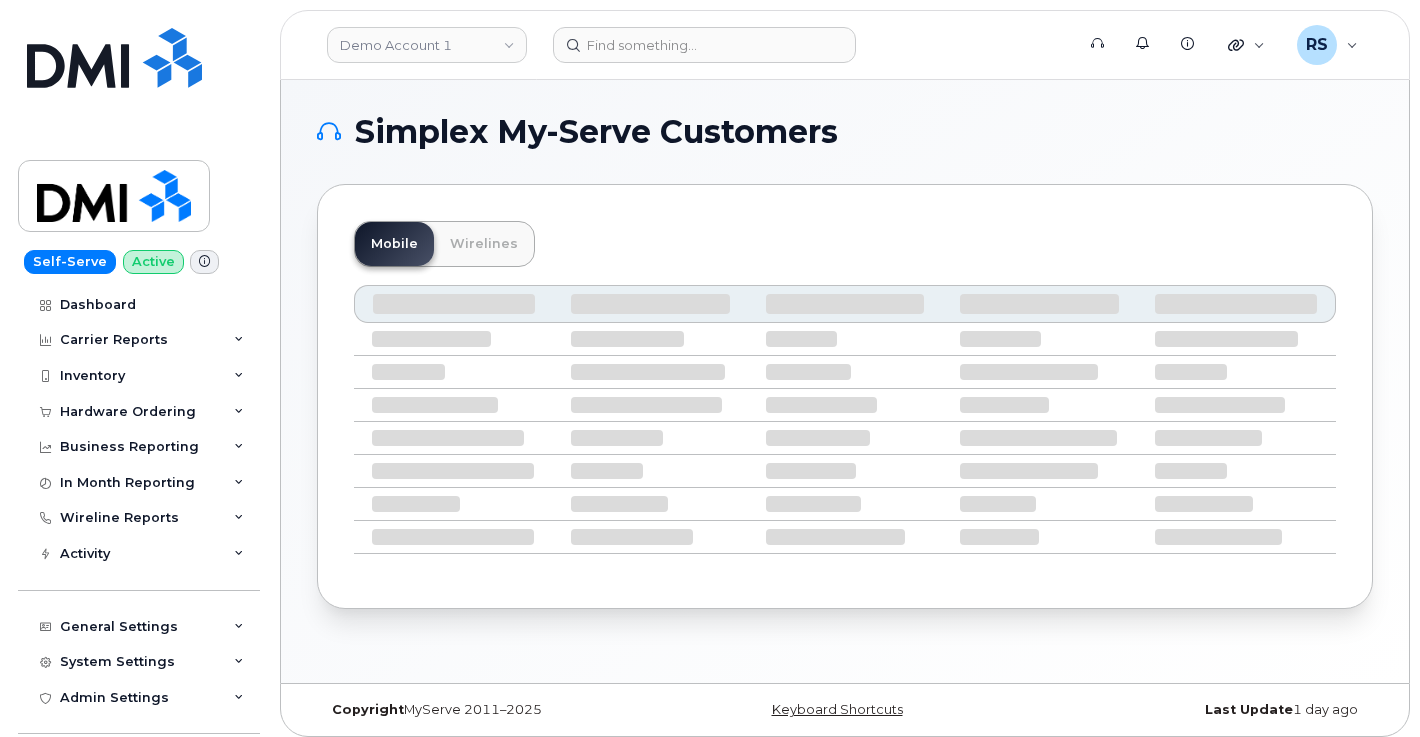 click on "Simplex My-Serve Customers  Mobile Wirelines" 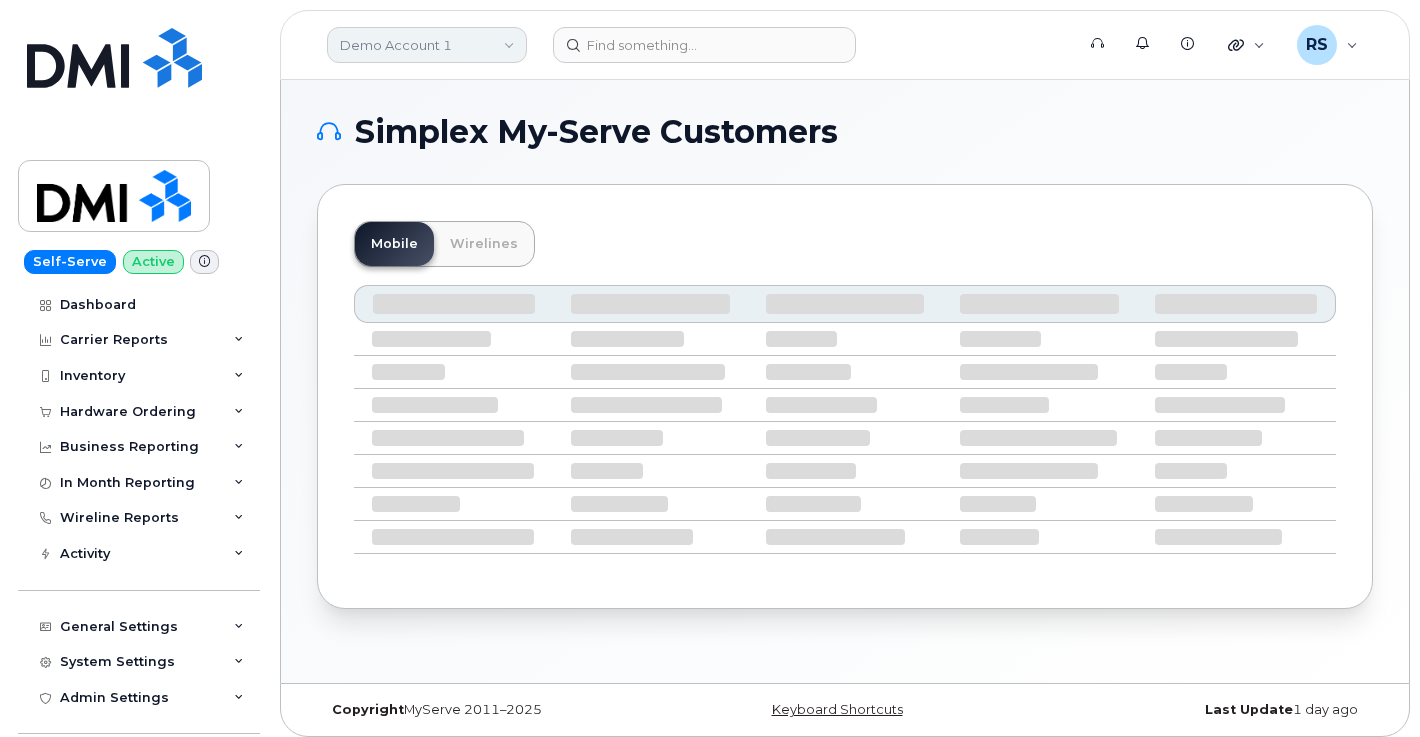 click on "Demo Account 1" 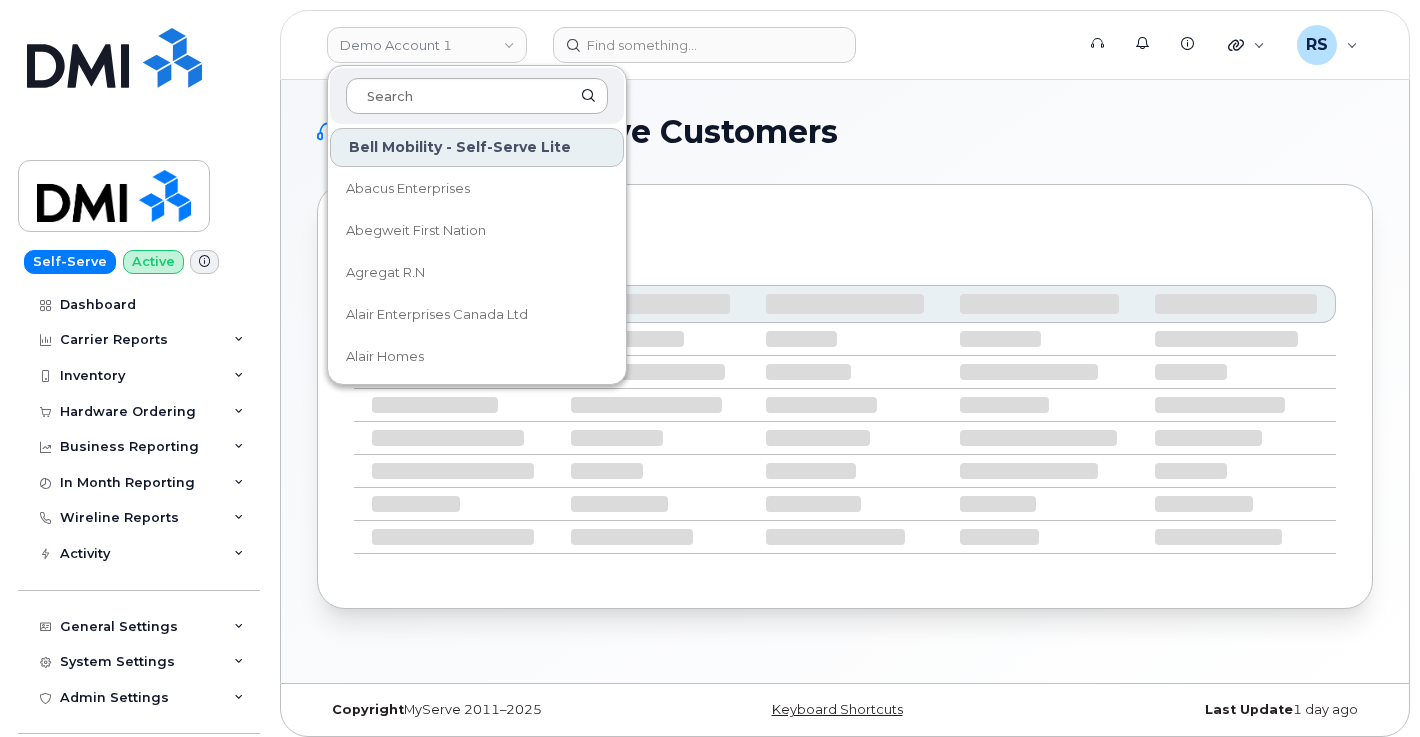 click 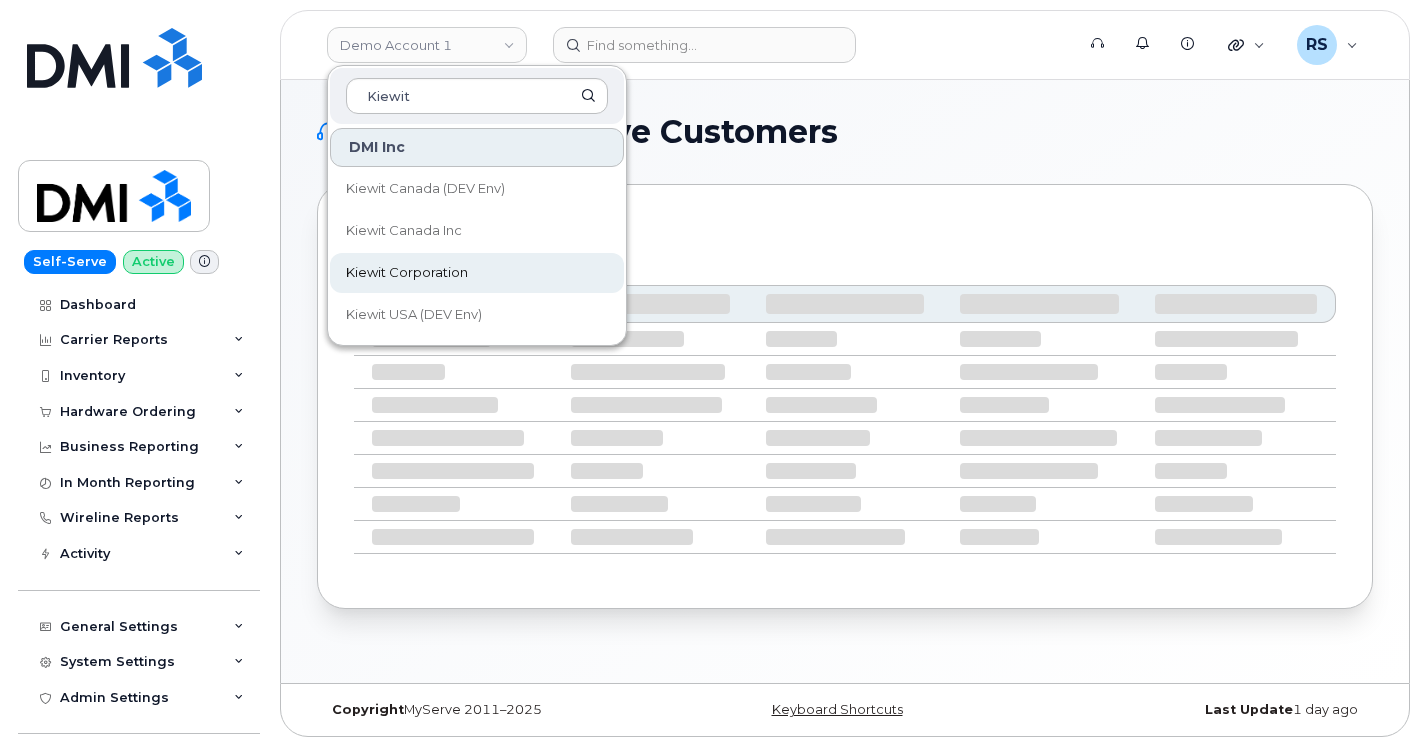 type on "Kiewit" 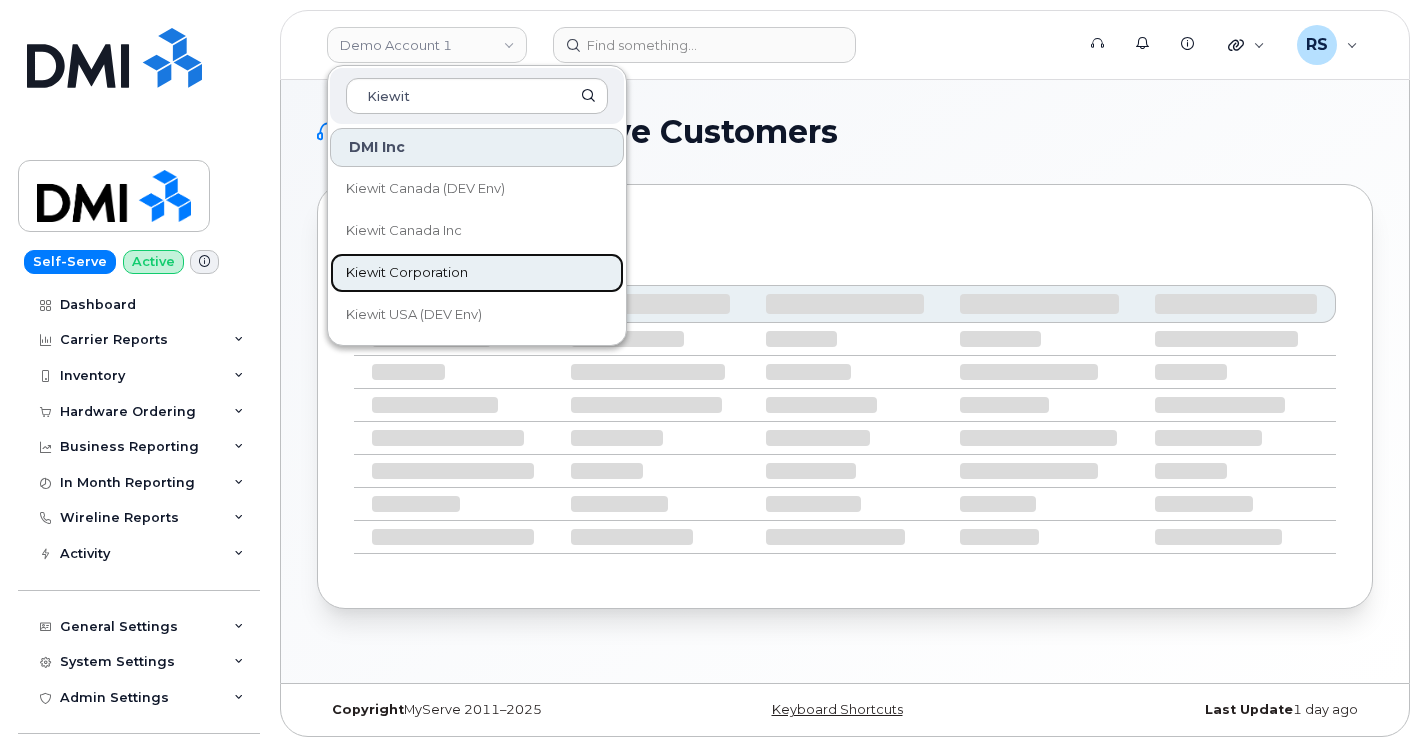click on "Kiewit Corporation" 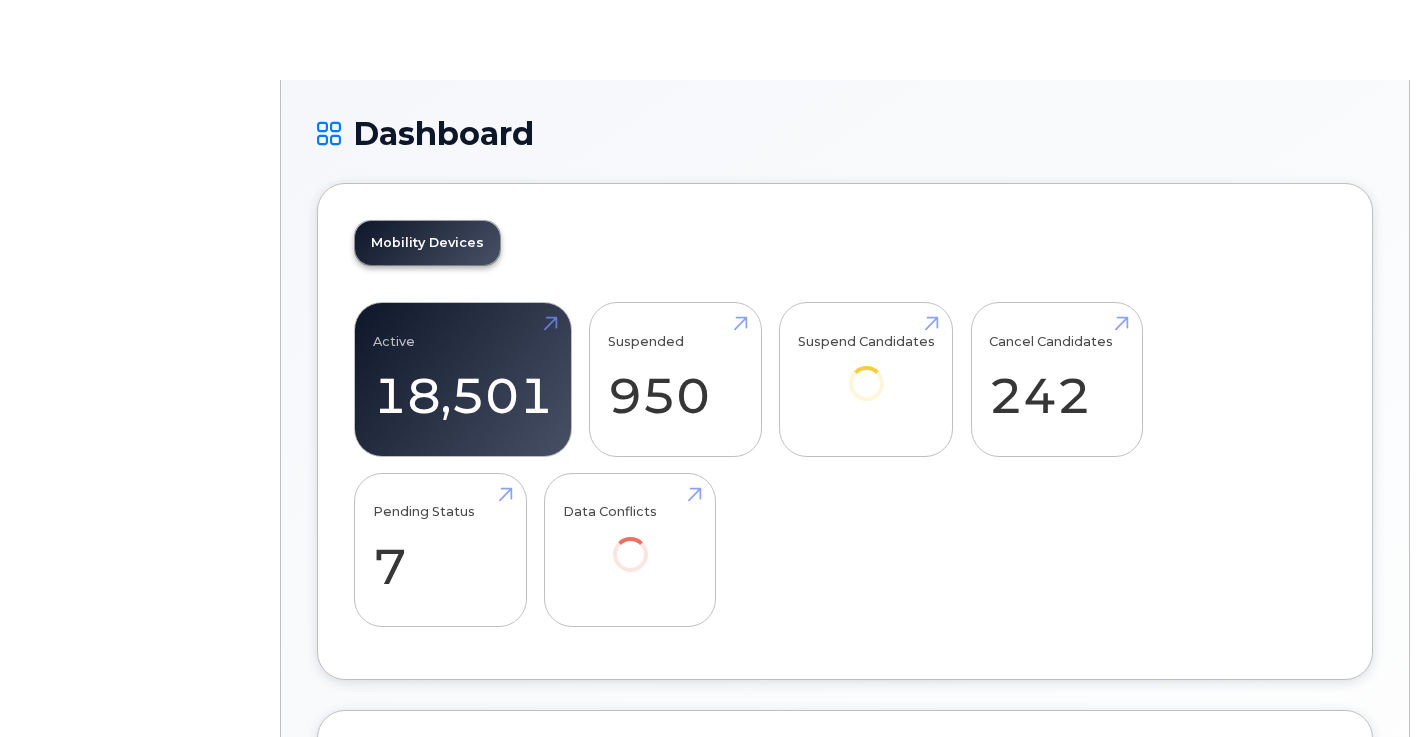 scroll, scrollTop: 0, scrollLeft: 0, axis: both 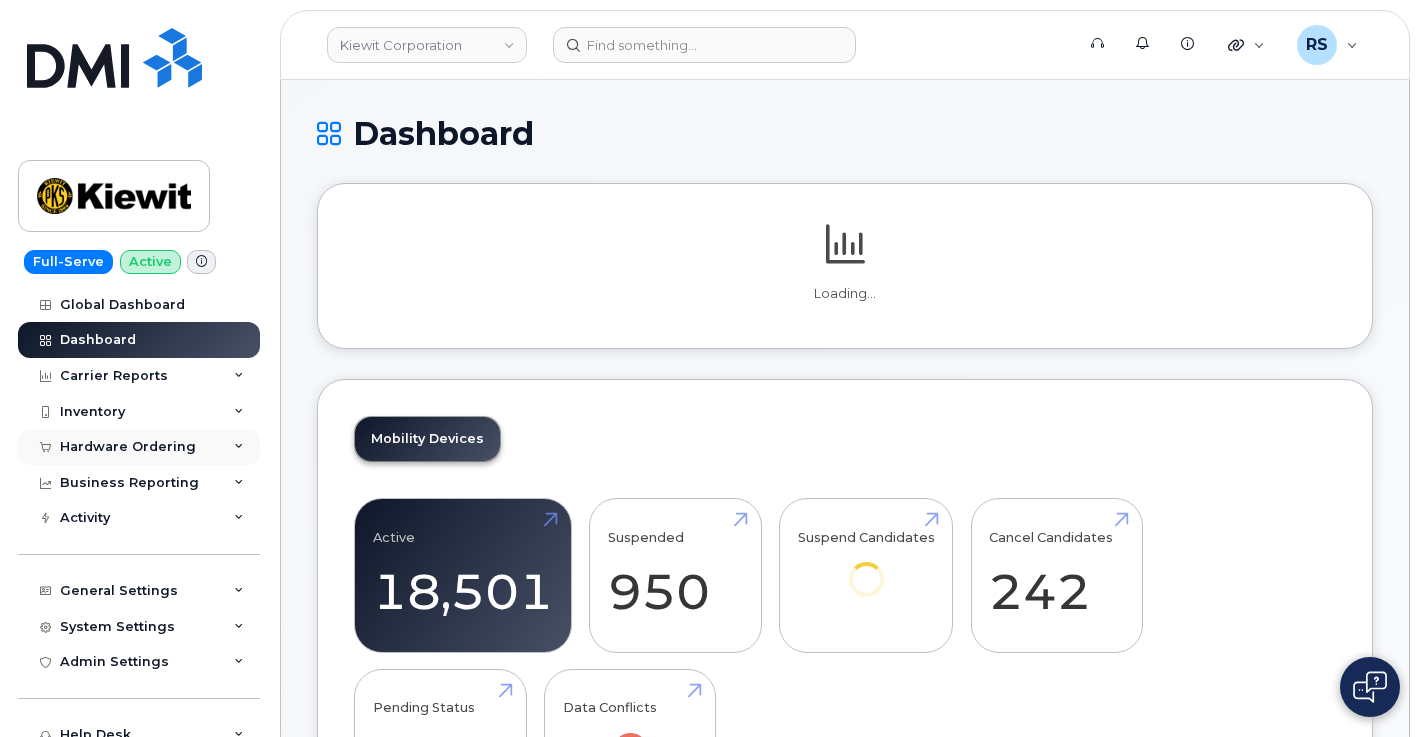 click on "Hardware Ordering" at bounding box center (139, 447) 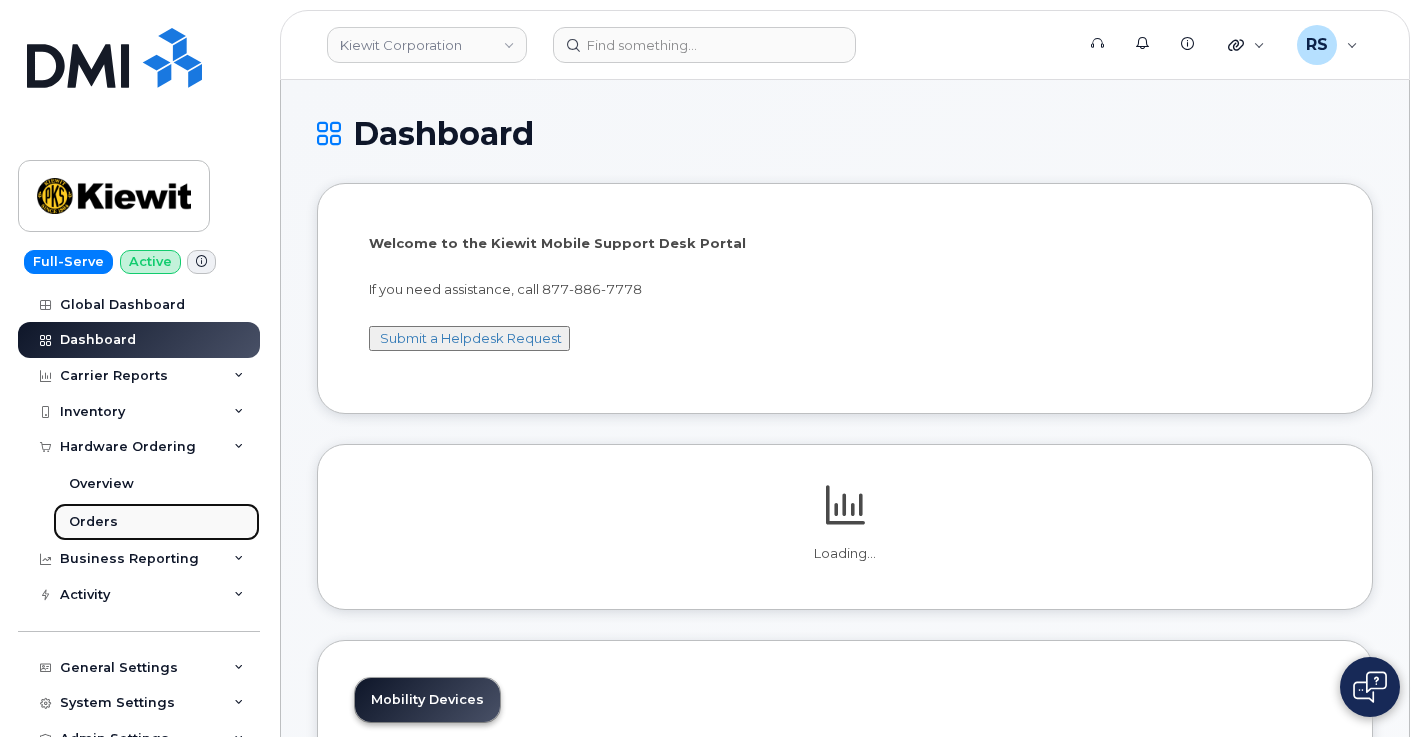 click on "Orders" at bounding box center [93, 522] 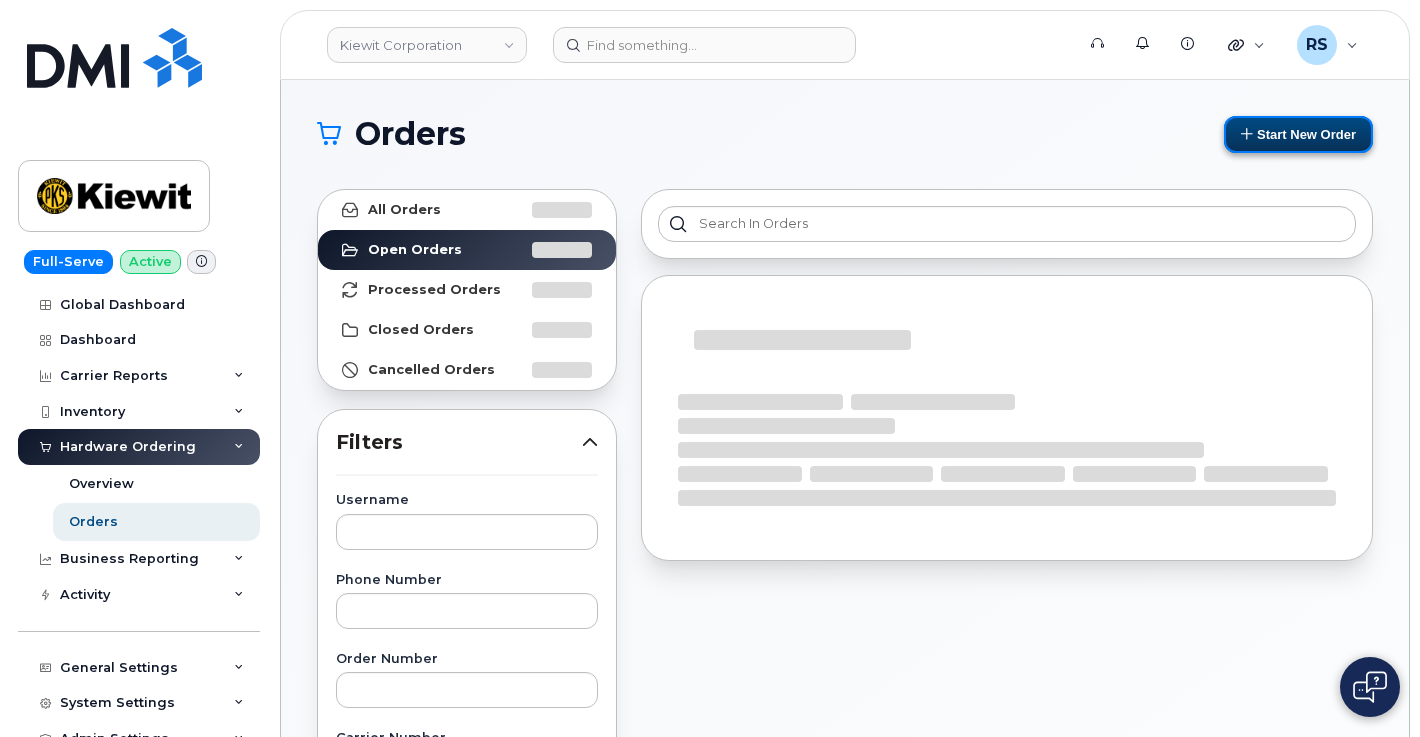 click on "Start New Order" at bounding box center [1298, 134] 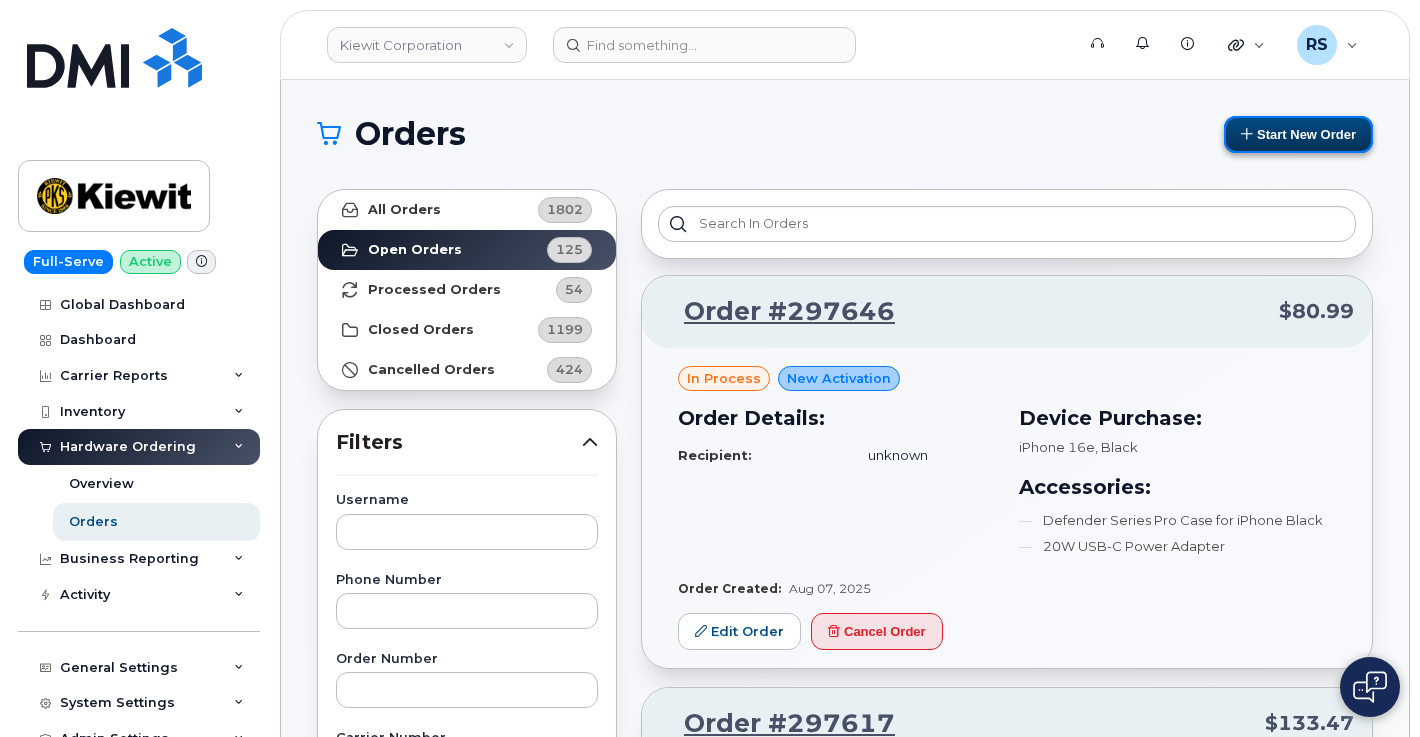 click on "Start New Order" at bounding box center (1298, 134) 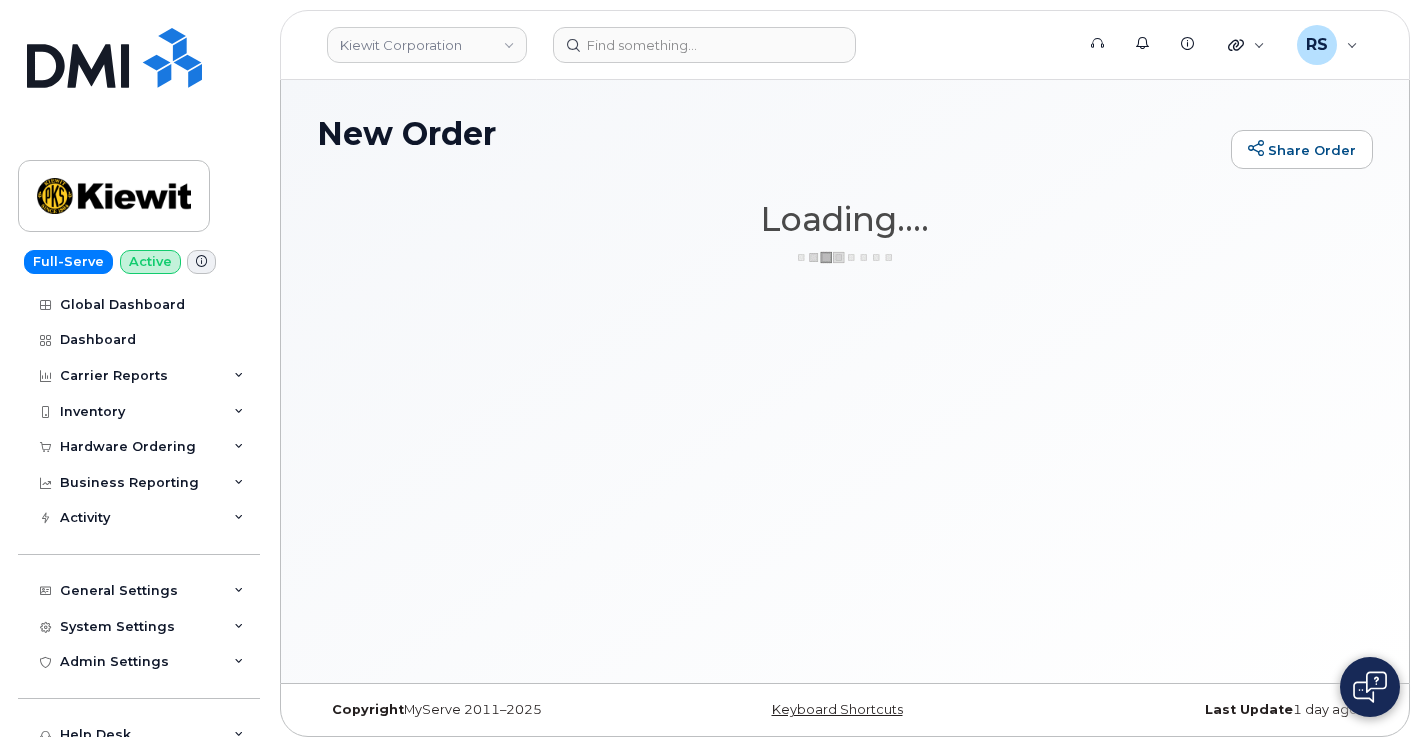 scroll, scrollTop: 0, scrollLeft: 0, axis: both 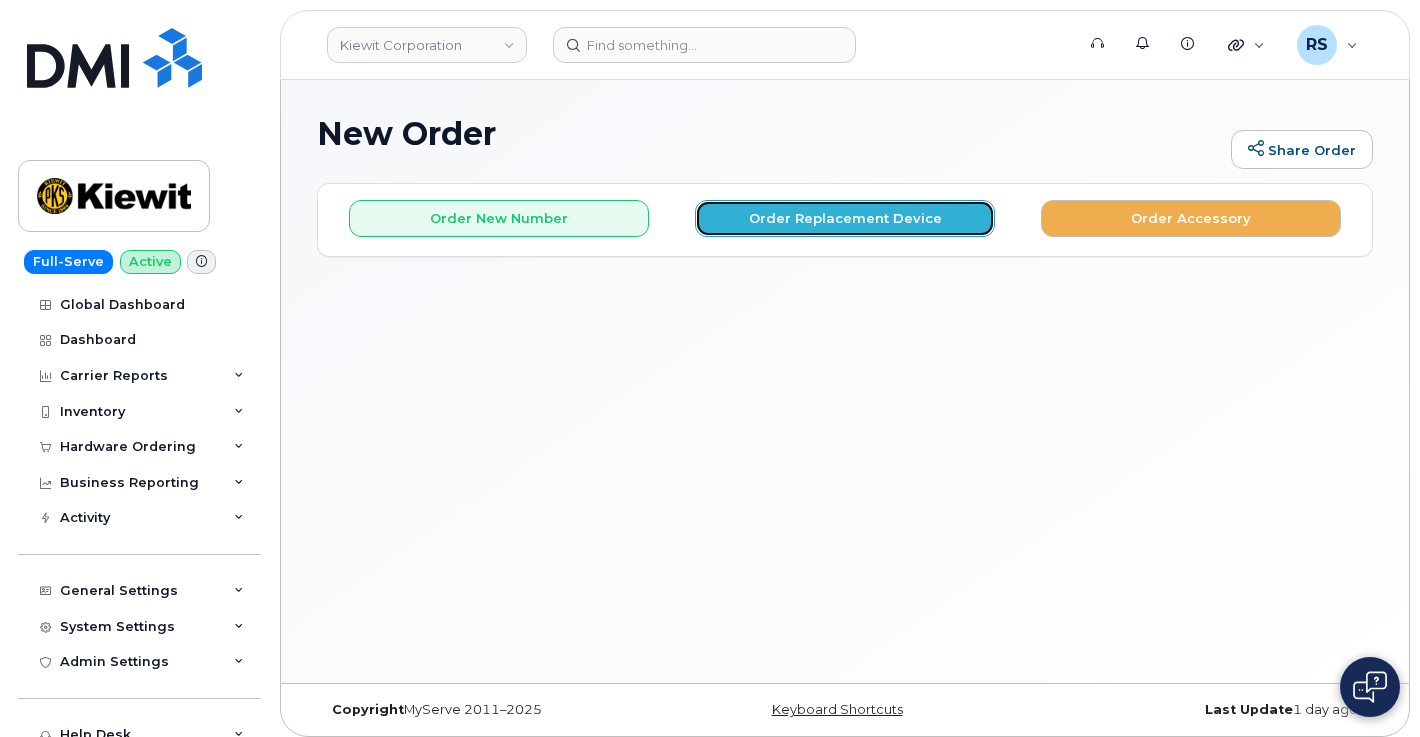click on "Order Replacement Device" at bounding box center [845, 218] 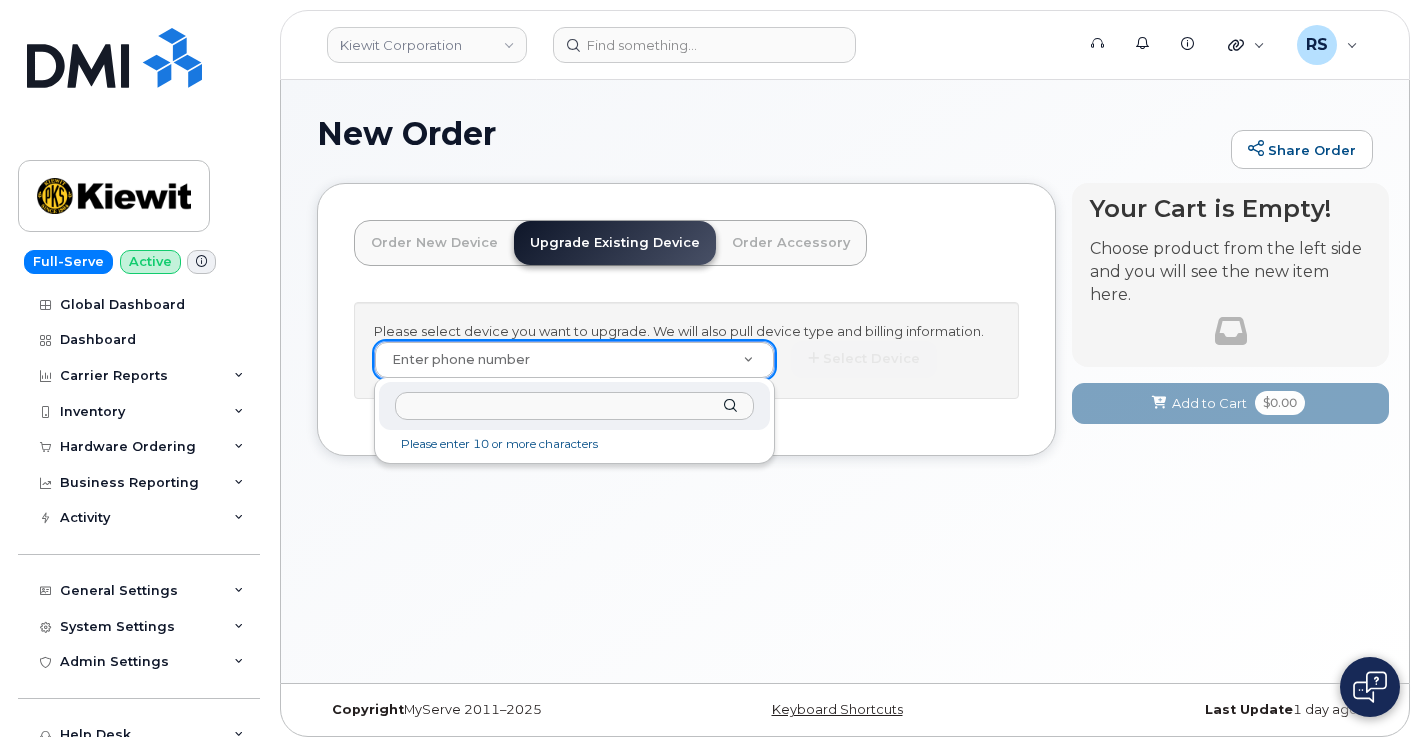 click at bounding box center (574, 406) 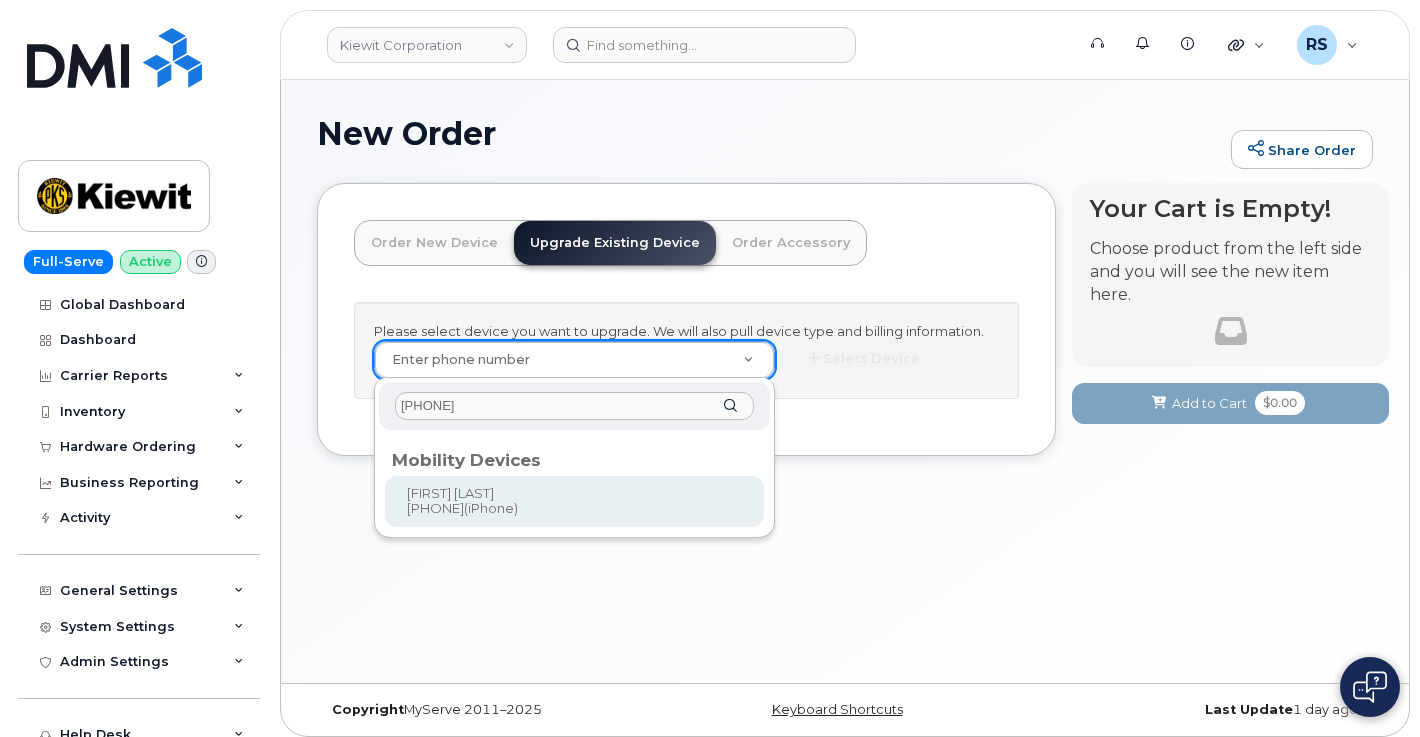 type on "2067157748" 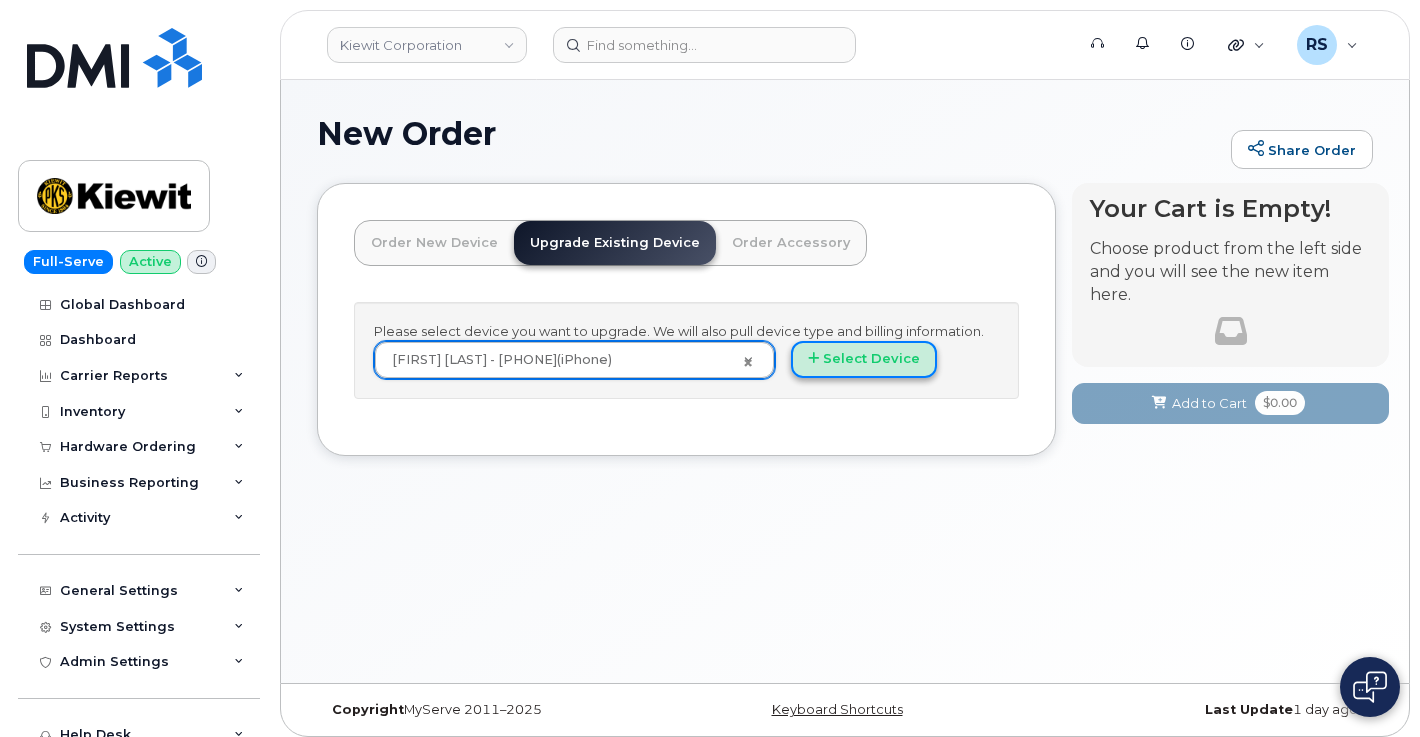 click on "Select Device" at bounding box center [864, 359] 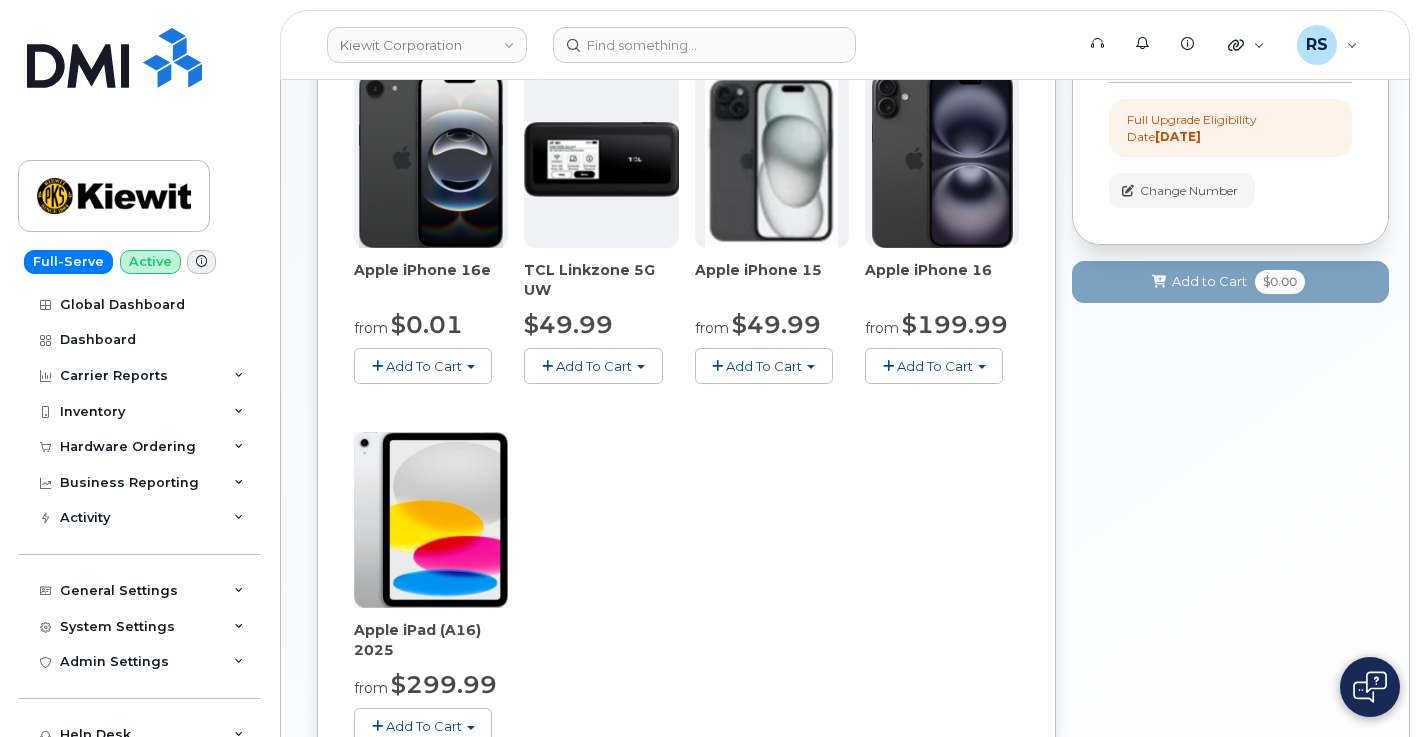 scroll, scrollTop: 333, scrollLeft: 0, axis: vertical 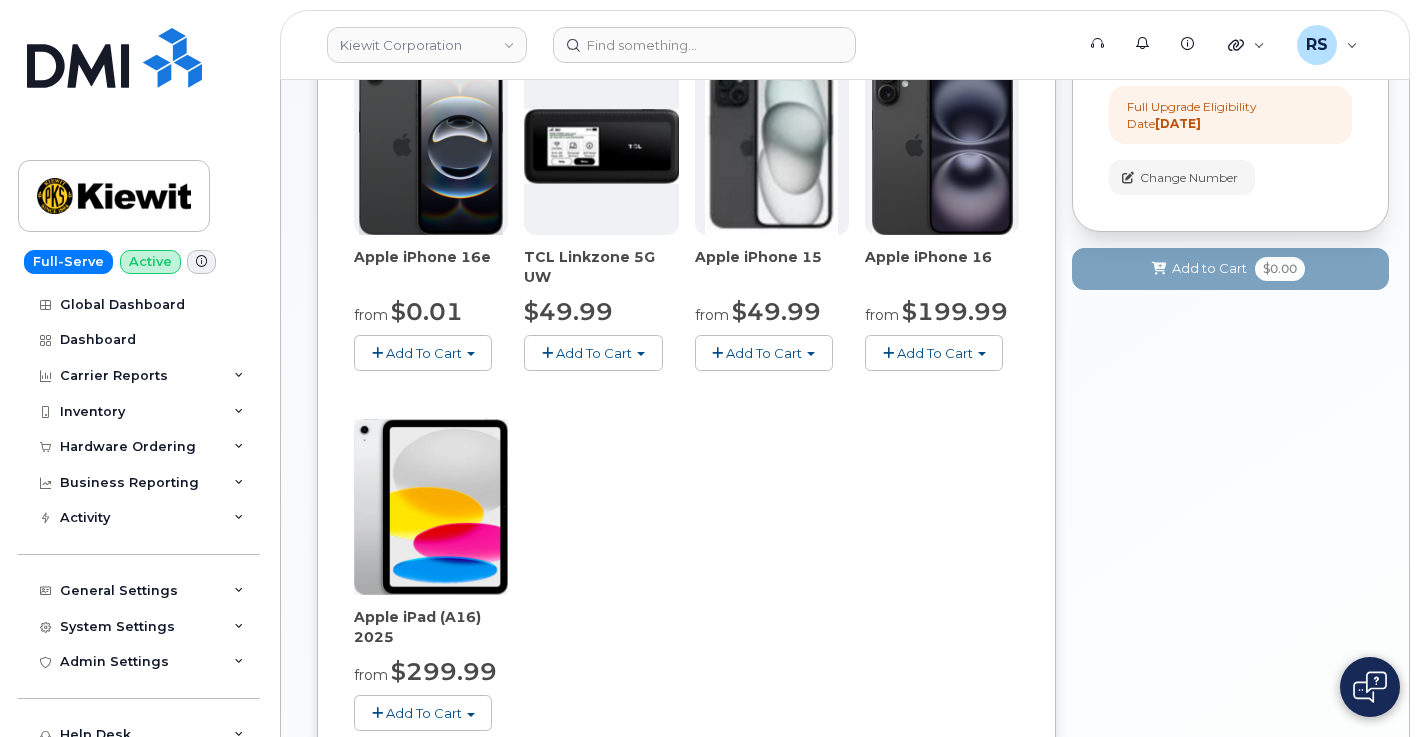 click on "Add To Cart" at bounding box center (764, 353) 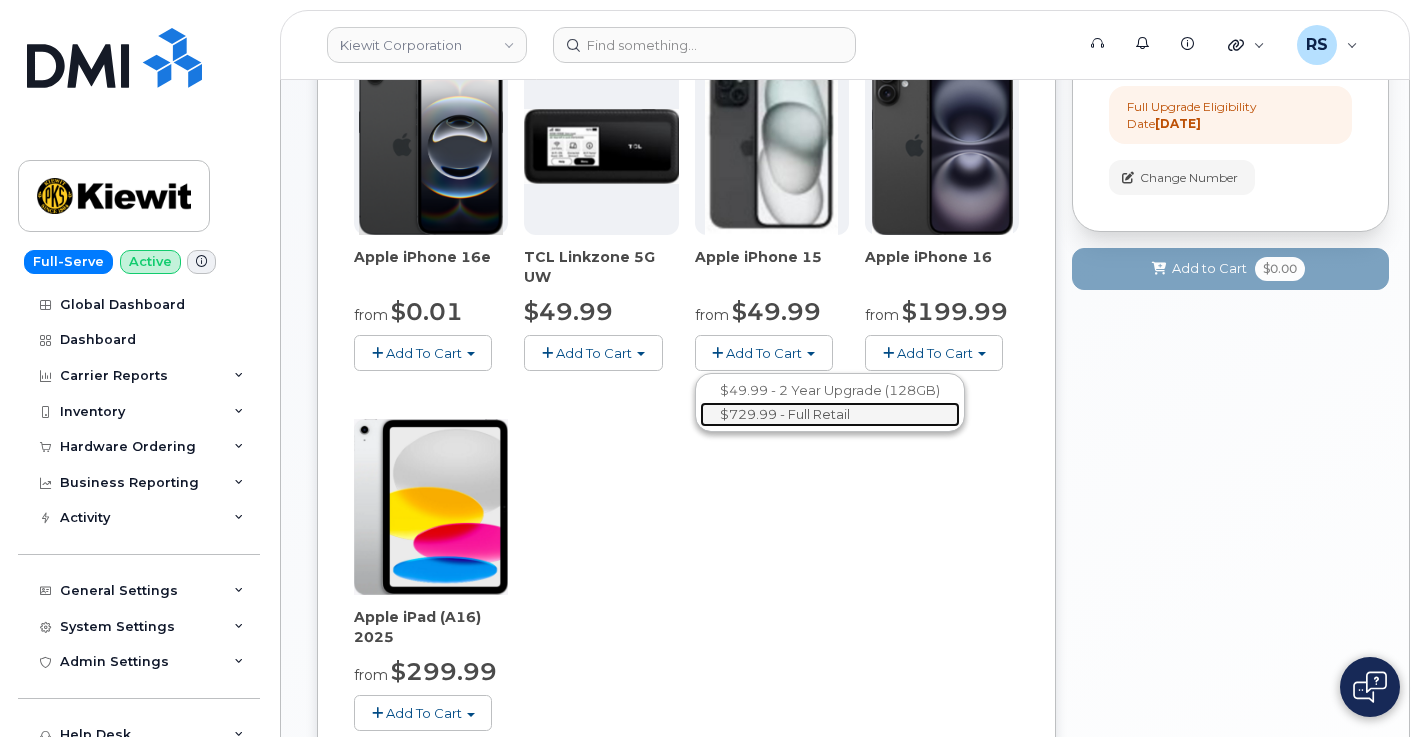 click on "$729.99 - Full Retail" at bounding box center [830, 414] 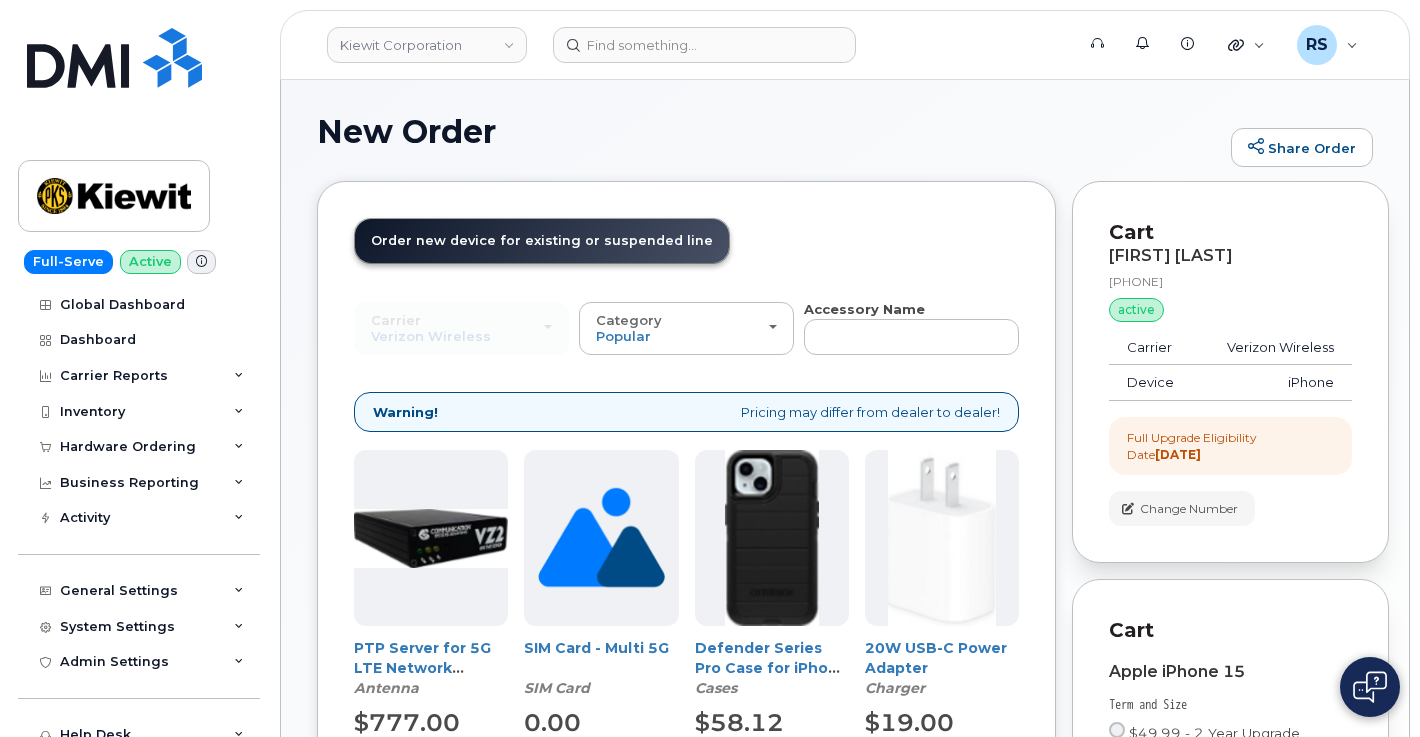 scroll, scrollTop: 0, scrollLeft: 0, axis: both 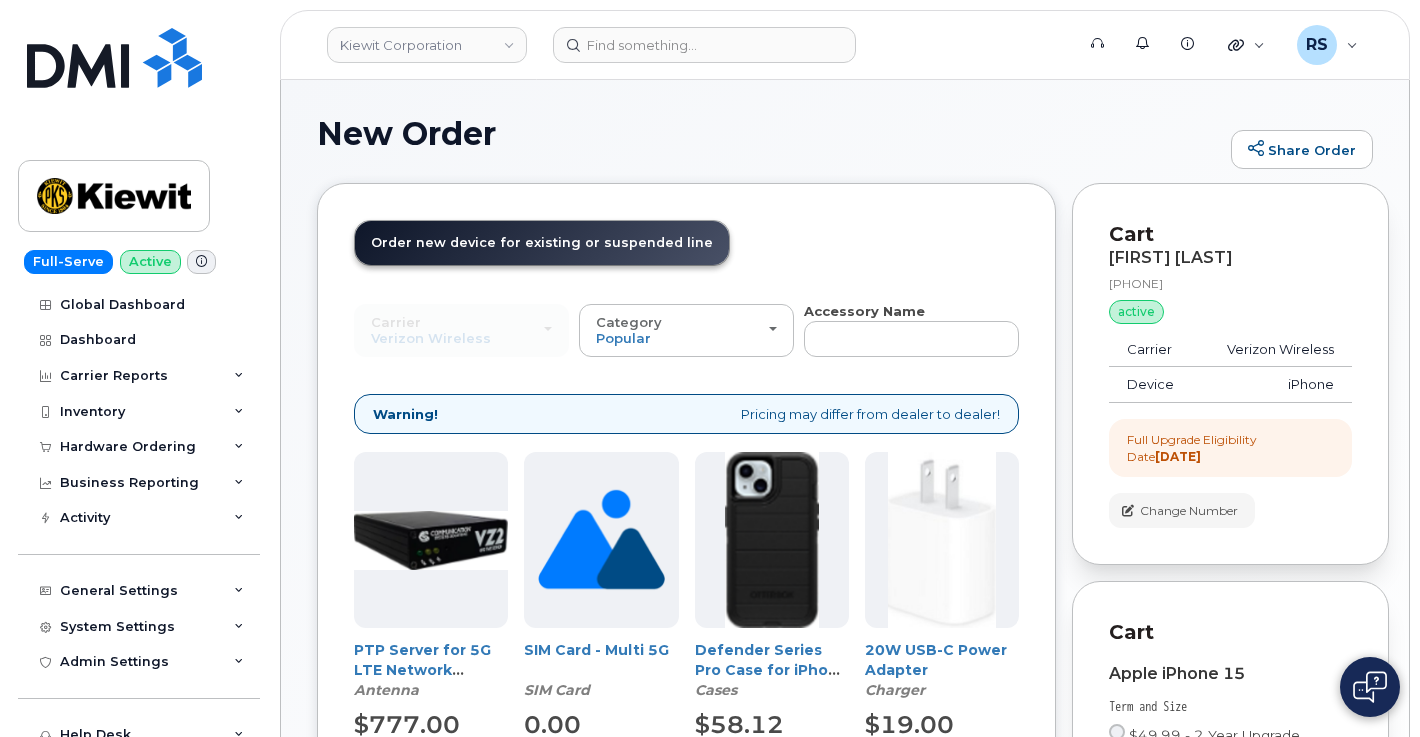 click on "New Order" at bounding box center [769, 133] 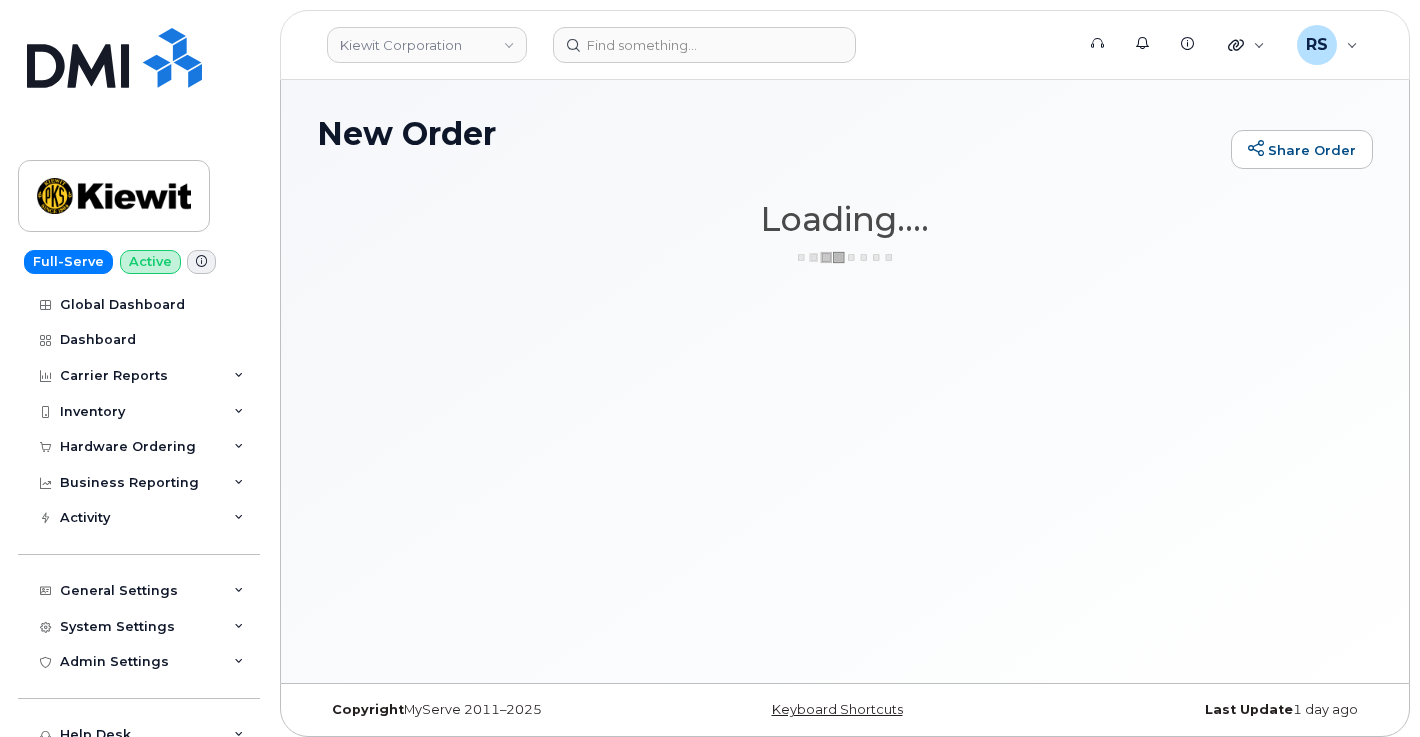 scroll, scrollTop: 0, scrollLeft: 0, axis: both 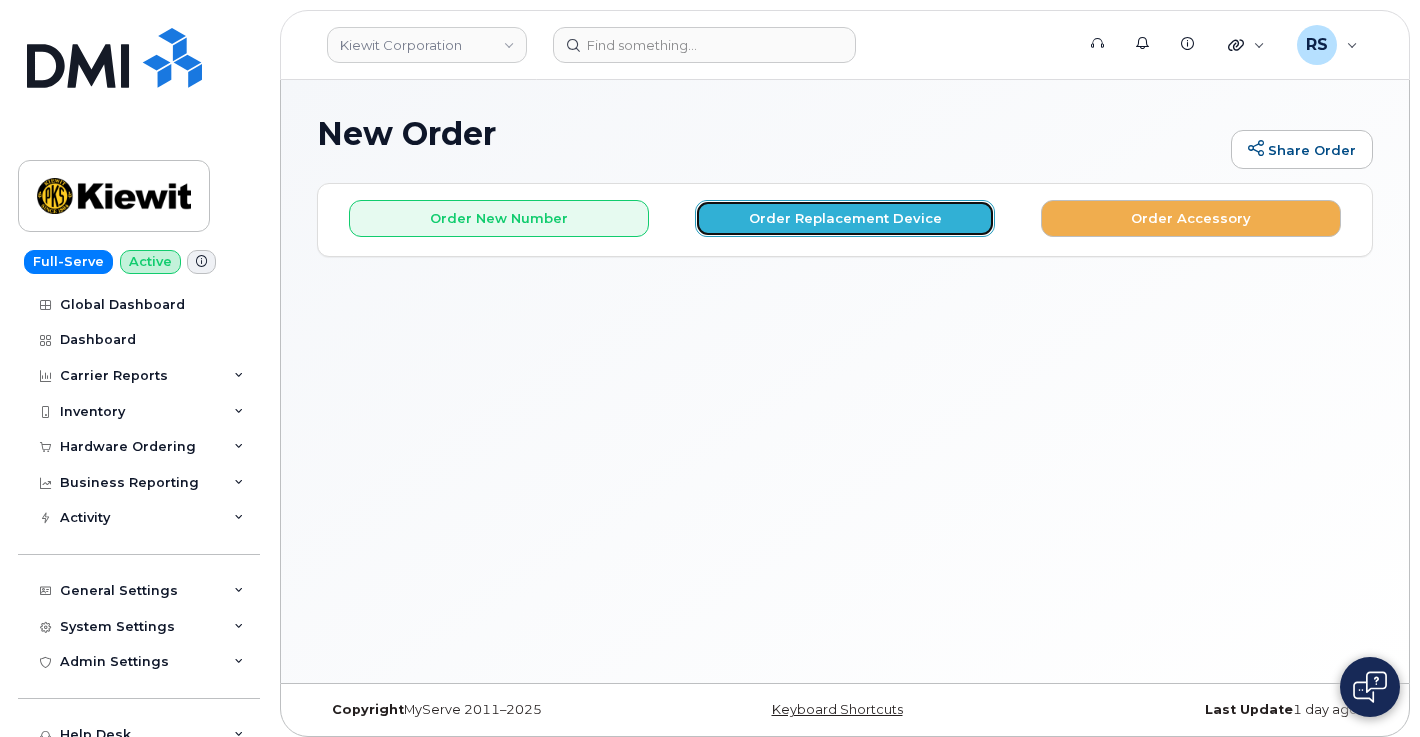 click on "Order Replacement Device" at bounding box center (845, 218) 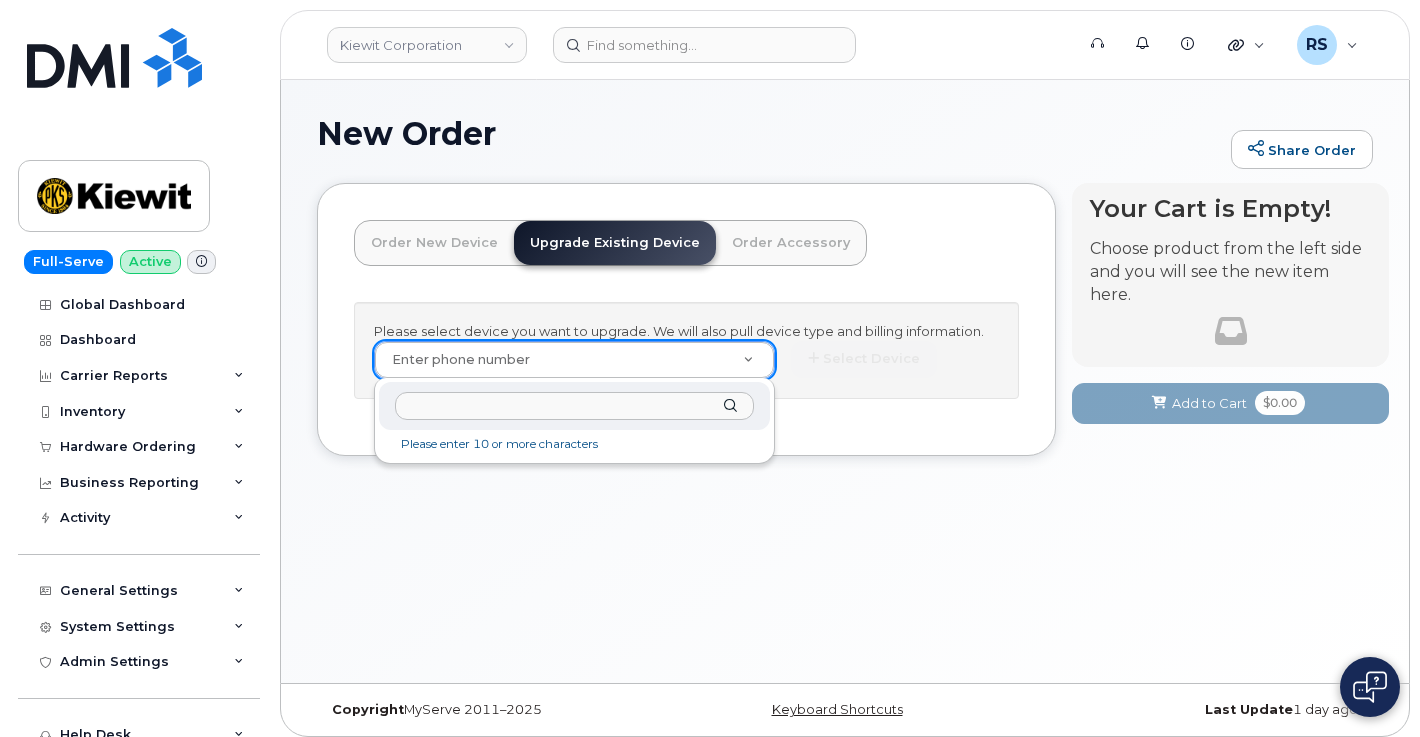 drag, startPoint x: 436, startPoint y: 353, endPoint x: 416, endPoint y: 357, distance: 20.396078 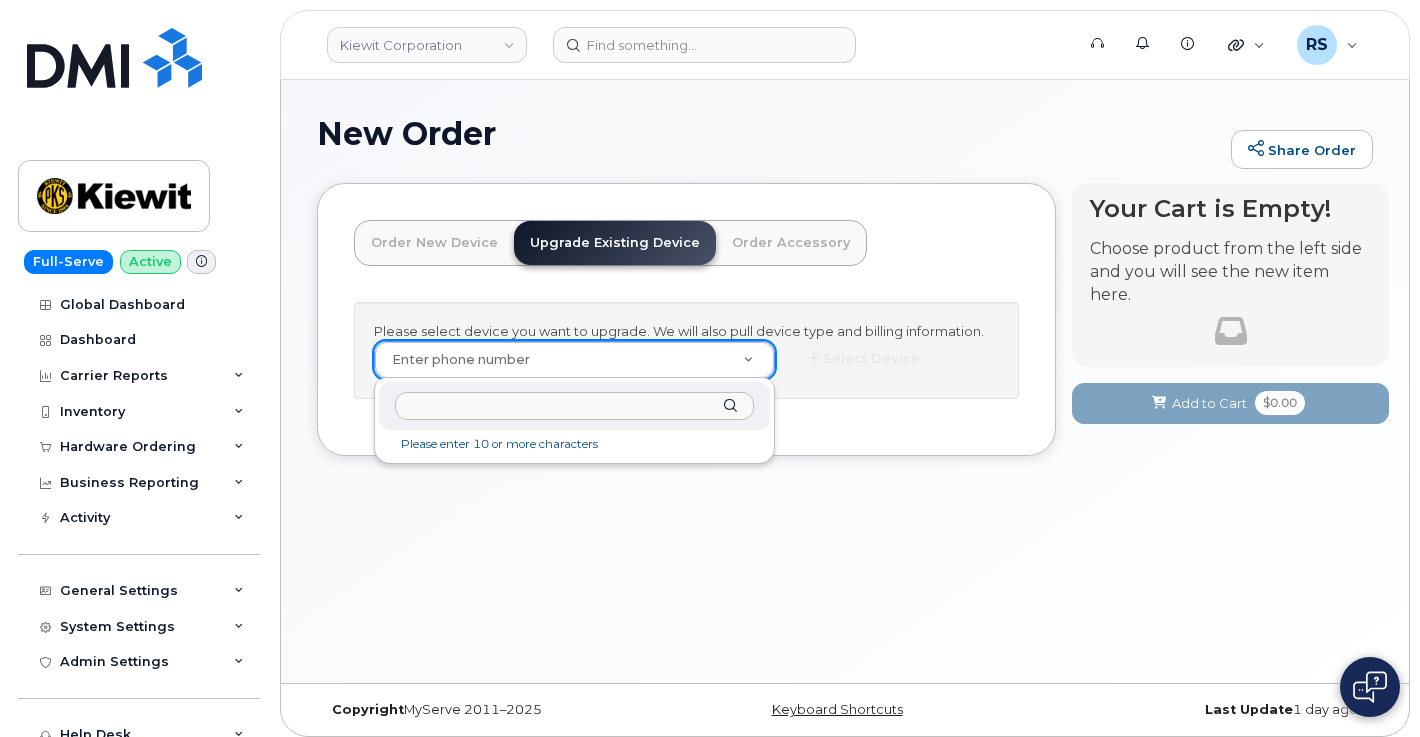 paste on "2067157748" 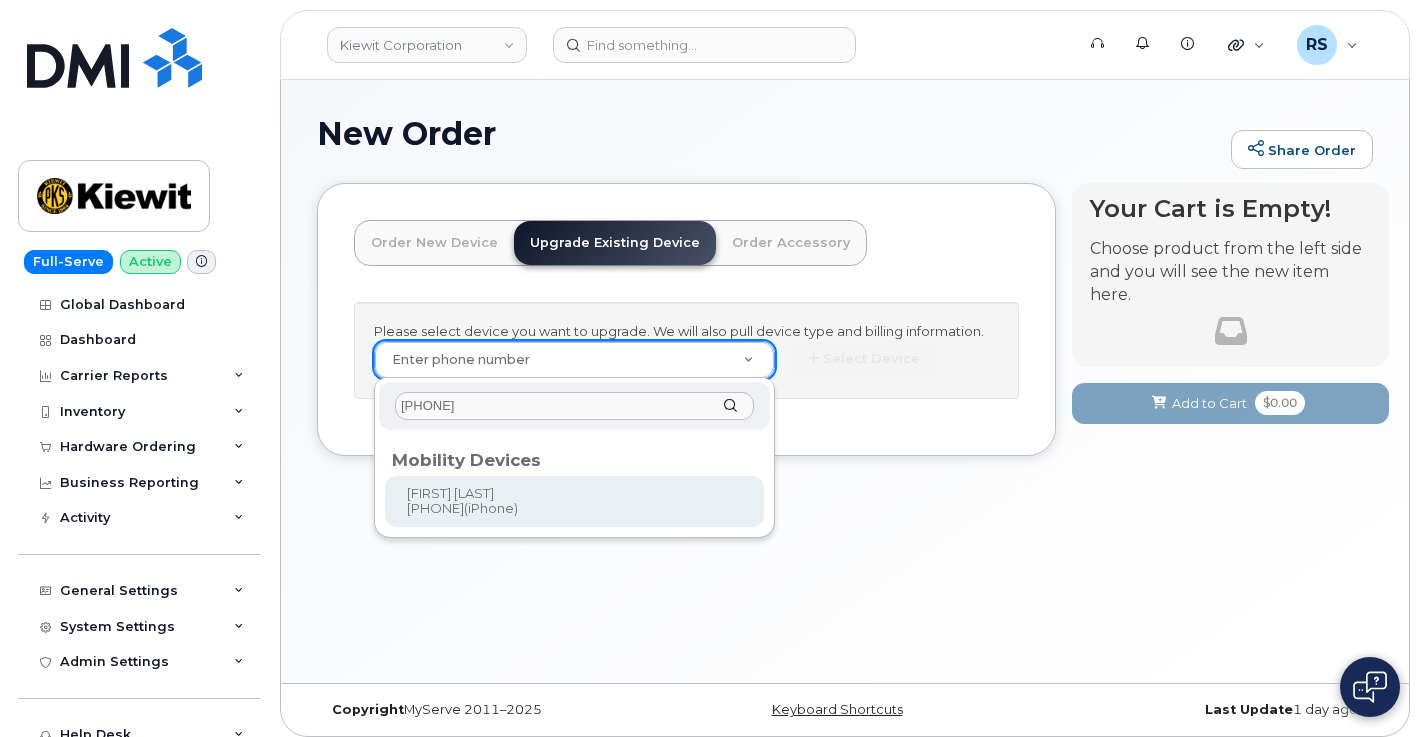 type on "2067157748" 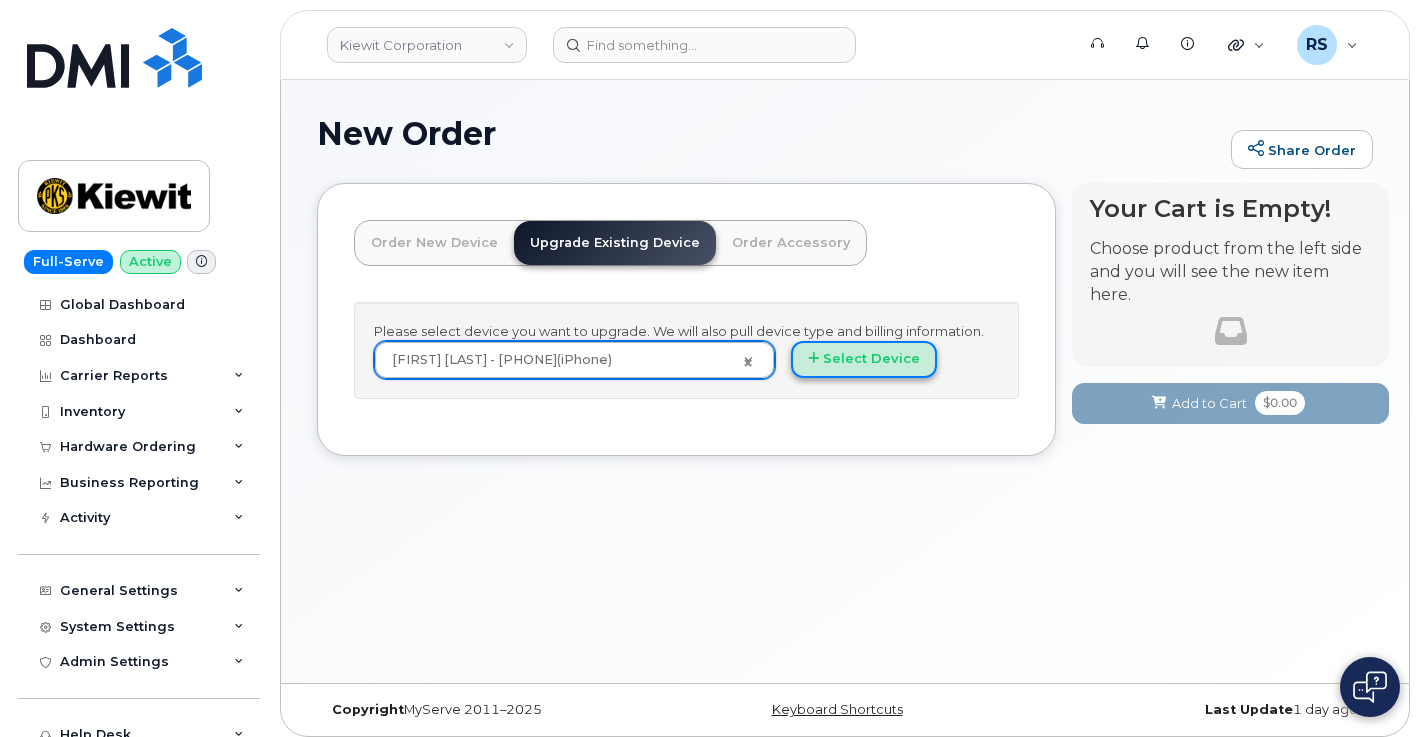 click on "Select Device" at bounding box center [864, 359] 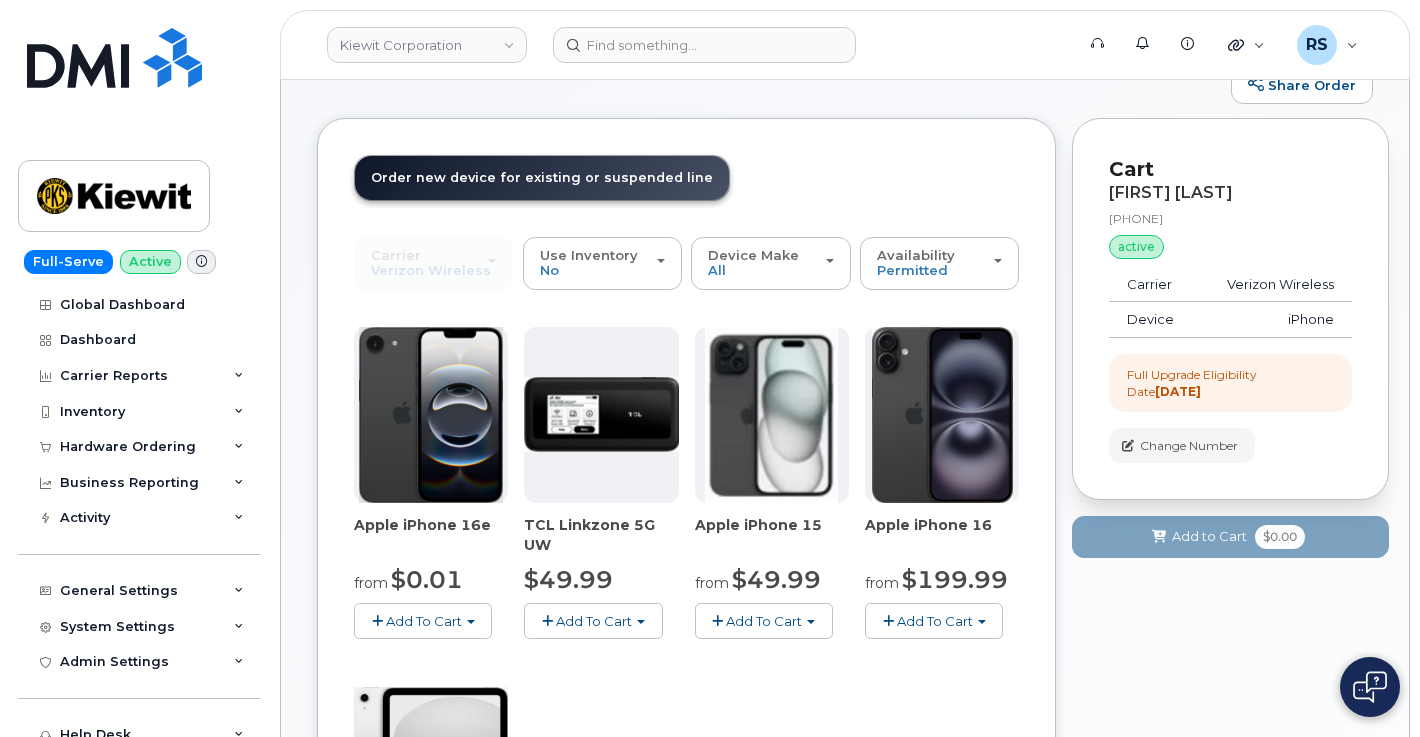 scroll, scrollTop: 67, scrollLeft: 0, axis: vertical 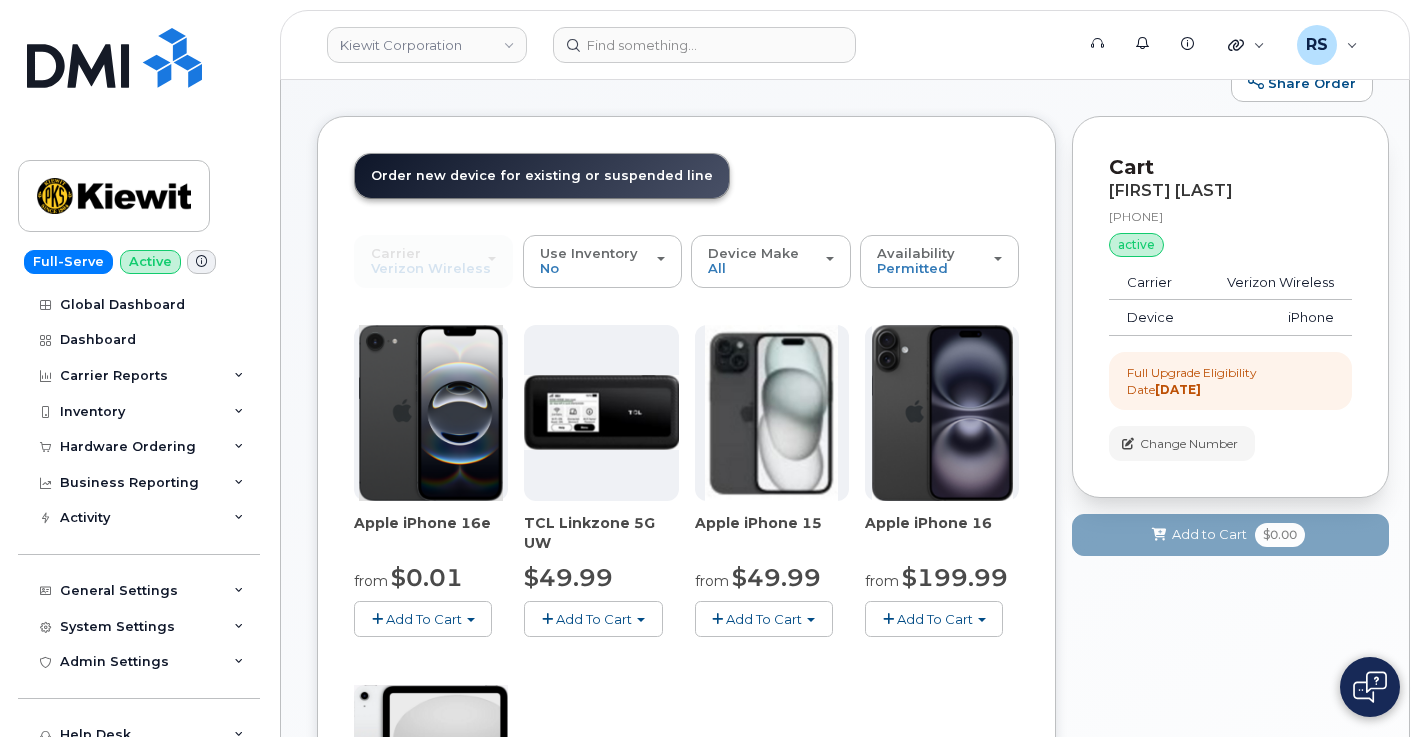 click on "Order New Device
Upgrade Existing Device
Order Accessory
Order new device and new line
Order new device for existing or suspended line
Order Accessory" at bounding box center (686, 194) 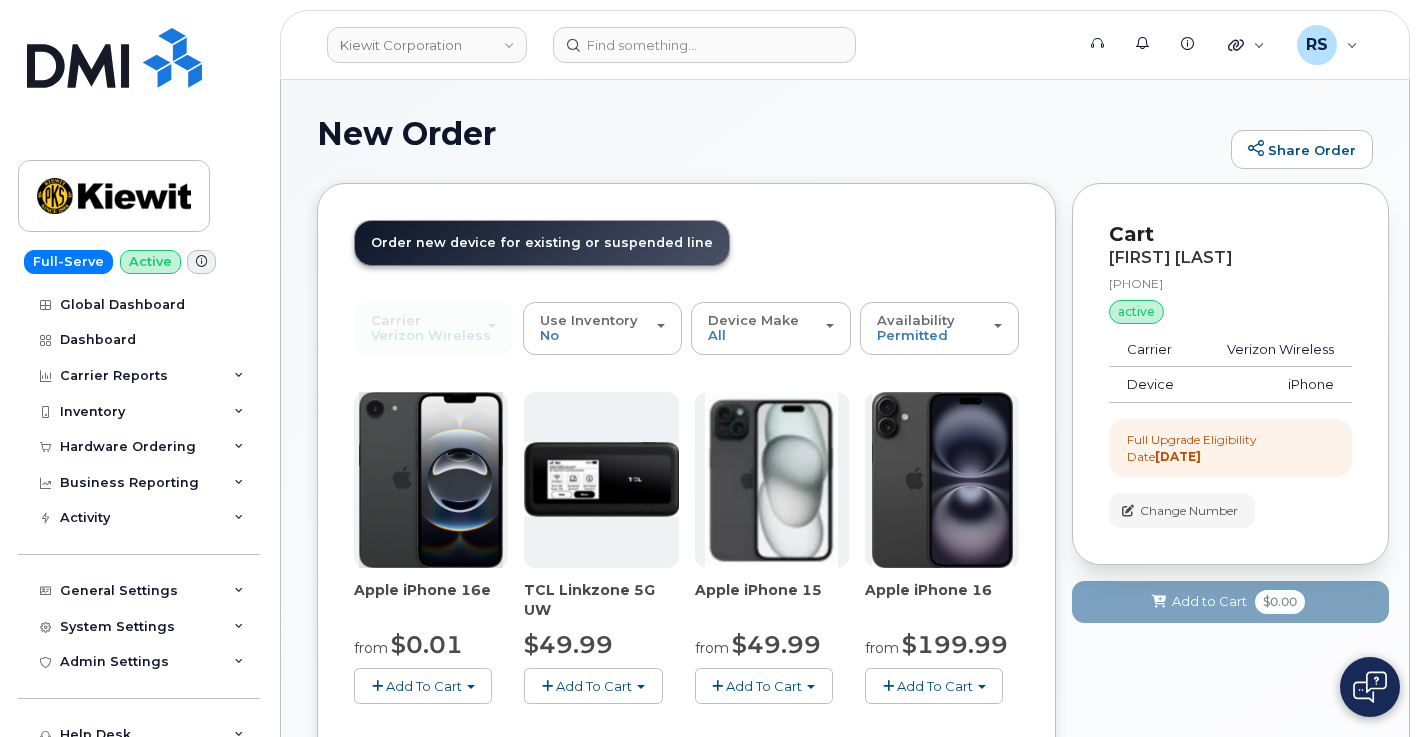 scroll, scrollTop: 0, scrollLeft: 0, axis: both 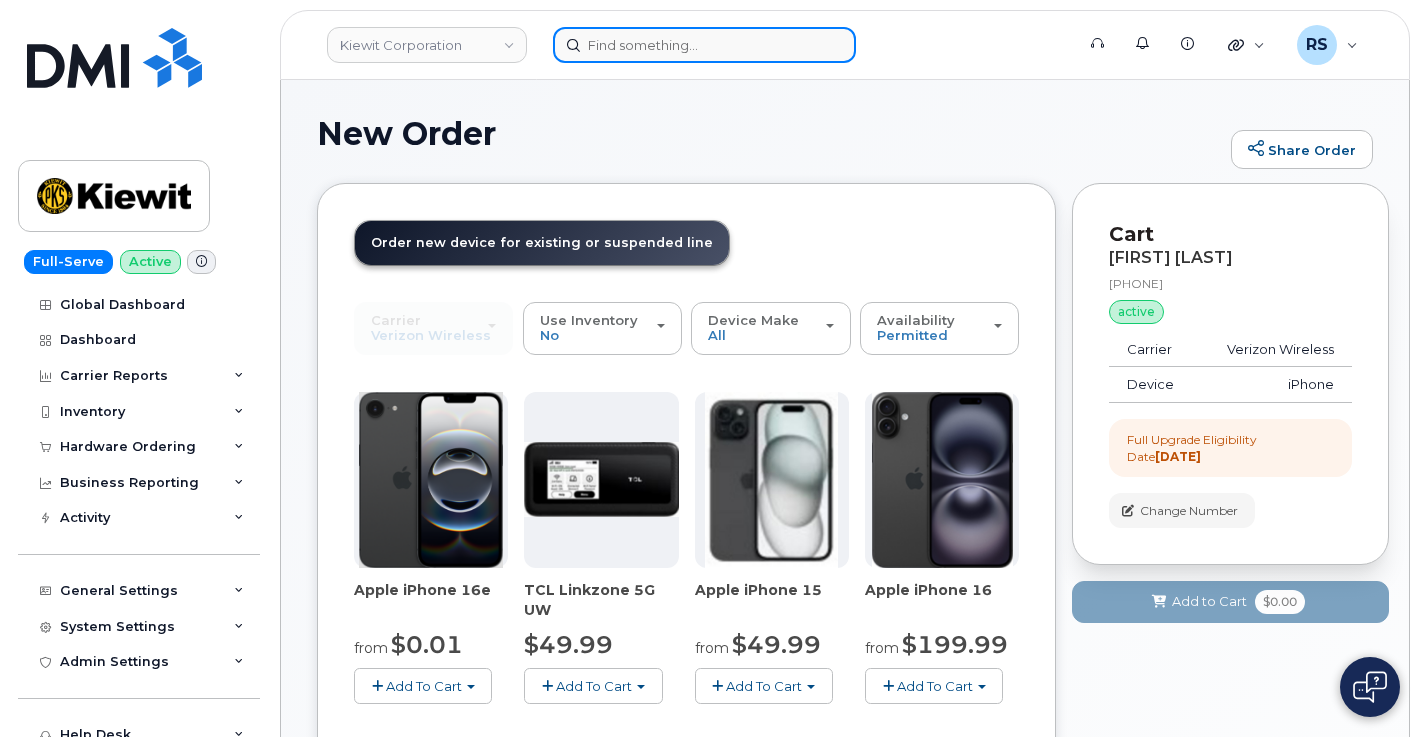 click at bounding box center [704, 45] 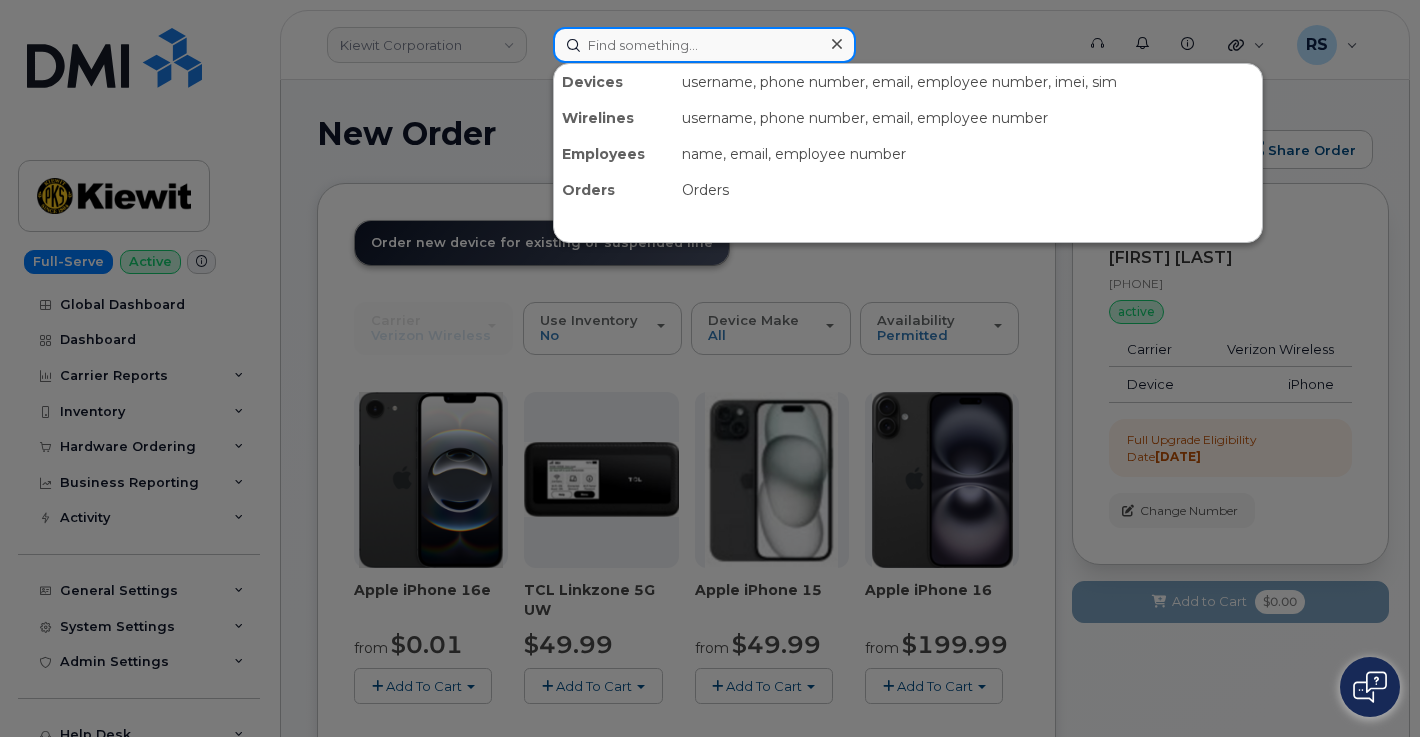 paste on "9134480699" 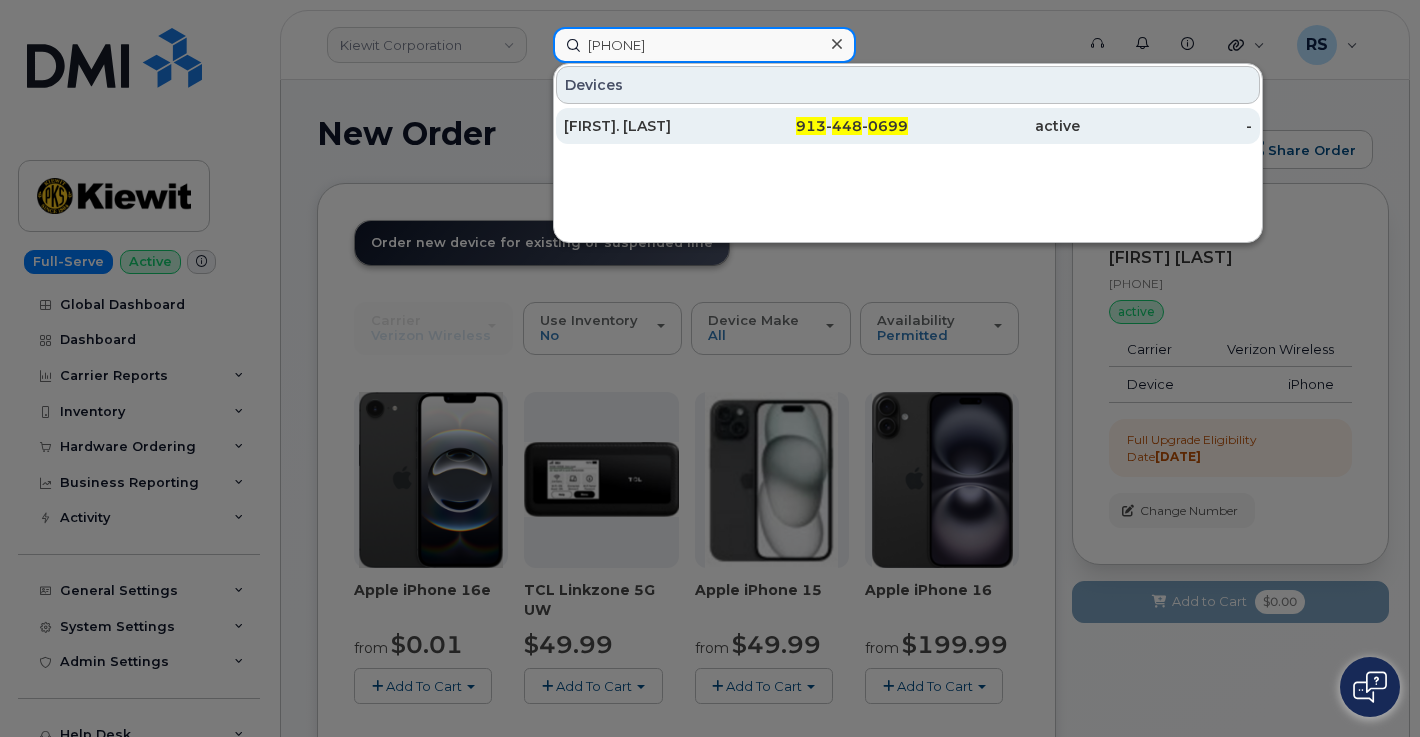 type on "9134480699" 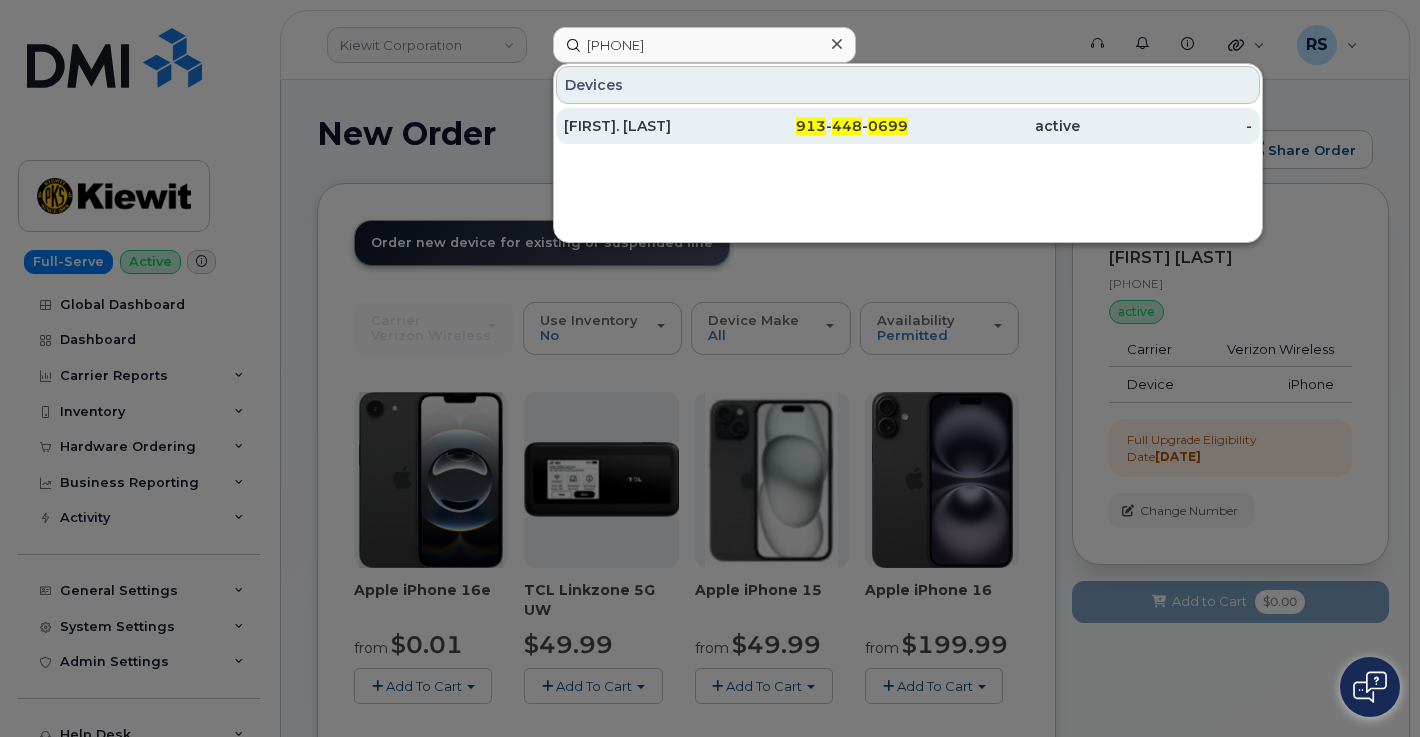 click on "Patrick.Reilly" 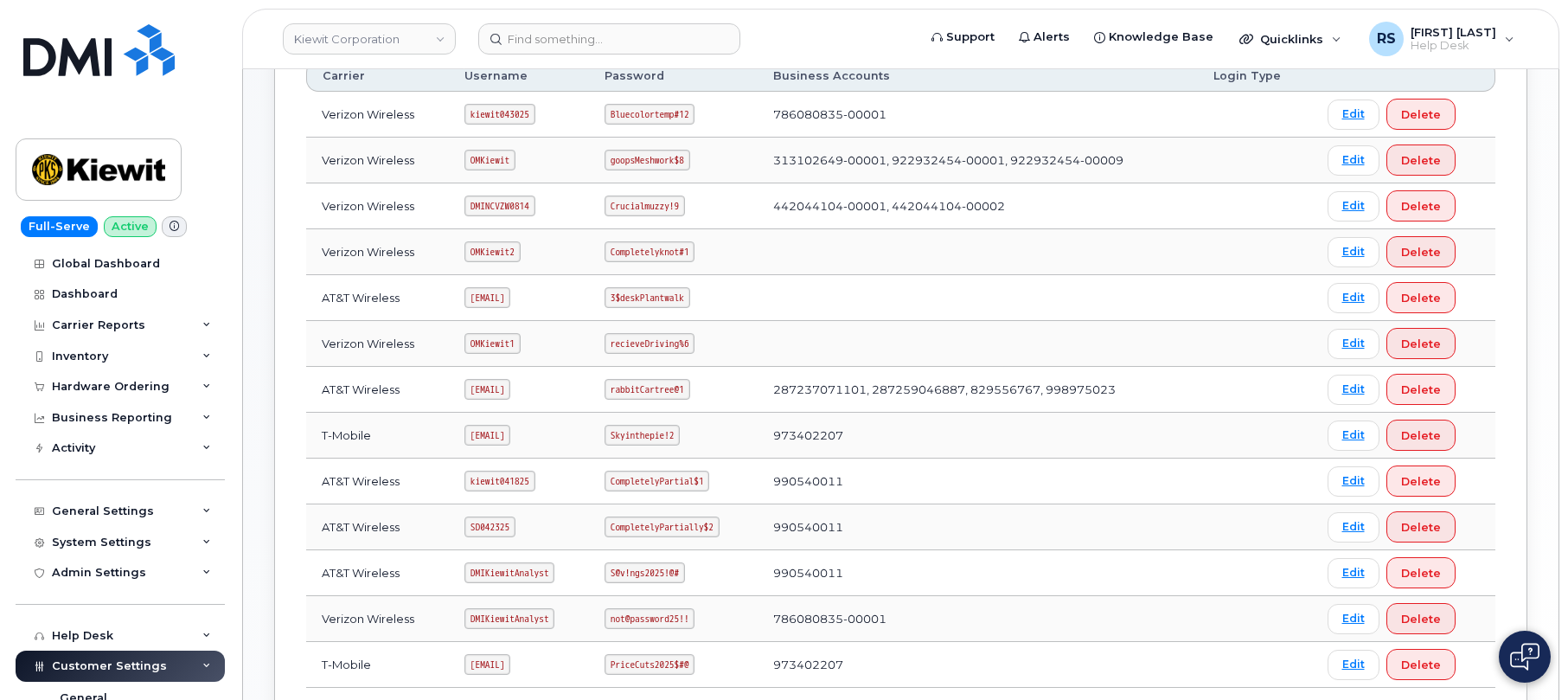 scroll, scrollTop: 440, scrollLeft: 0, axis: vertical 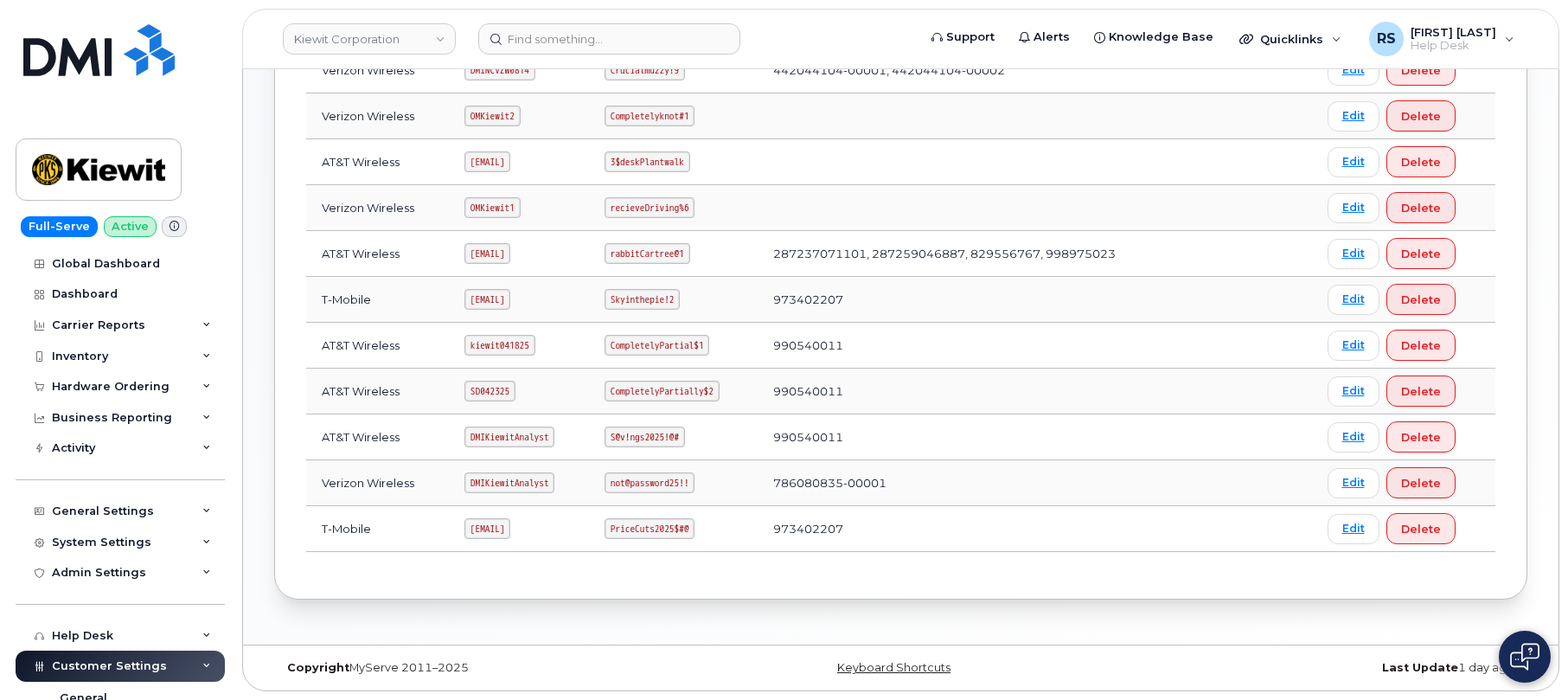 drag, startPoint x: 458, startPoint y: 530, endPoint x: 618, endPoint y: 537, distance: 160.1531 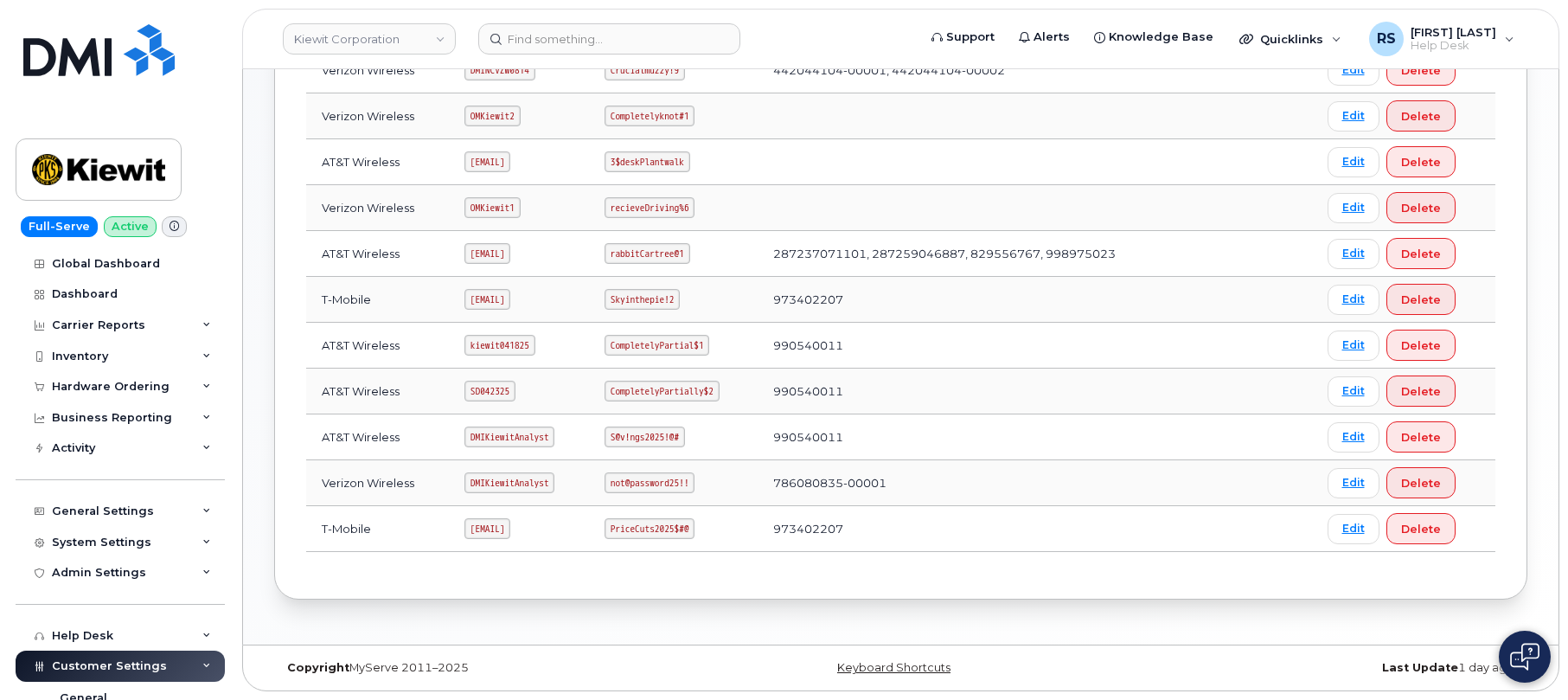 click on "ms-invoiceprocessing@dminc.com" at bounding box center [519, 529] 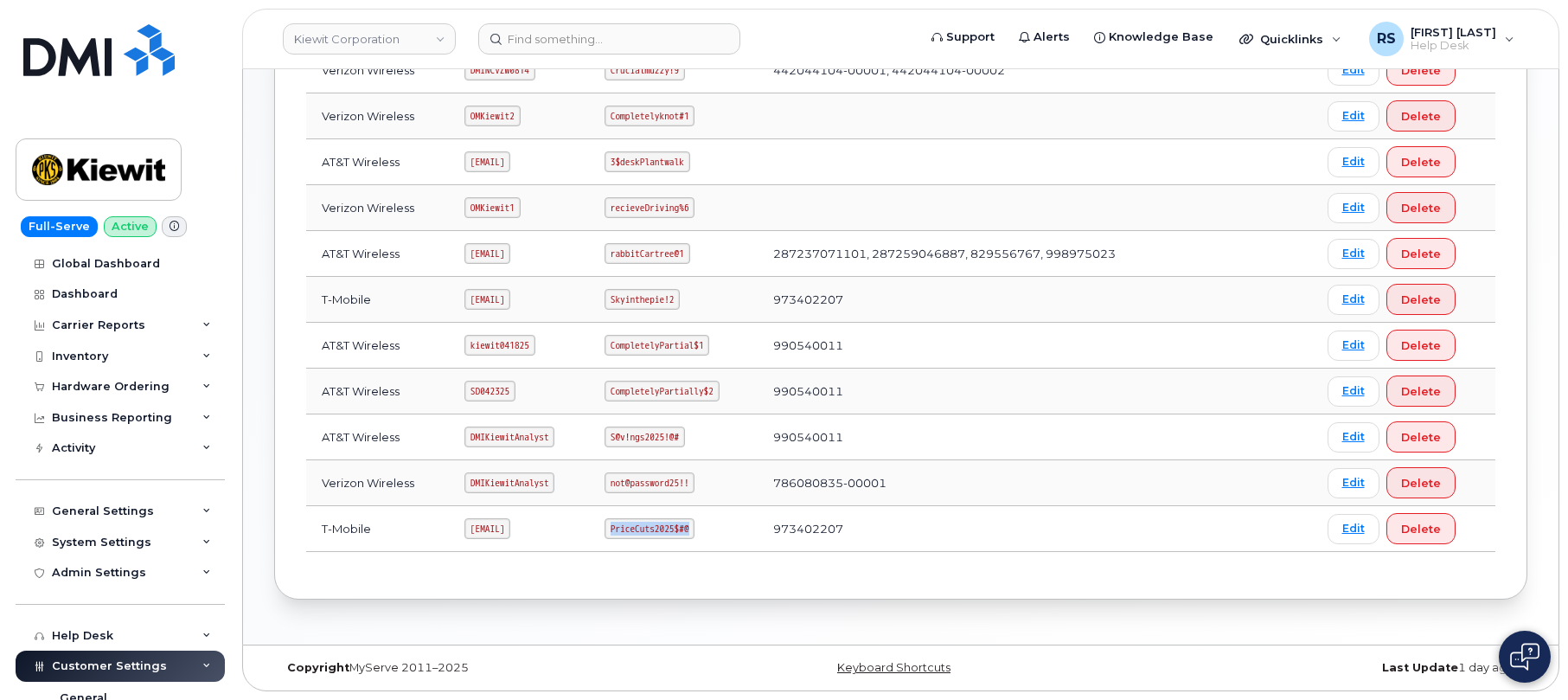 drag, startPoint x: 676, startPoint y: 526, endPoint x: 764, endPoint y: 532, distance: 88.20431 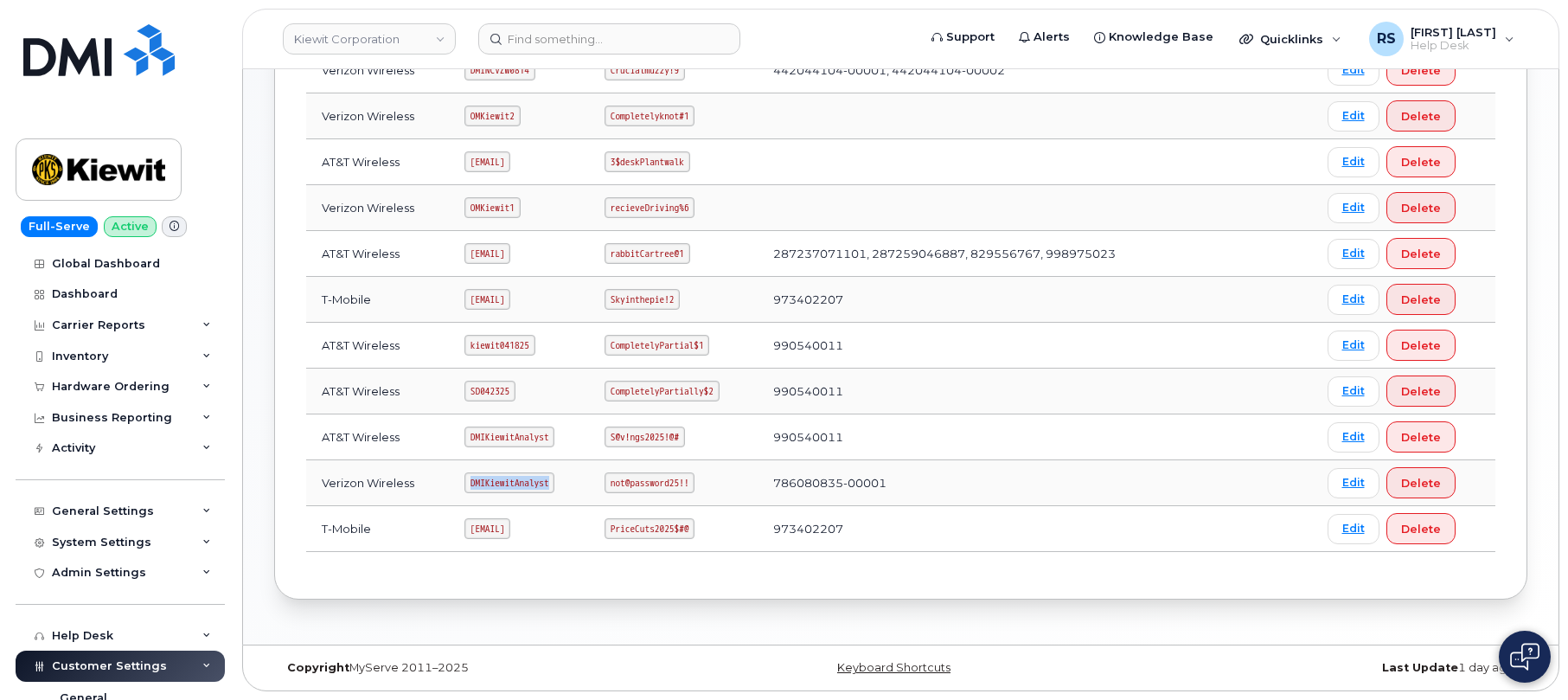 drag, startPoint x: 458, startPoint y: 480, endPoint x: 548, endPoint y: 487, distance: 90.27181 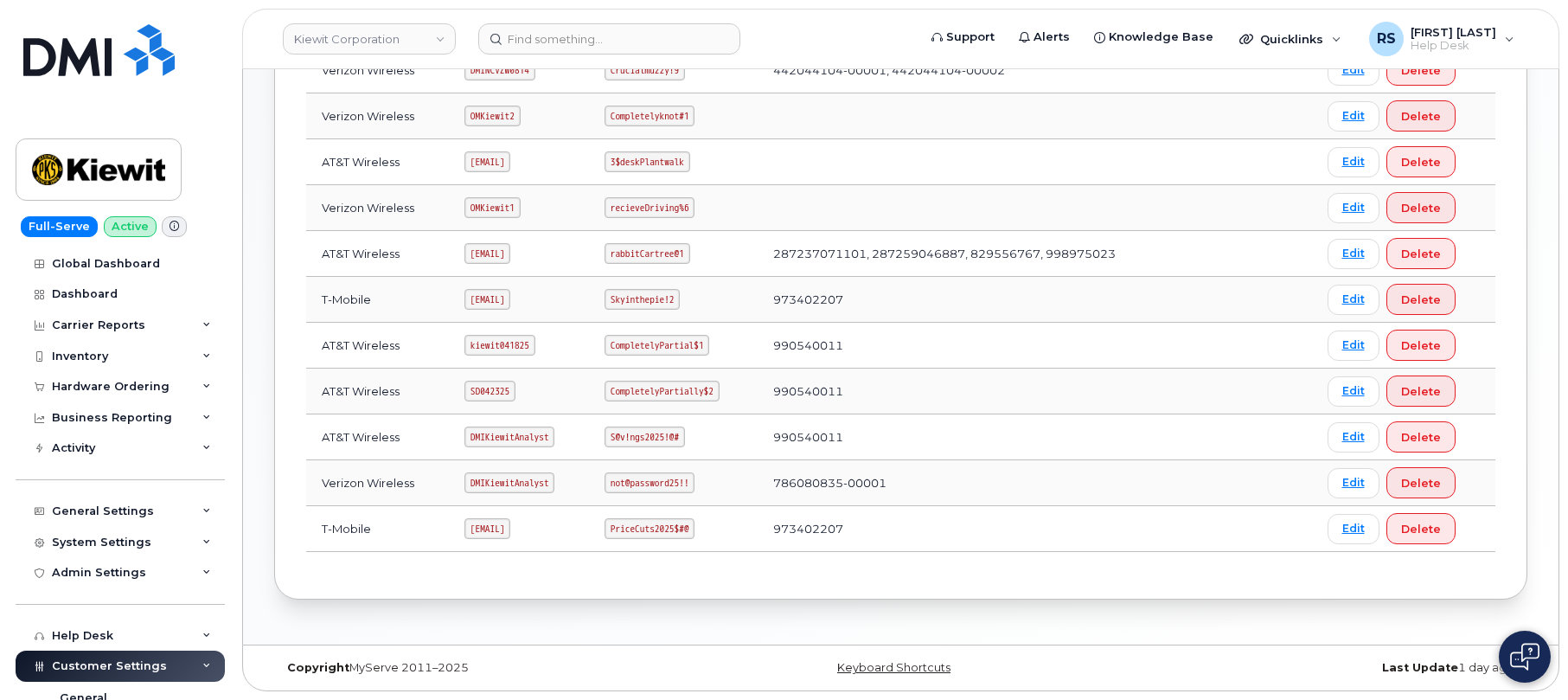 drag, startPoint x: 499, startPoint y: 475, endPoint x: 410, endPoint y: 584, distance: 140.71958 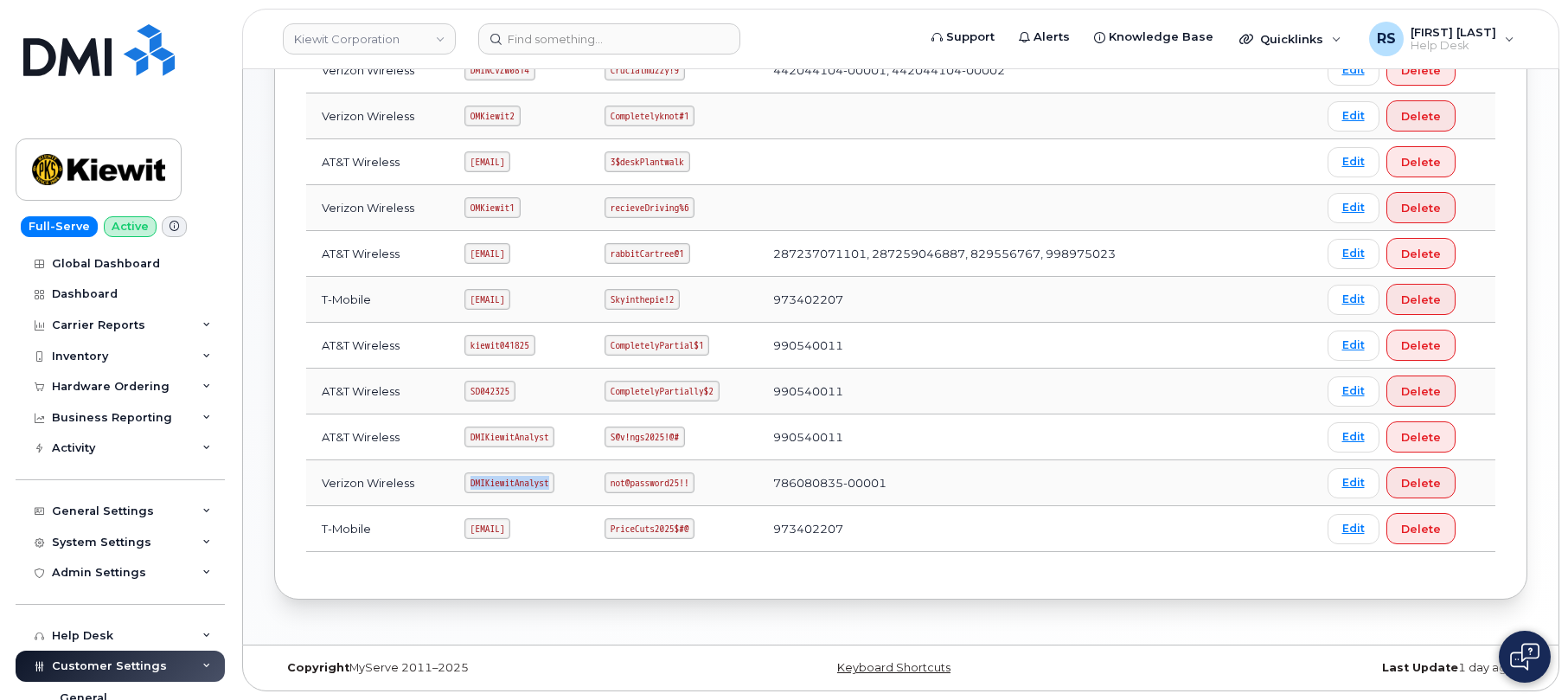 drag, startPoint x: 457, startPoint y: 481, endPoint x: 565, endPoint y: 482, distance: 108.005 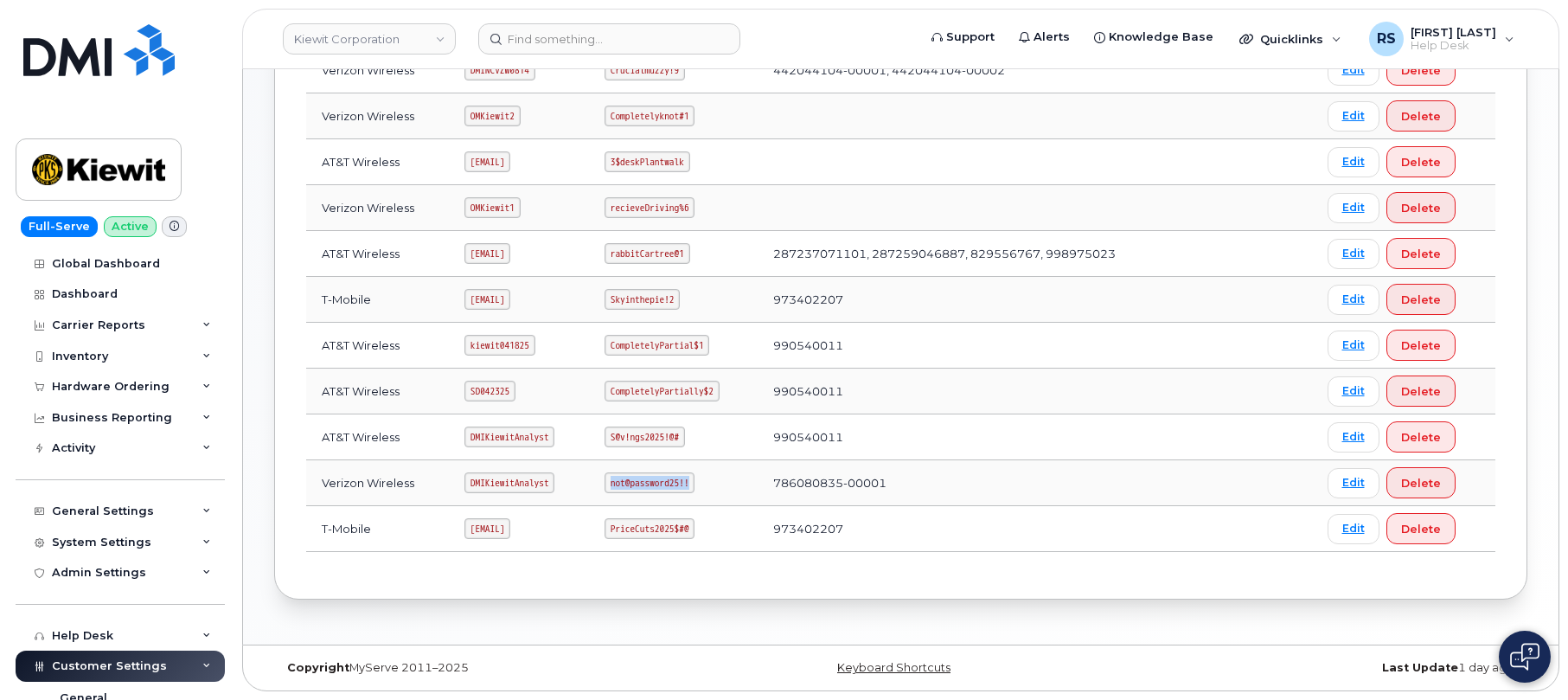 drag, startPoint x: 675, startPoint y: 484, endPoint x: 768, endPoint y: 492, distance: 93.34345 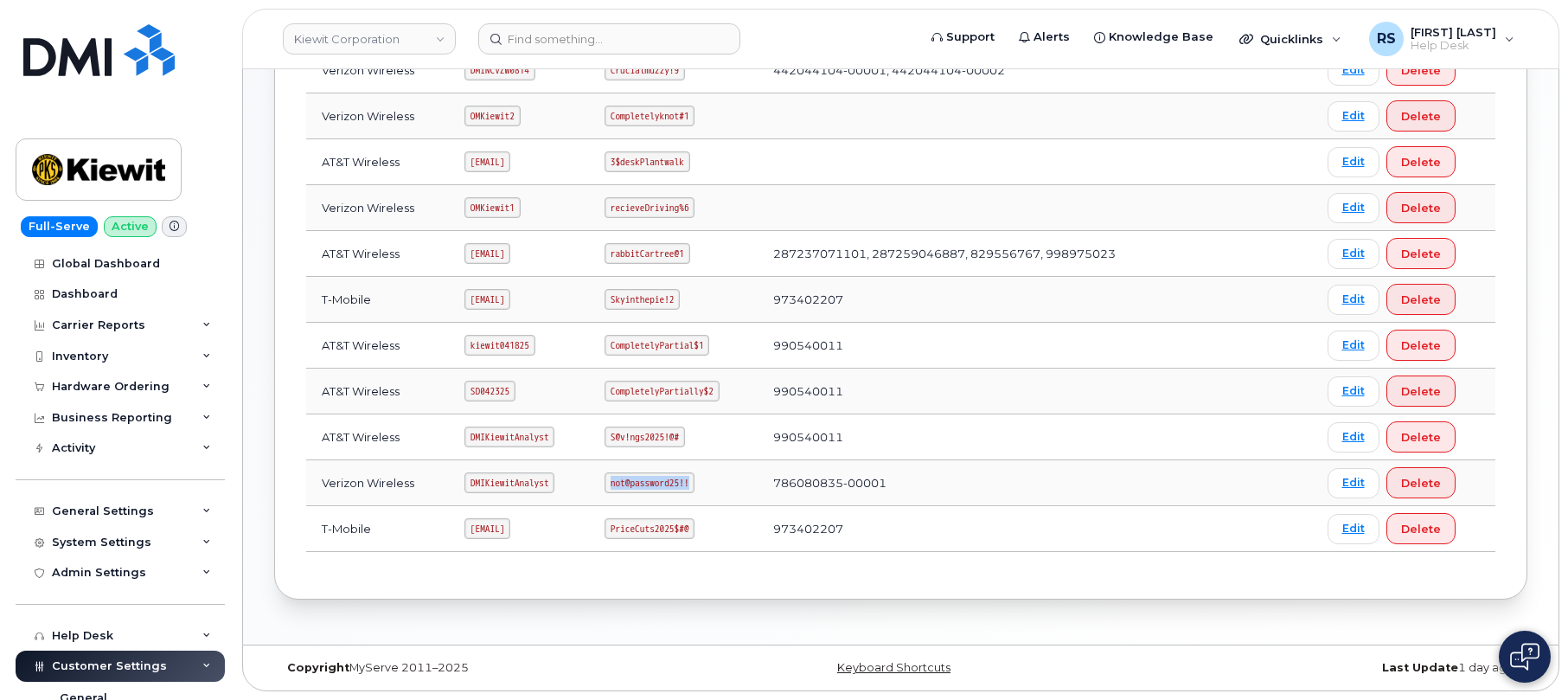 click on "not@password25!!" at bounding box center [673, 483] 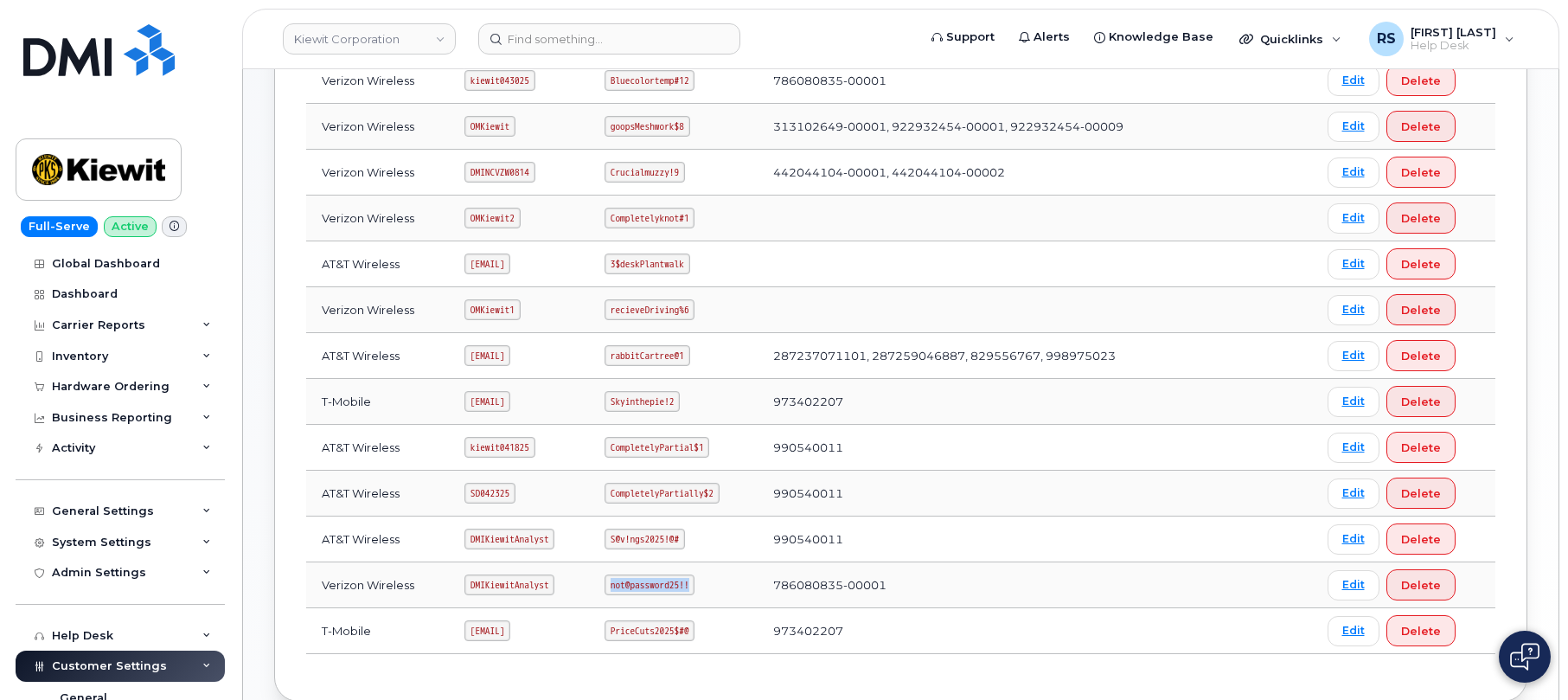 scroll, scrollTop: 324, scrollLeft: 0, axis: vertical 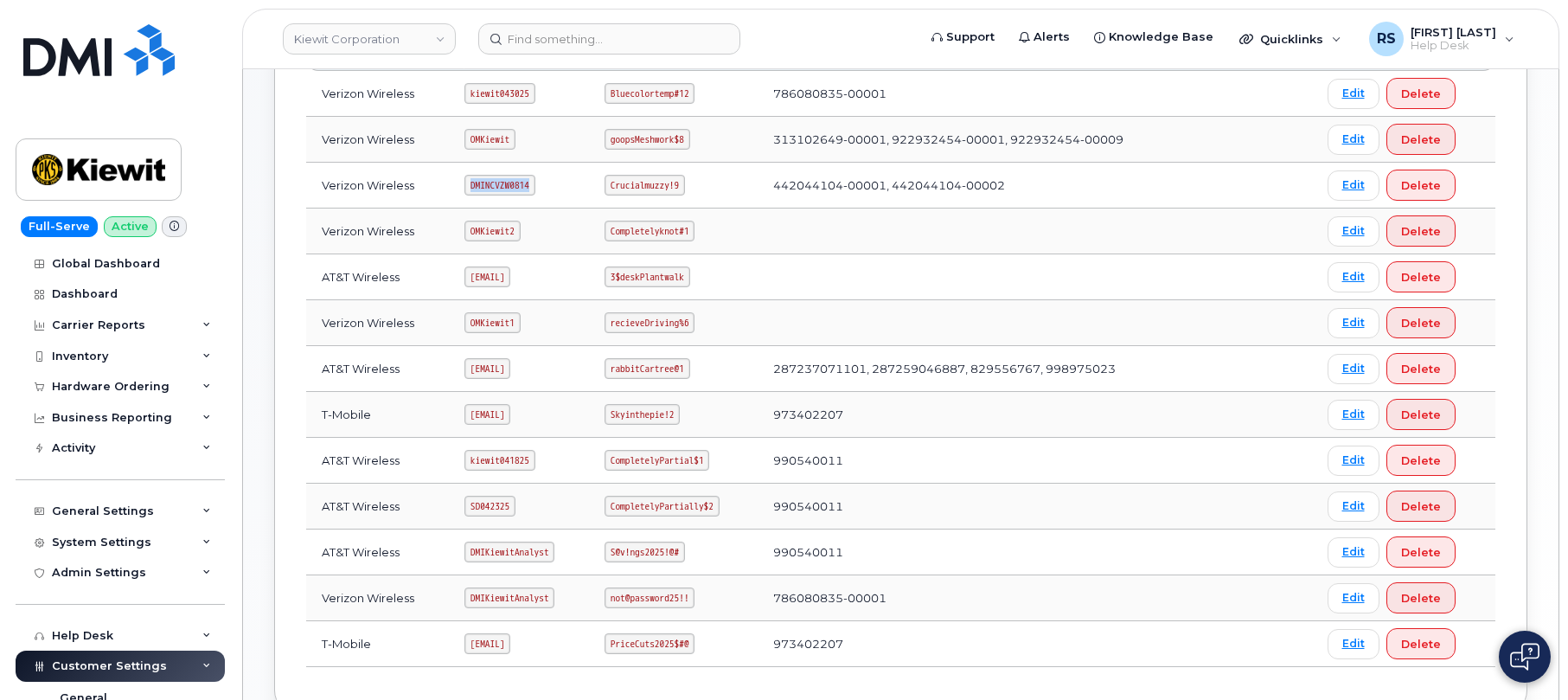 drag, startPoint x: 458, startPoint y: 186, endPoint x: 529, endPoint y: 191, distance: 71.17584 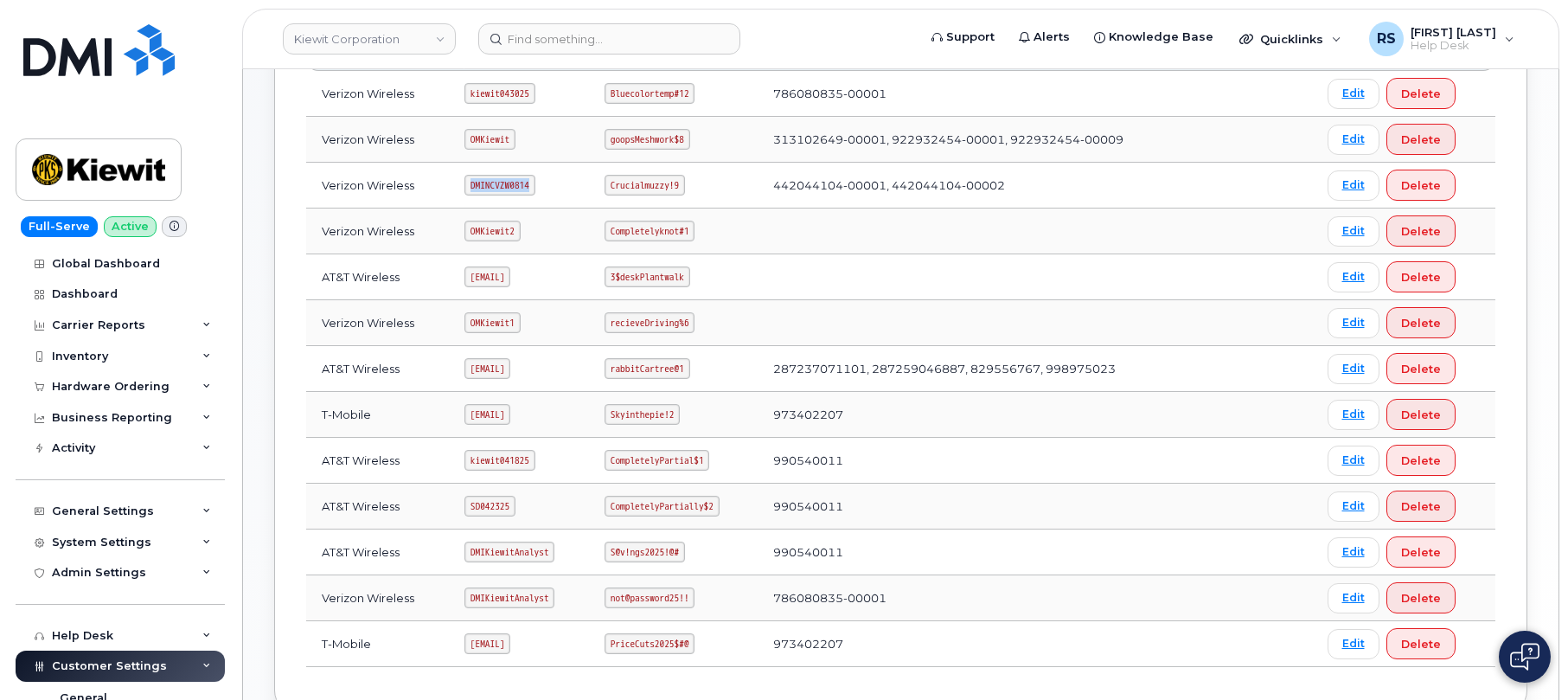 copy on "DMINCVZW0814" 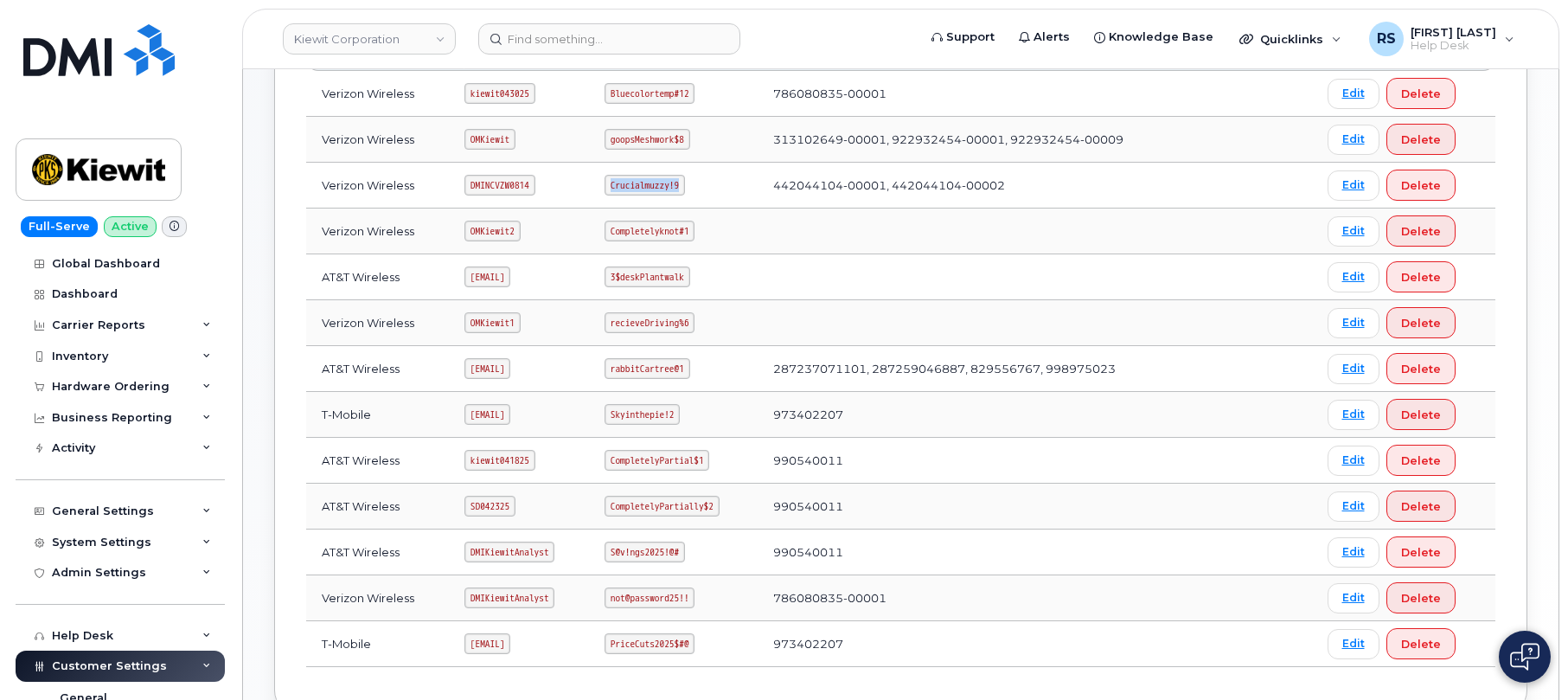 drag, startPoint x: 676, startPoint y: 183, endPoint x: 752, endPoint y: 184, distance: 76.006579 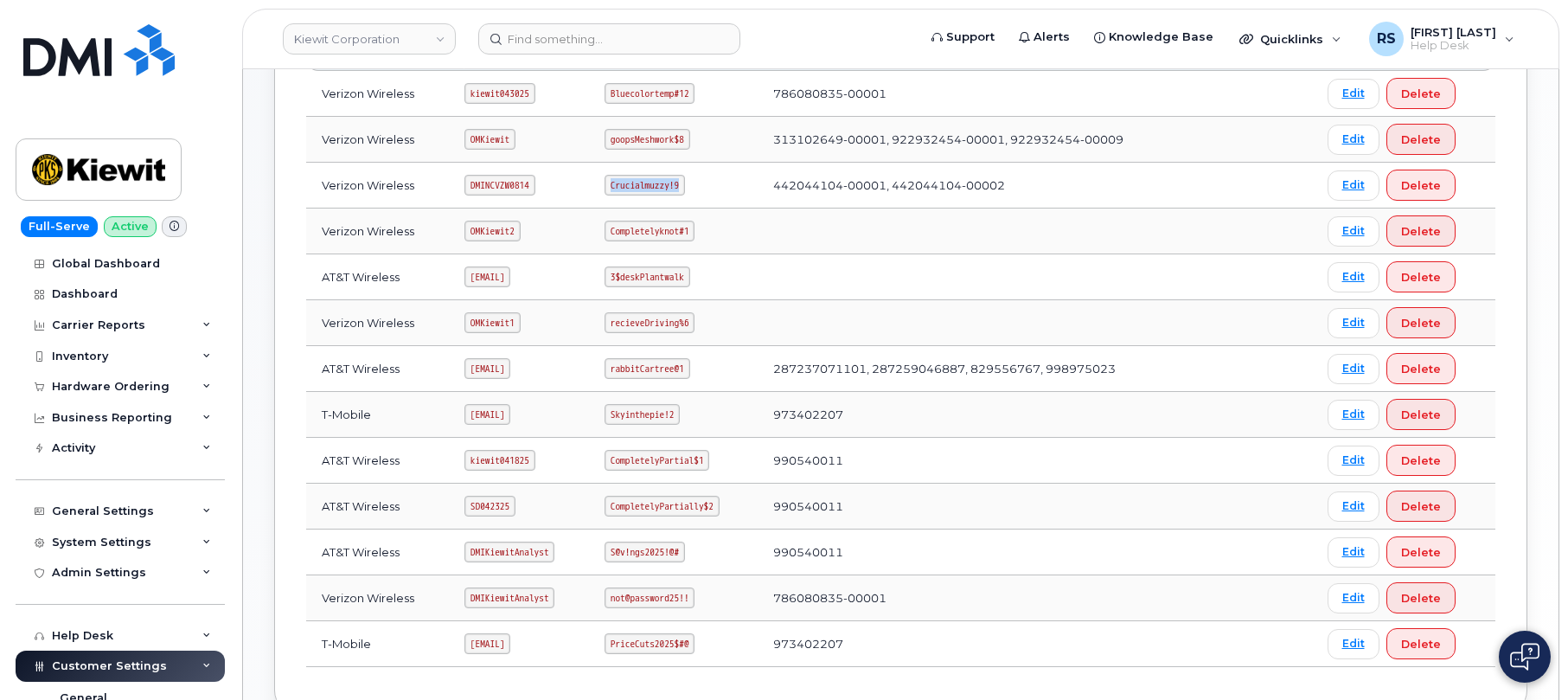 copy on "Crucialmuzzy!9" 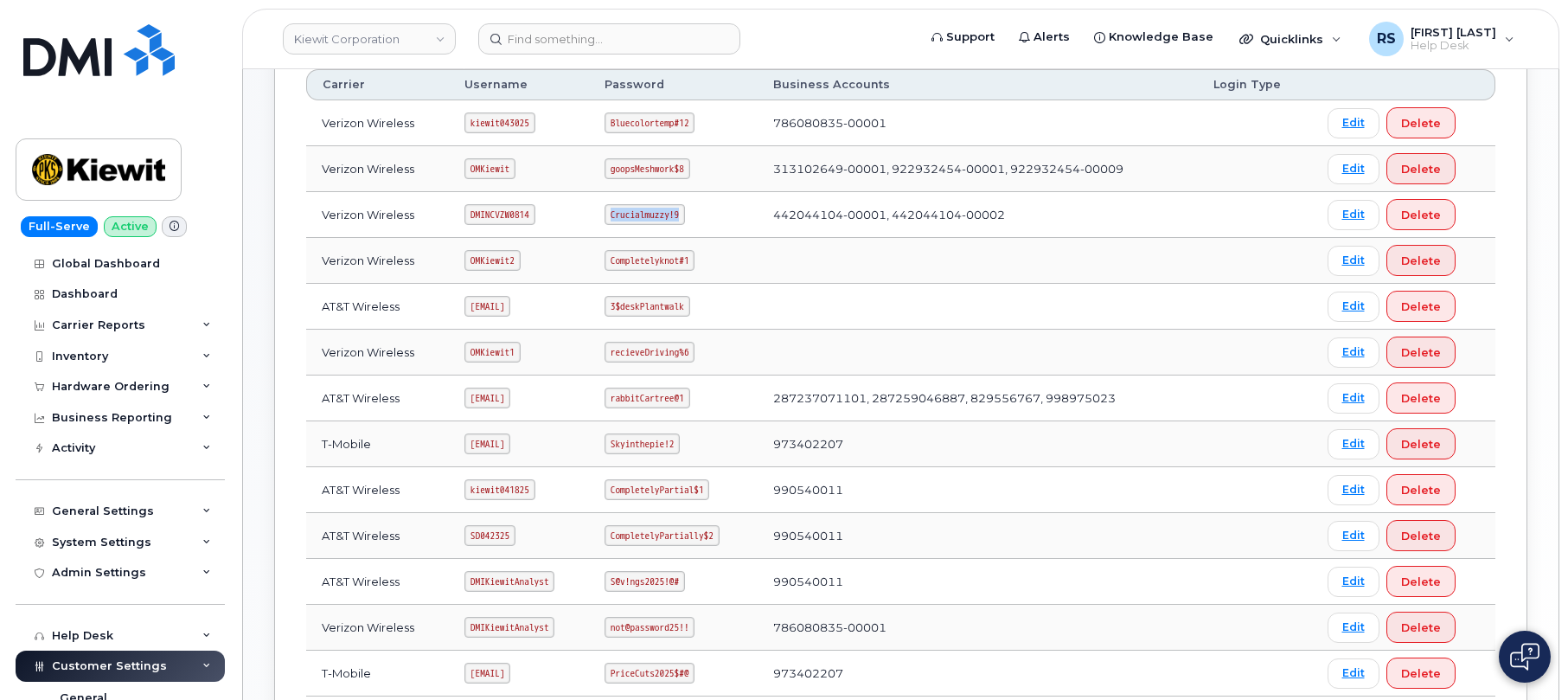 scroll, scrollTop: 267, scrollLeft: 0, axis: vertical 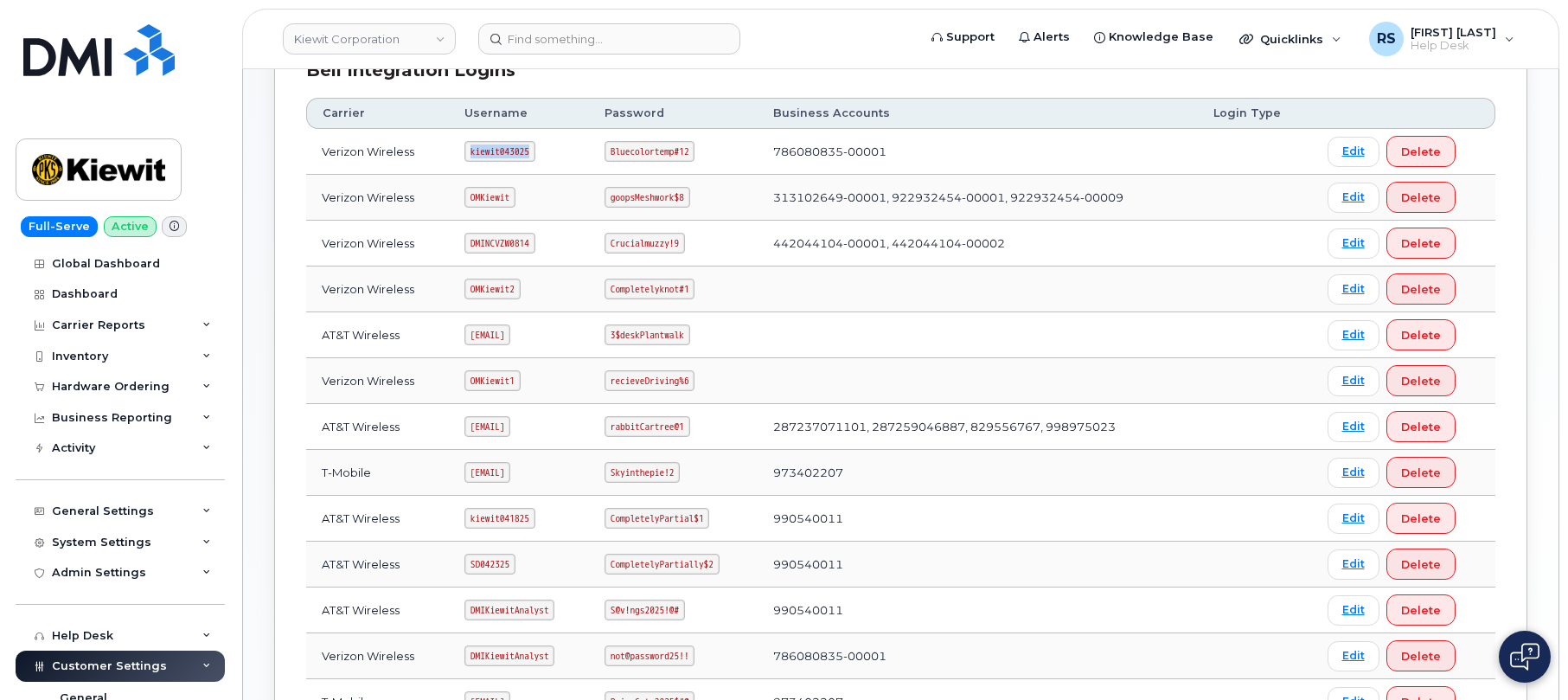 drag, startPoint x: 457, startPoint y: 150, endPoint x: 525, endPoint y: 157, distance: 68.35934 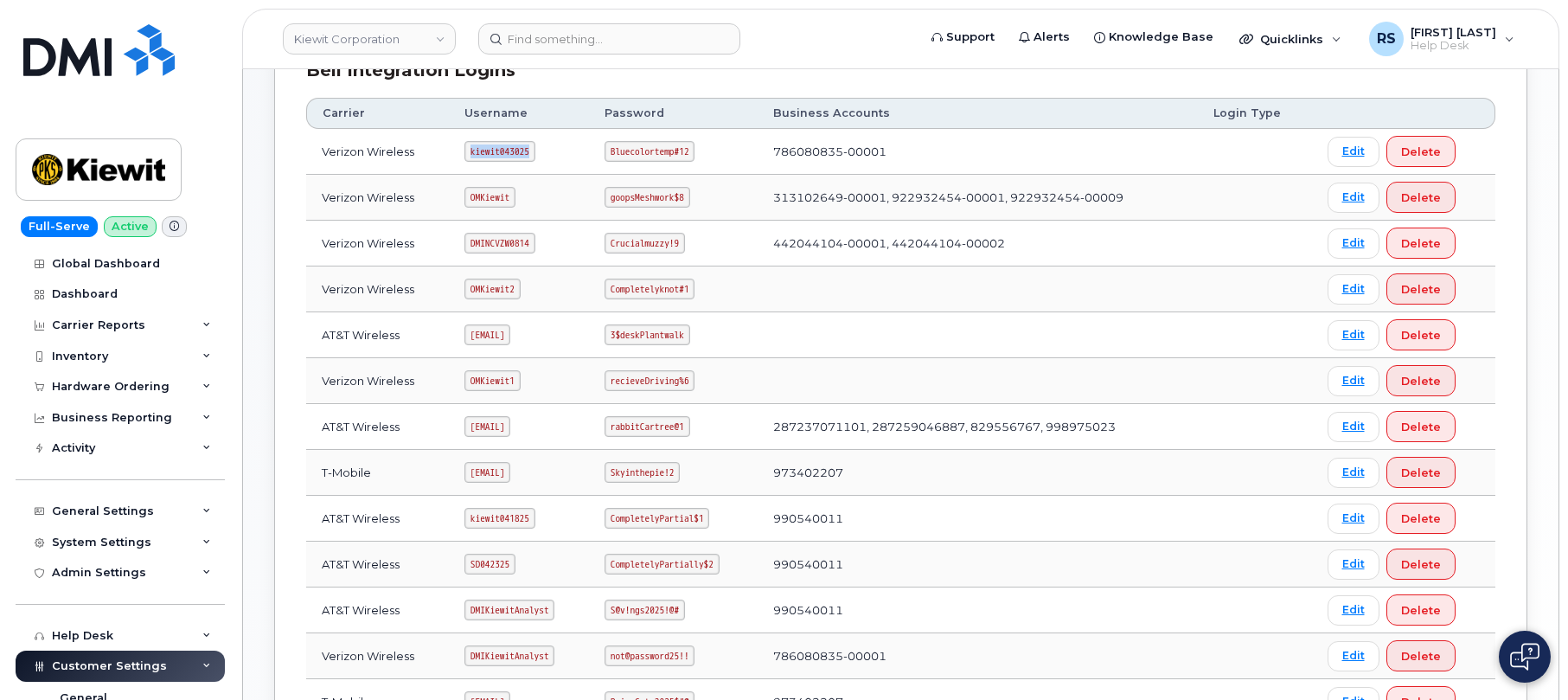 copy on "kiewit043025" 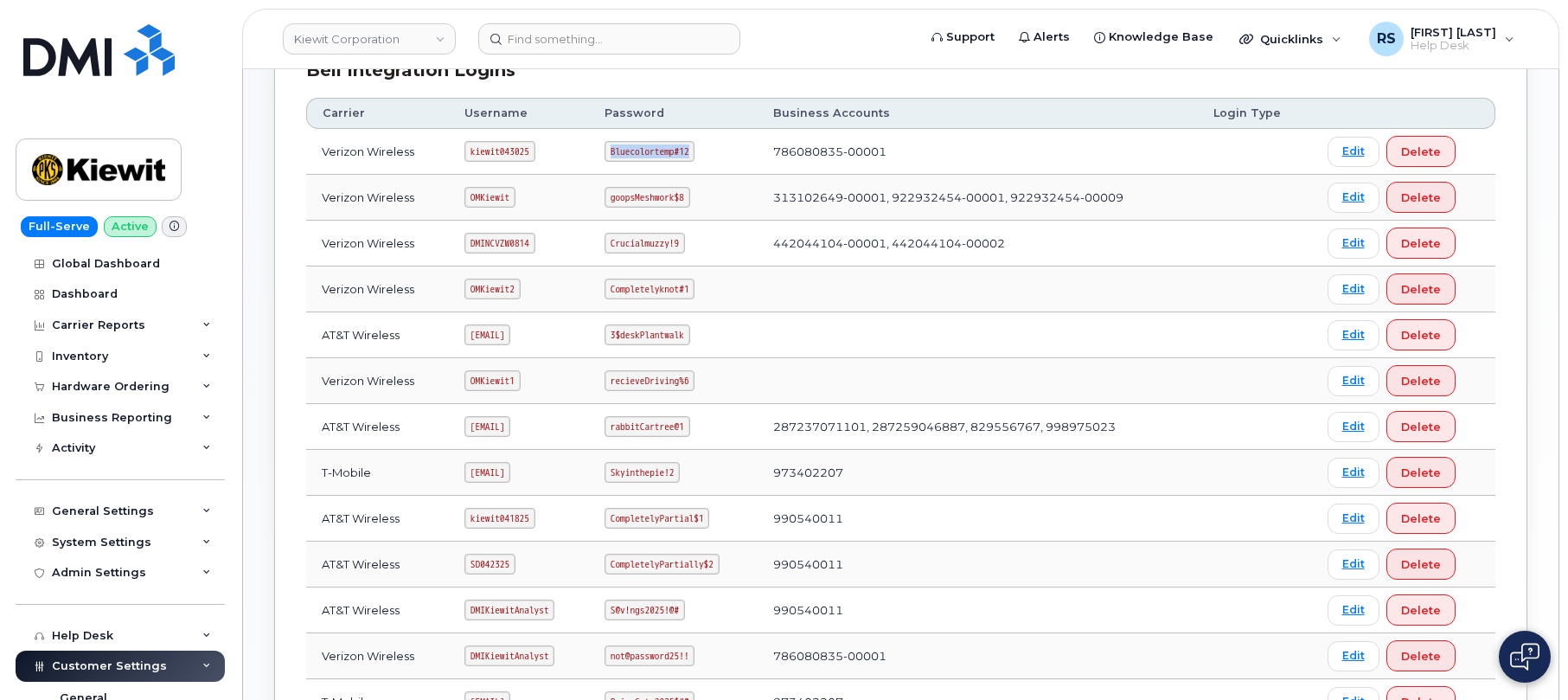 drag, startPoint x: 676, startPoint y: 151, endPoint x: 764, endPoint y: 155, distance: 88.09086 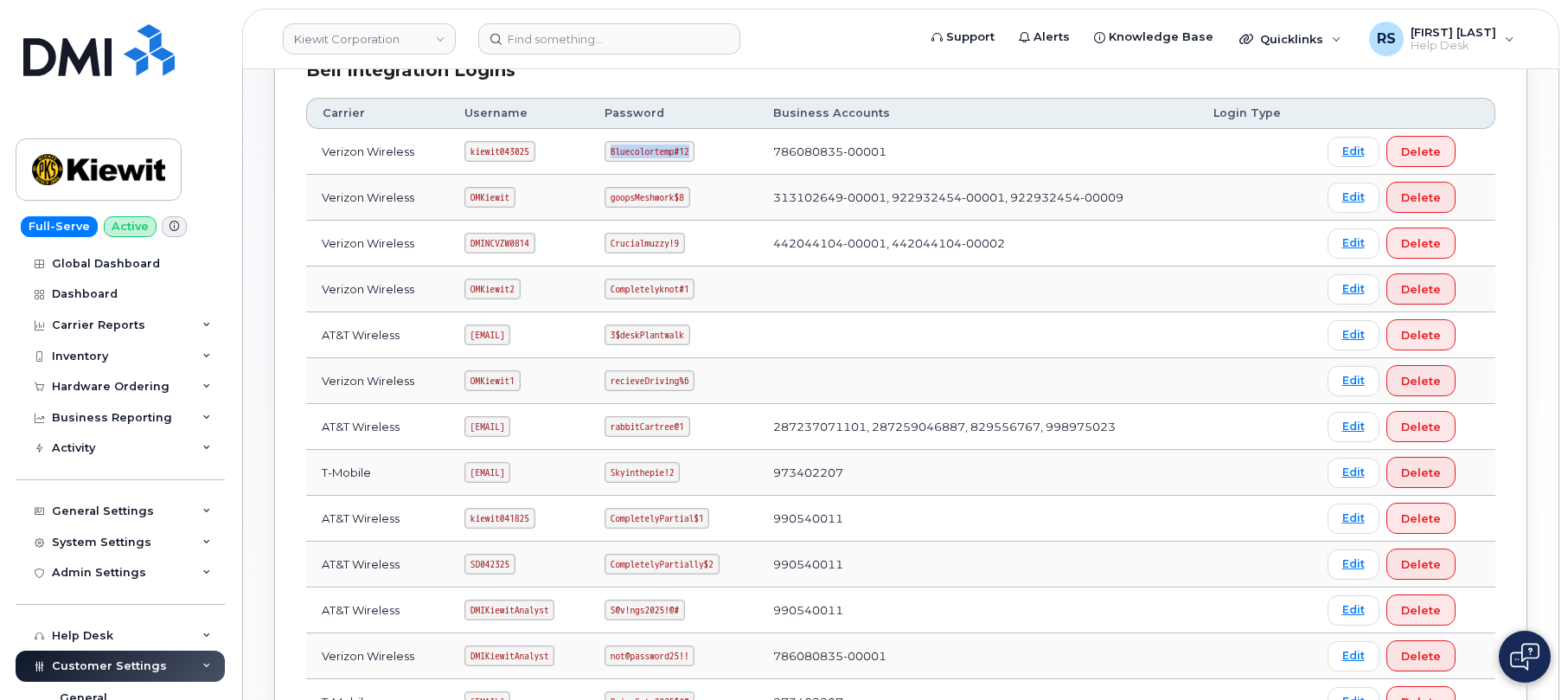 copy on "Bluecolortemp#12" 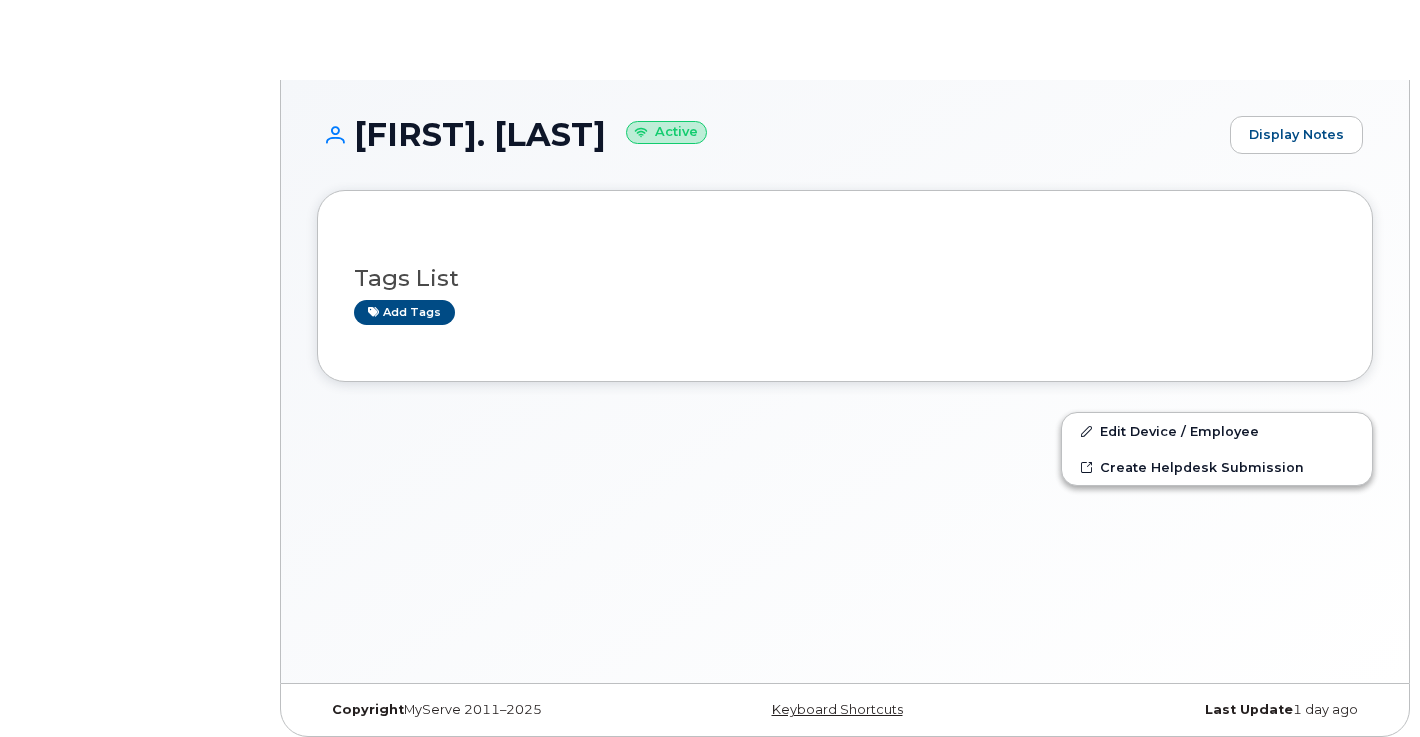 scroll, scrollTop: 0, scrollLeft: 0, axis: both 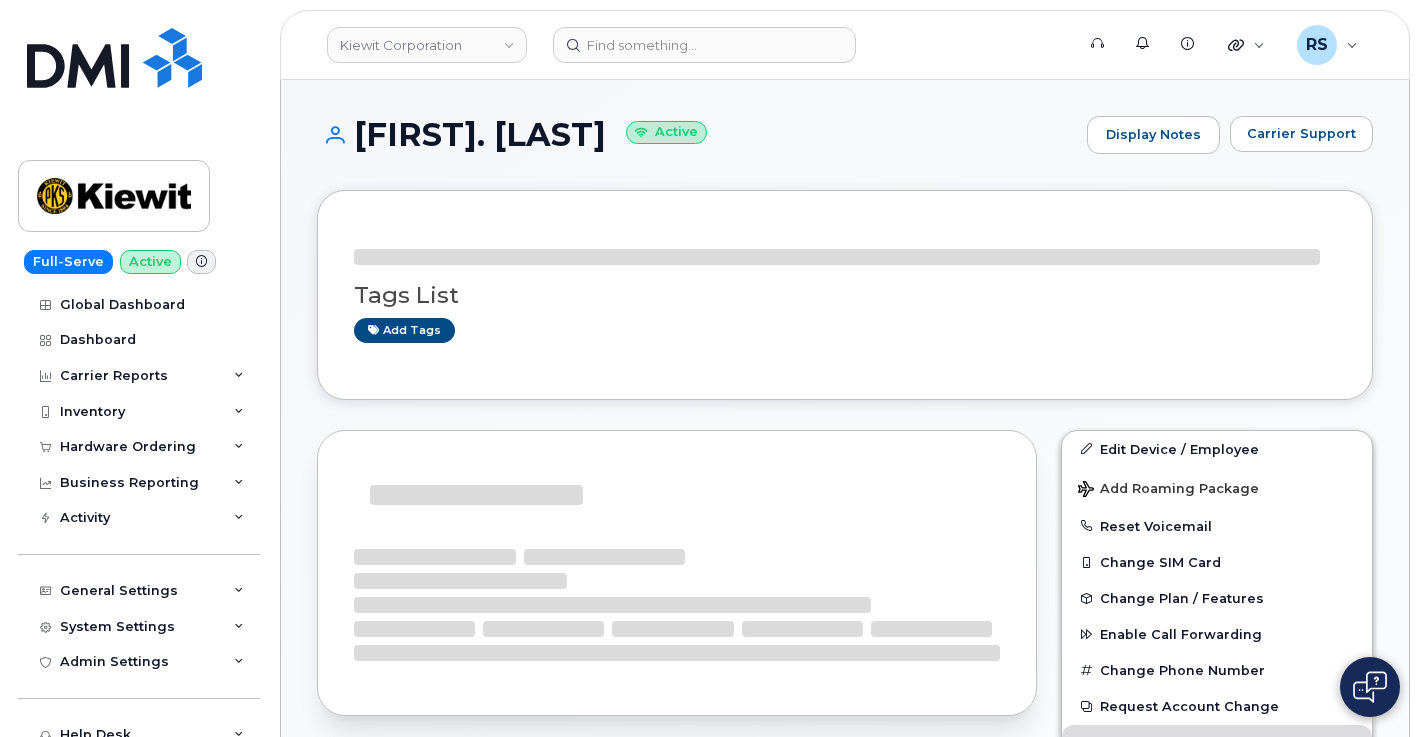 click on "Patrick.Reilly
Active
Display Notes
Carrier Support
Tags List
Add tags
Edit Device / Employee
Add Roaming Package
Reset Voicemail
Change SIM Card
Change Plan / Features
Enable Call Forwarding
Change Phone Number
Request Account Change
Block Data Usage
Transfer to Personal
Create Helpdesk Submission
Suspend/Cancel Device
Request Repair
Customer Future Changes Business Account Future Changes" at bounding box center [845, 1106] 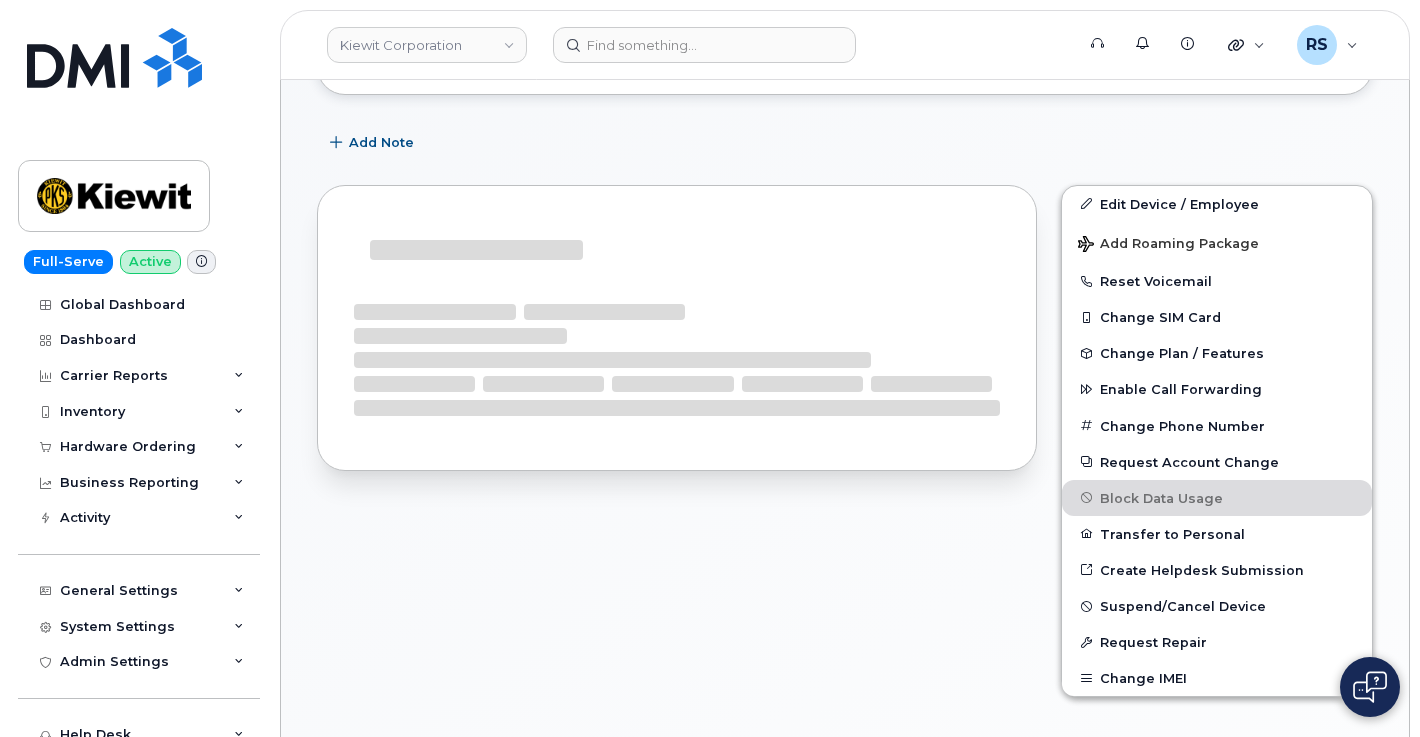 scroll, scrollTop: 361, scrollLeft: 0, axis: vertical 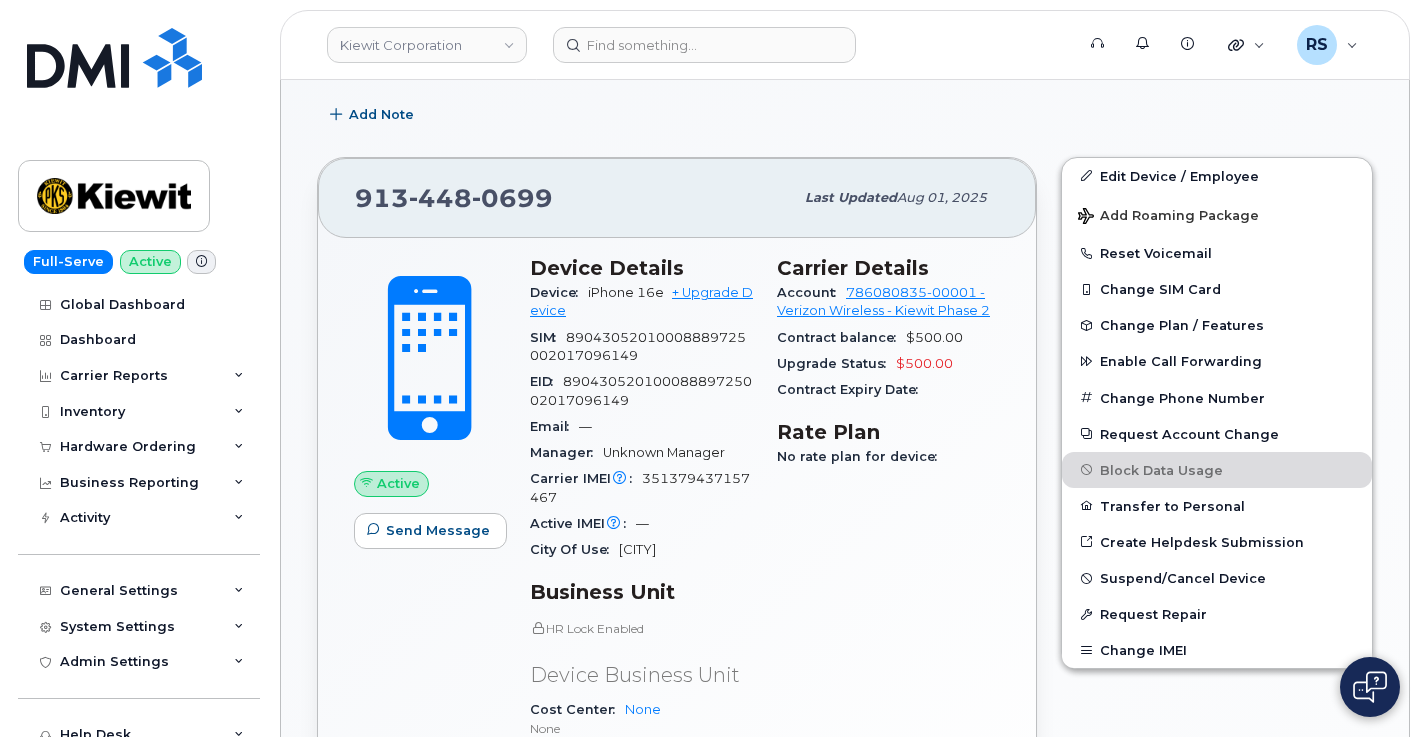 click on "351379437157467" at bounding box center (640, 487) 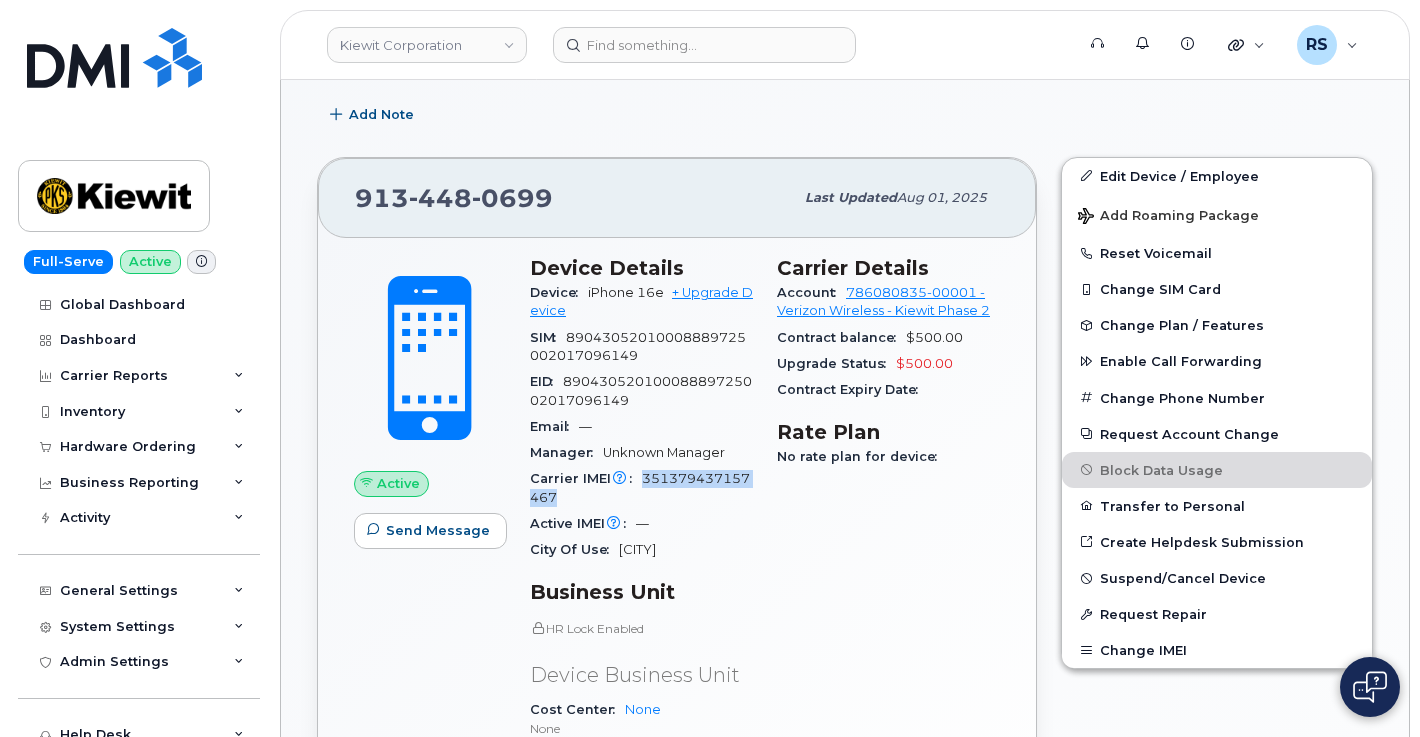 click on "351379437157467" at bounding box center [640, 487] 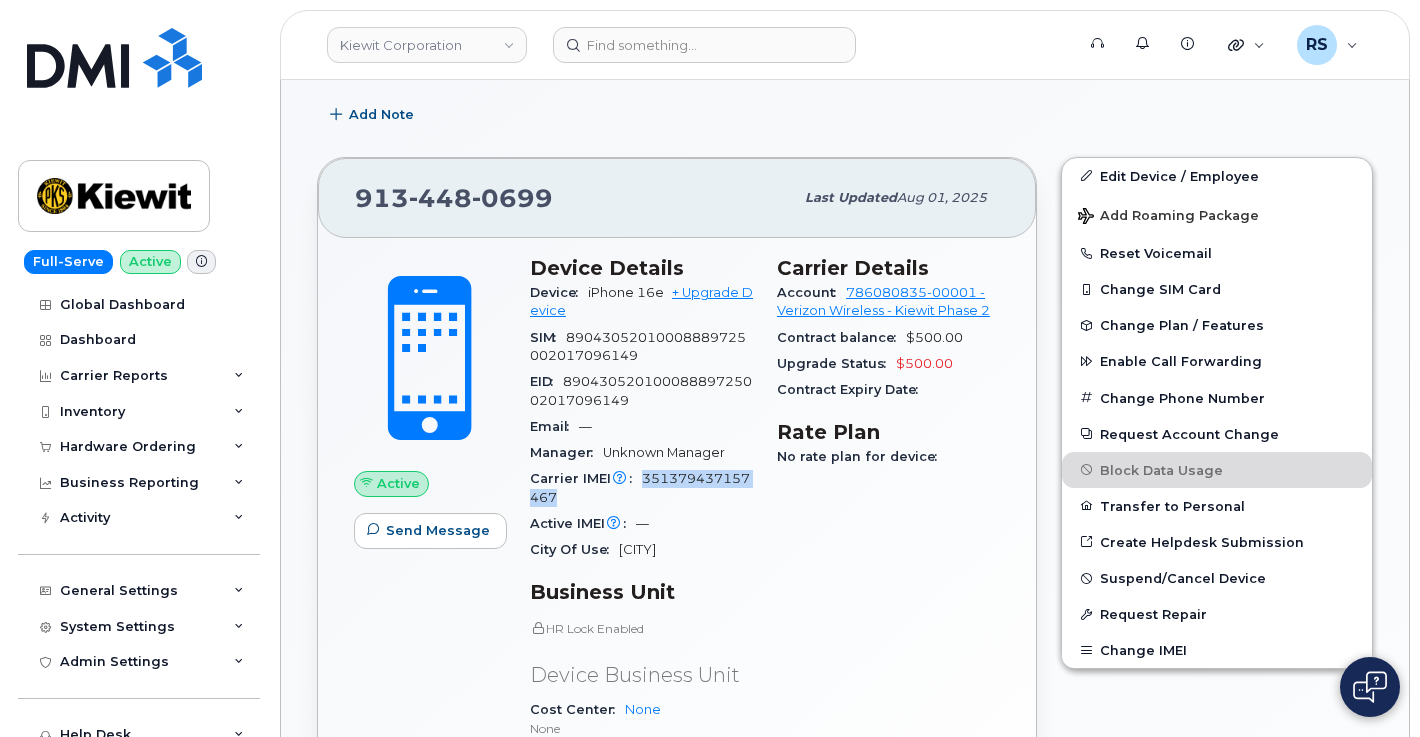 copy on "351379437157467" 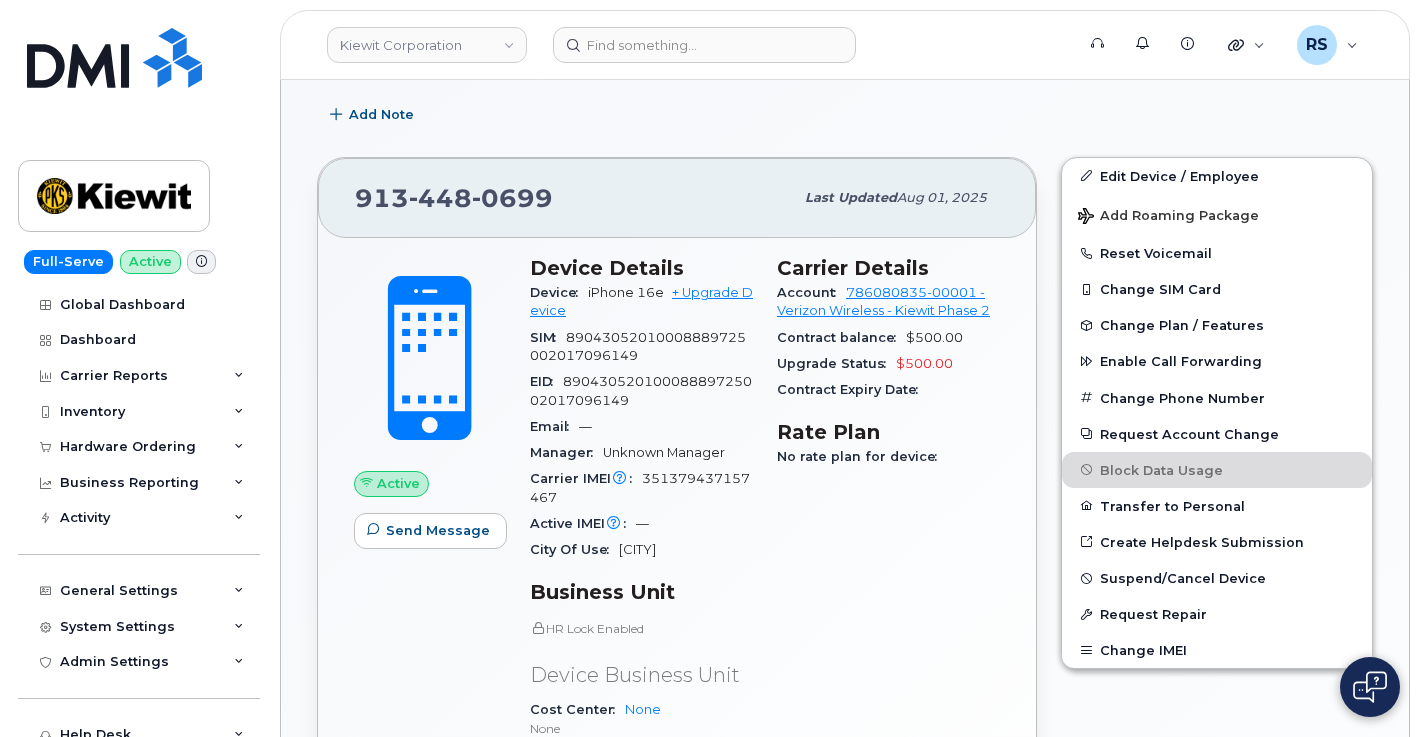 click on "89043052010008889725002017096149" at bounding box center [638, 346] 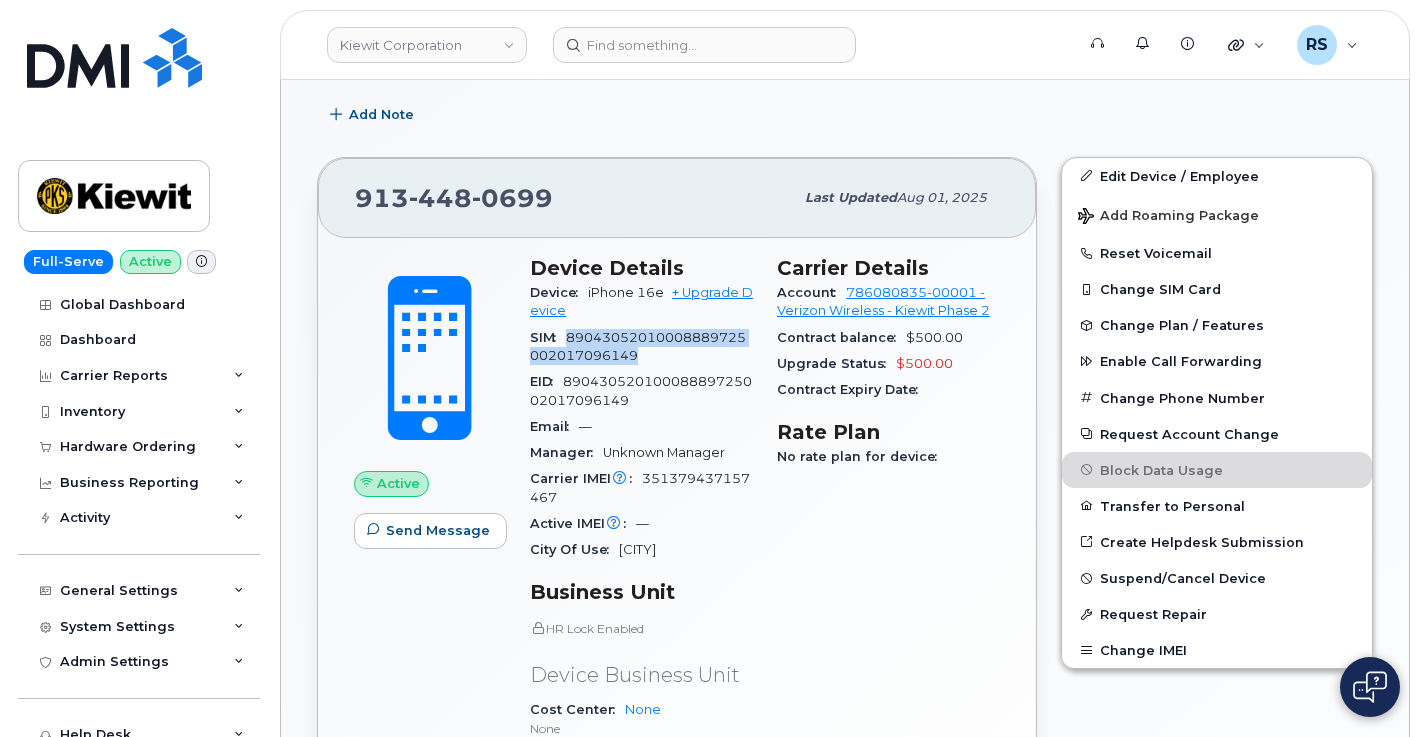 click on "89043052010008889725002017096149" at bounding box center [638, 346] 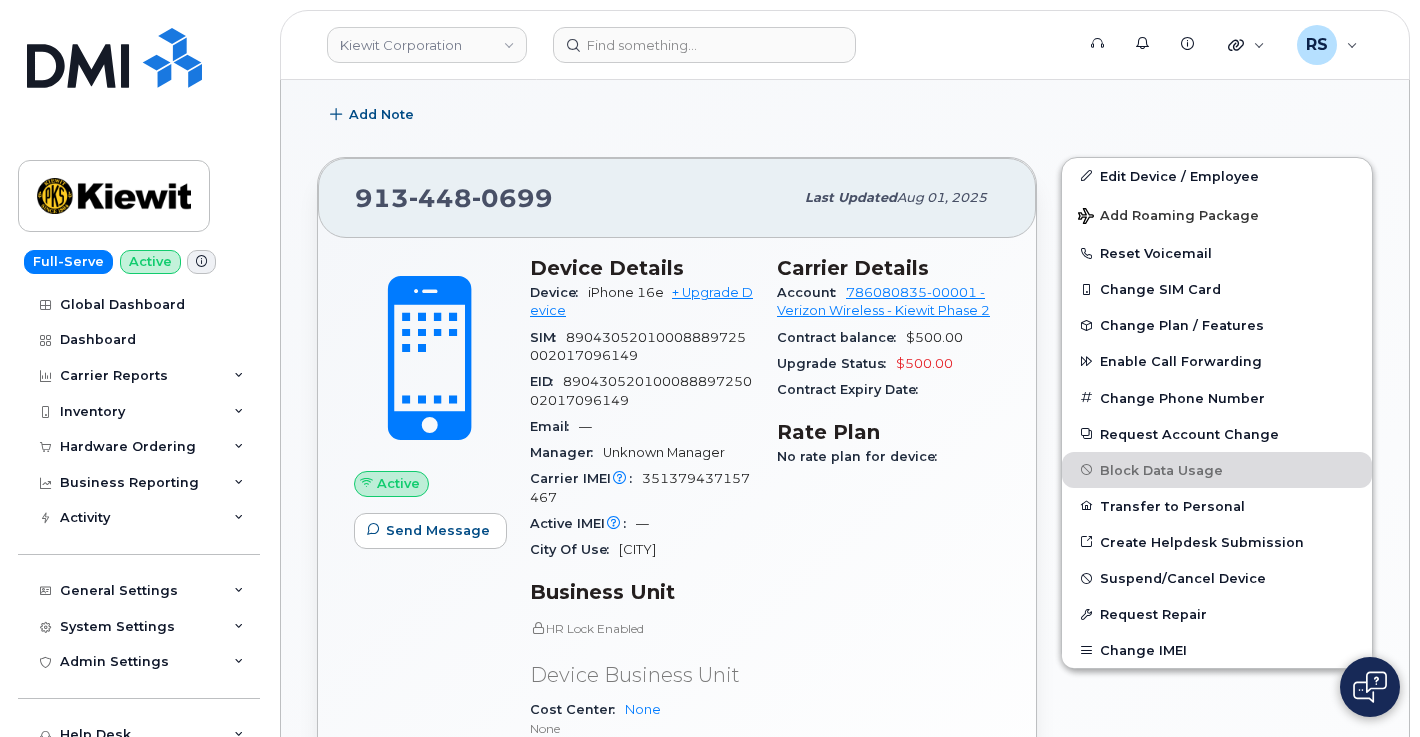 click on "Full-Serve Active Global Dashboard Dashboard Carrier Reports Monthly Billing Data Daily Data Pooling Average Costing Executive Summary Accounting Roaming Reports Suspended Devices Suspension Candidates Custom Report Cost Variance Inventory Mobility Devices Data Conflicts Spare Hardware Import Hardware Ordering Overview Orders Business Reporting Managerial Reports Individual Reports Business Unit Reports Activity Travel Requests Activity Log Device Status Updates Rate Plan Monitor General Settings My Account Approval Mapping Locations Managers & Employees Usage Alerts Tags Data Pool Thresholds System Settings Accounting Codes Contacts Plans and Features Reporting Carrier Contracts Hardware Ordering Users Individual Users Admin Settings Integrations MDM/UEM Config Help Desk Roaming Data Block Dashboard Hardware Orders Repair Requests Device Status Updates Data Pools Data Pool Sources Managerial Disputes Customer Workflows Customer Settings General Business Unit Rules Roaming Dealers Helpdesk Wirelines Emails" at bounding box center (135, 368) 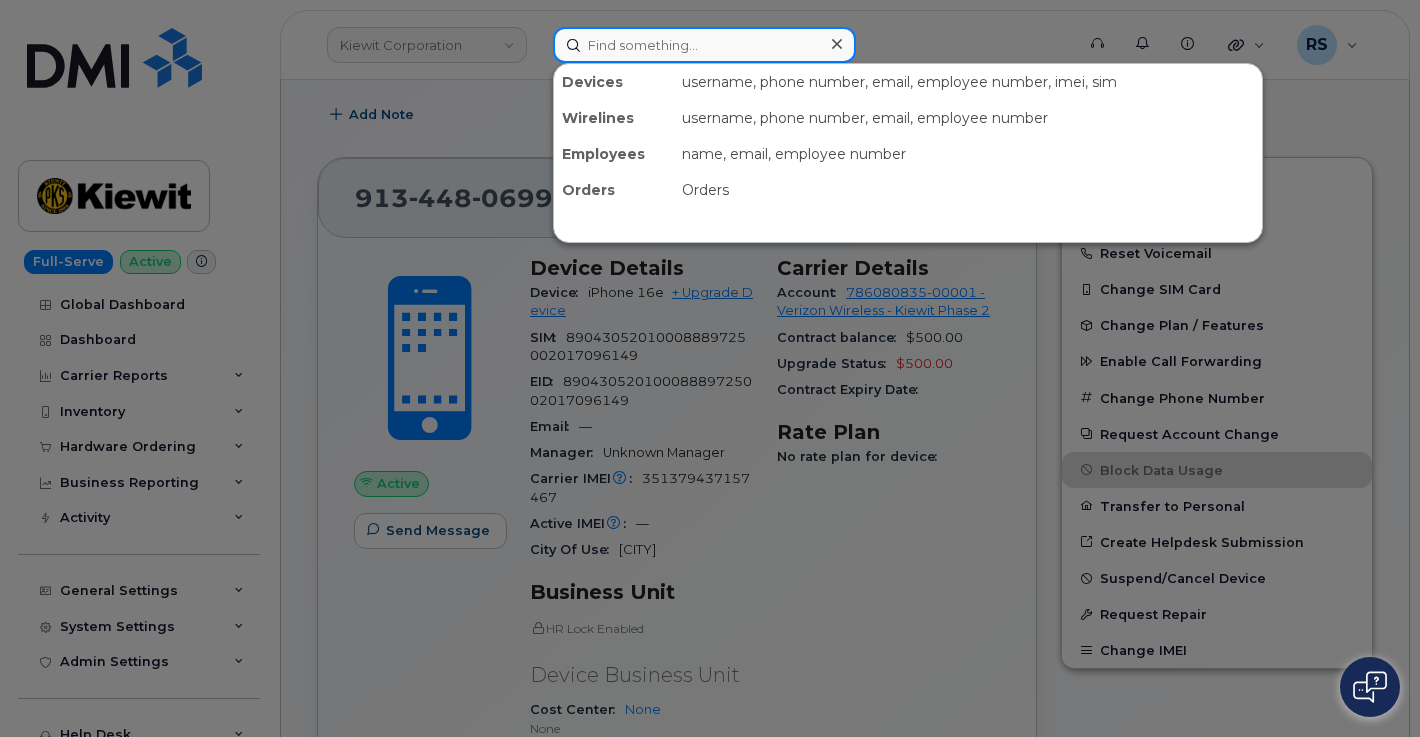 click at bounding box center [704, 45] 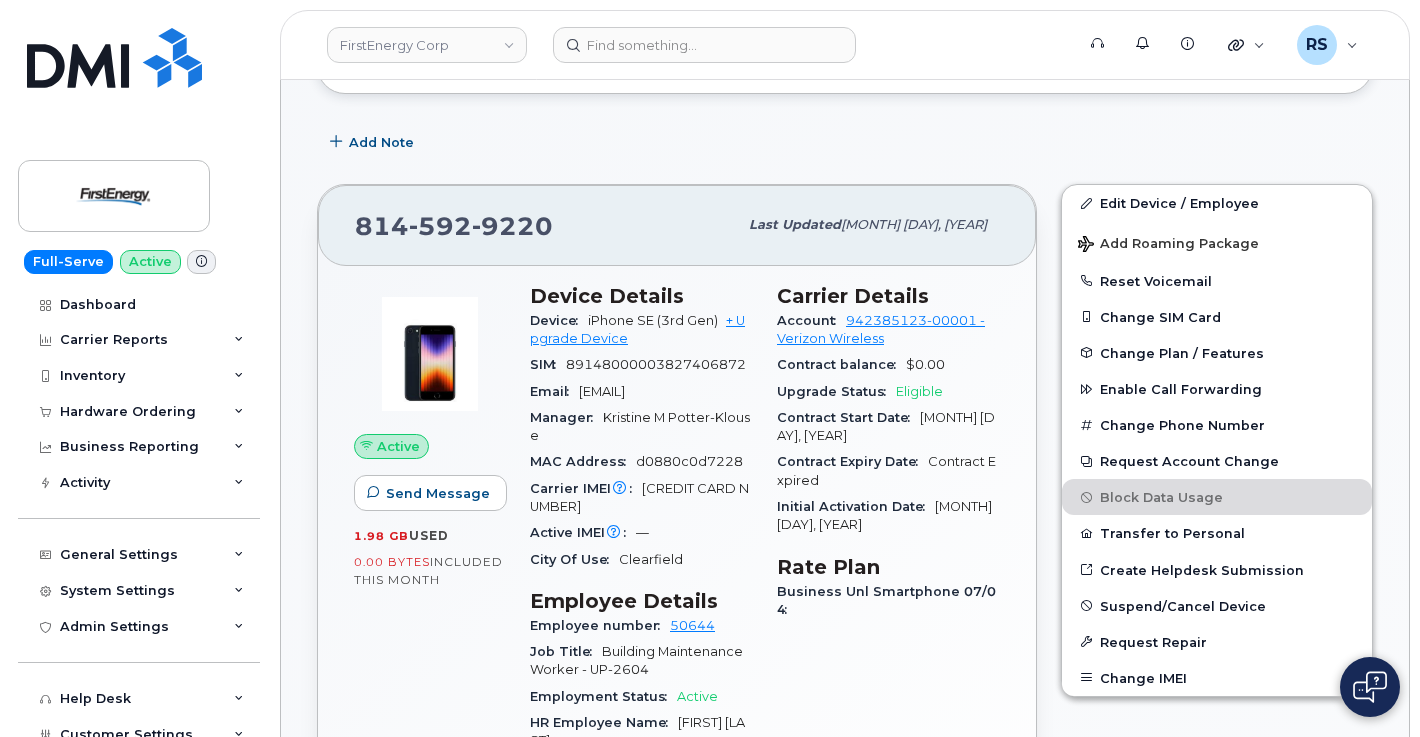 scroll, scrollTop: 467, scrollLeft: 0, axis: vertical 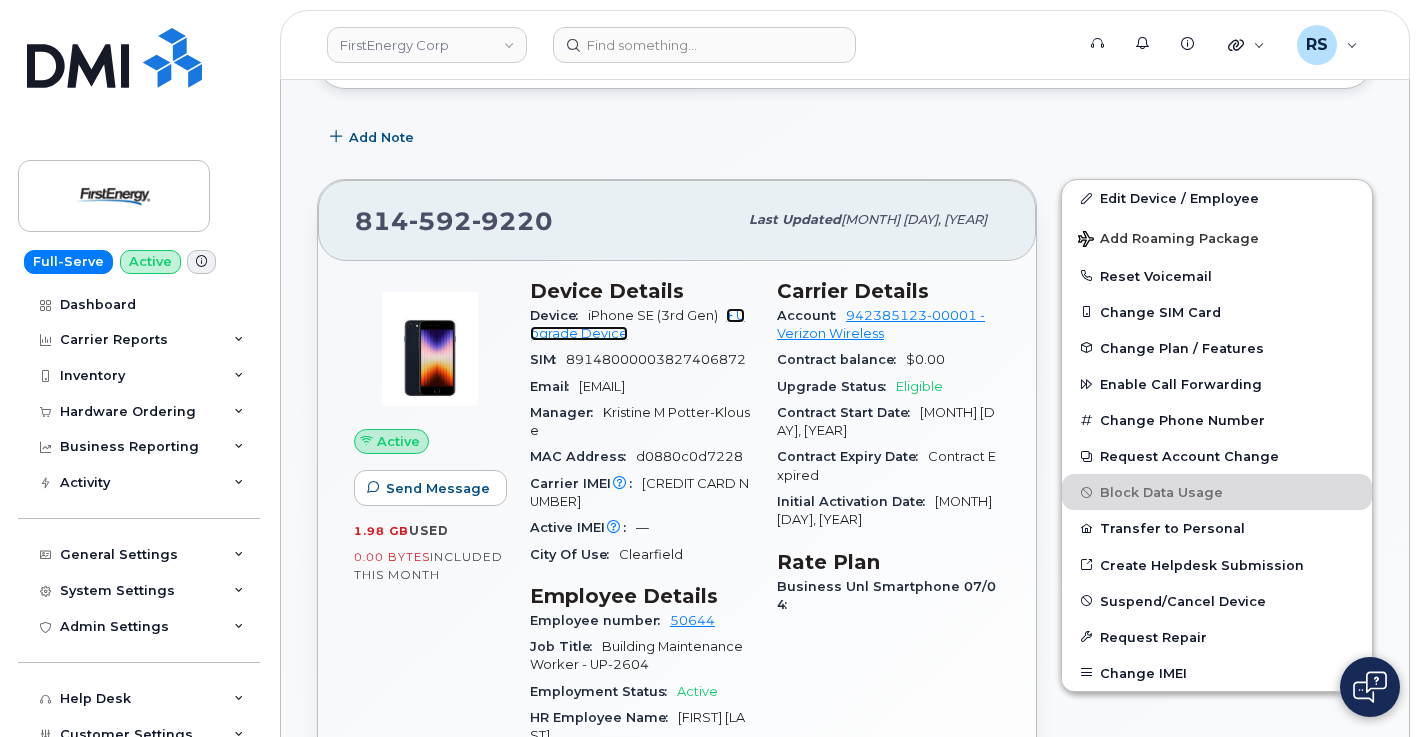 click on "+ Upgrade Device" 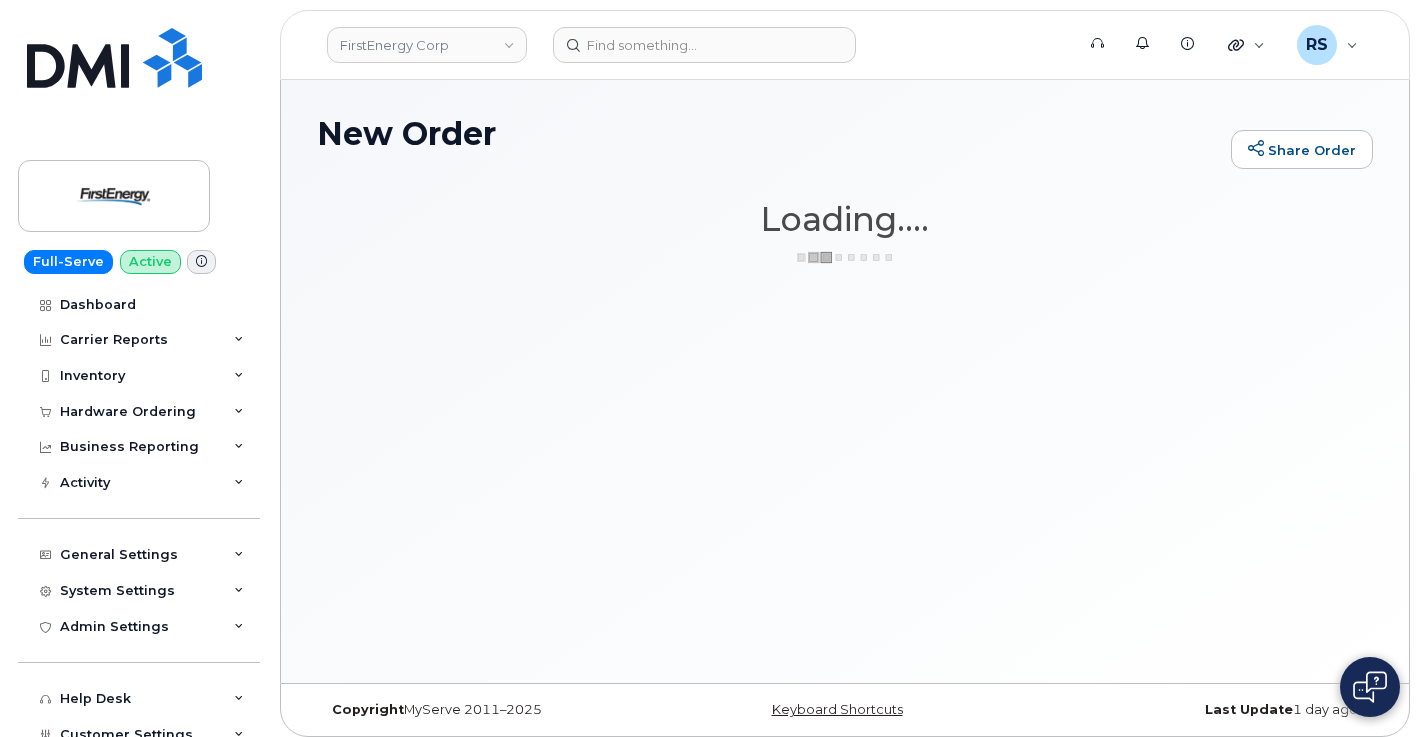 scroll, scrollTop: 0, scrollLeft: 0, axis: both 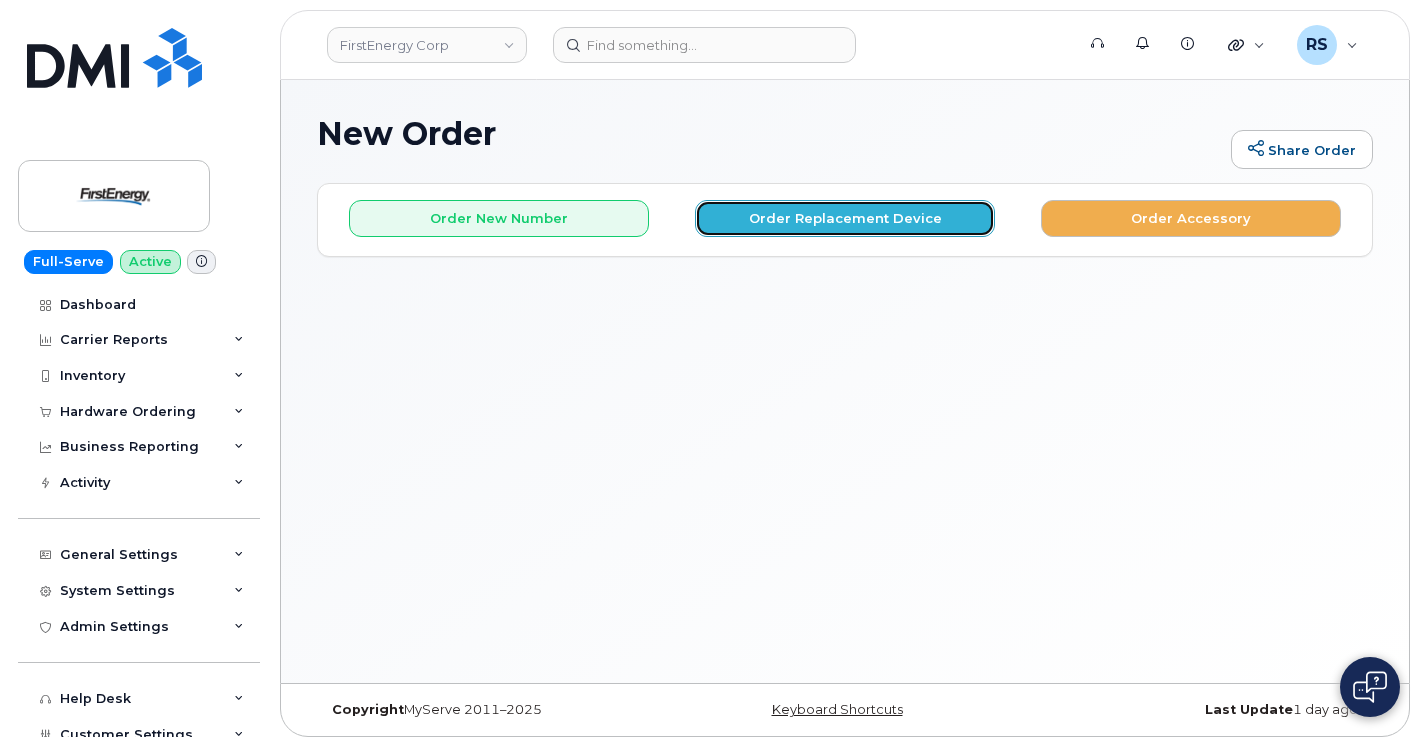 click on "Order Replacement Device" 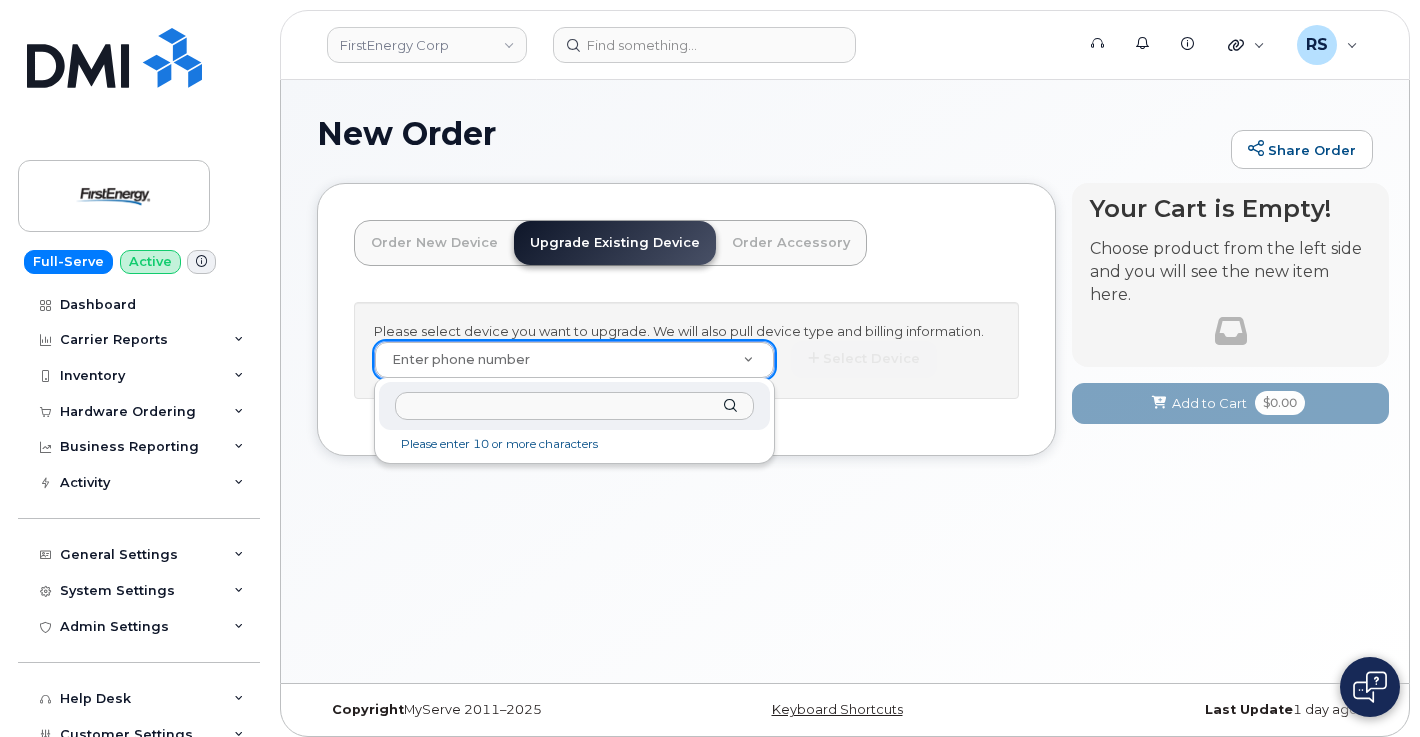 click 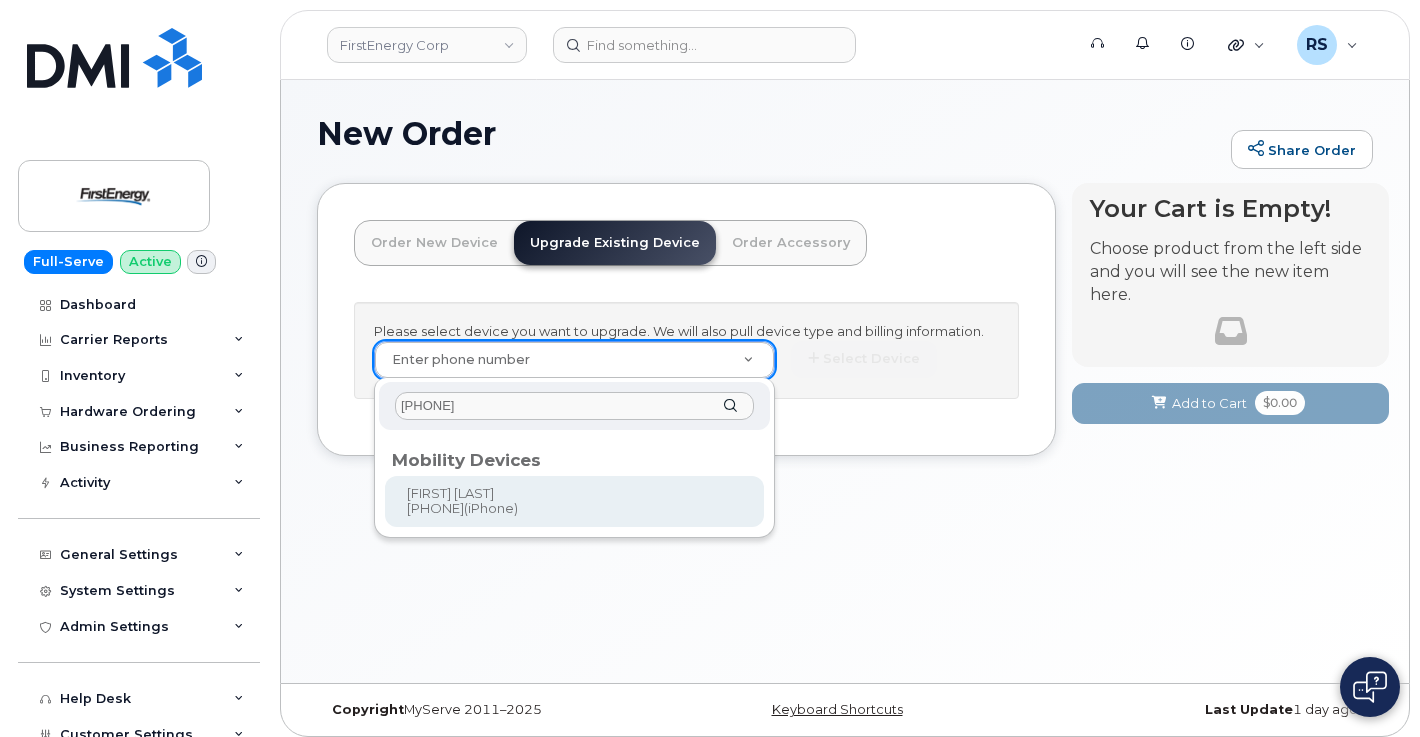 type on "[PHONE]" 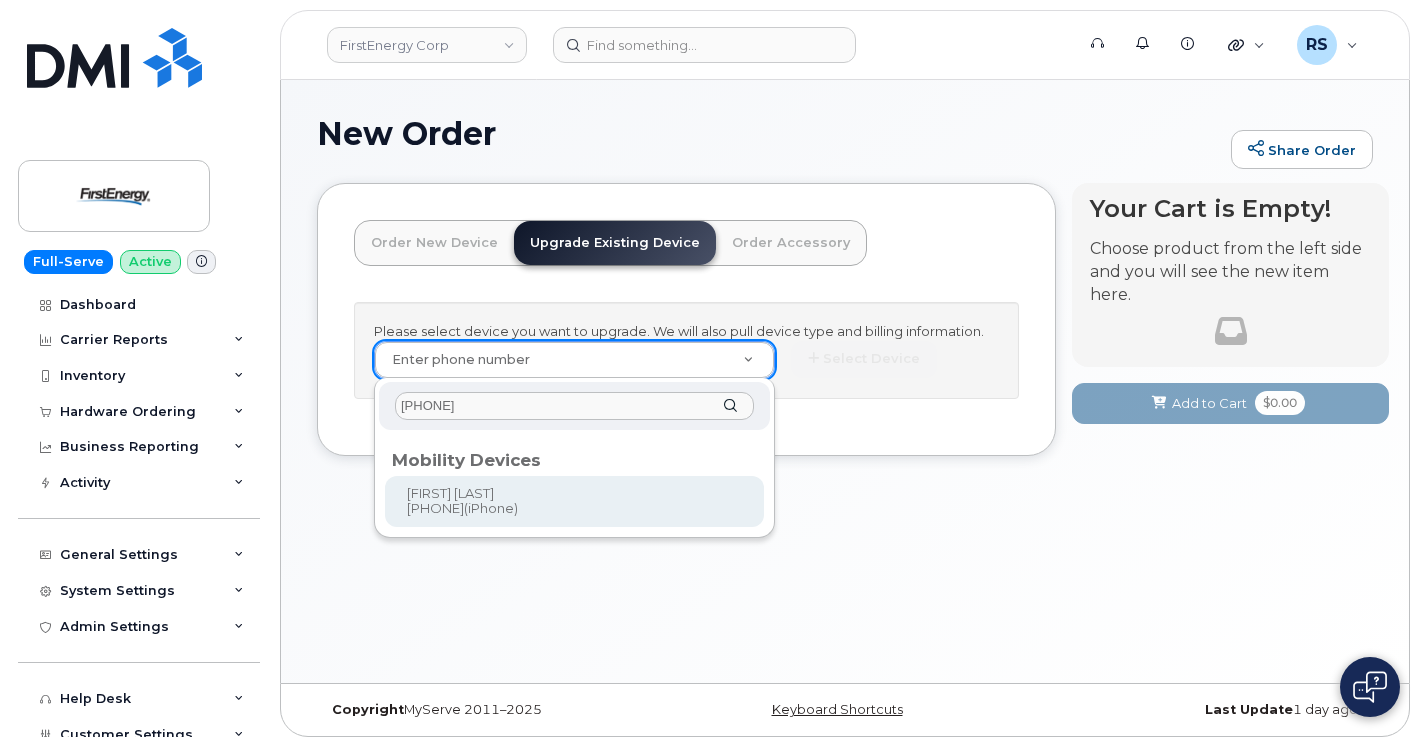 type on "[NUMBER]" 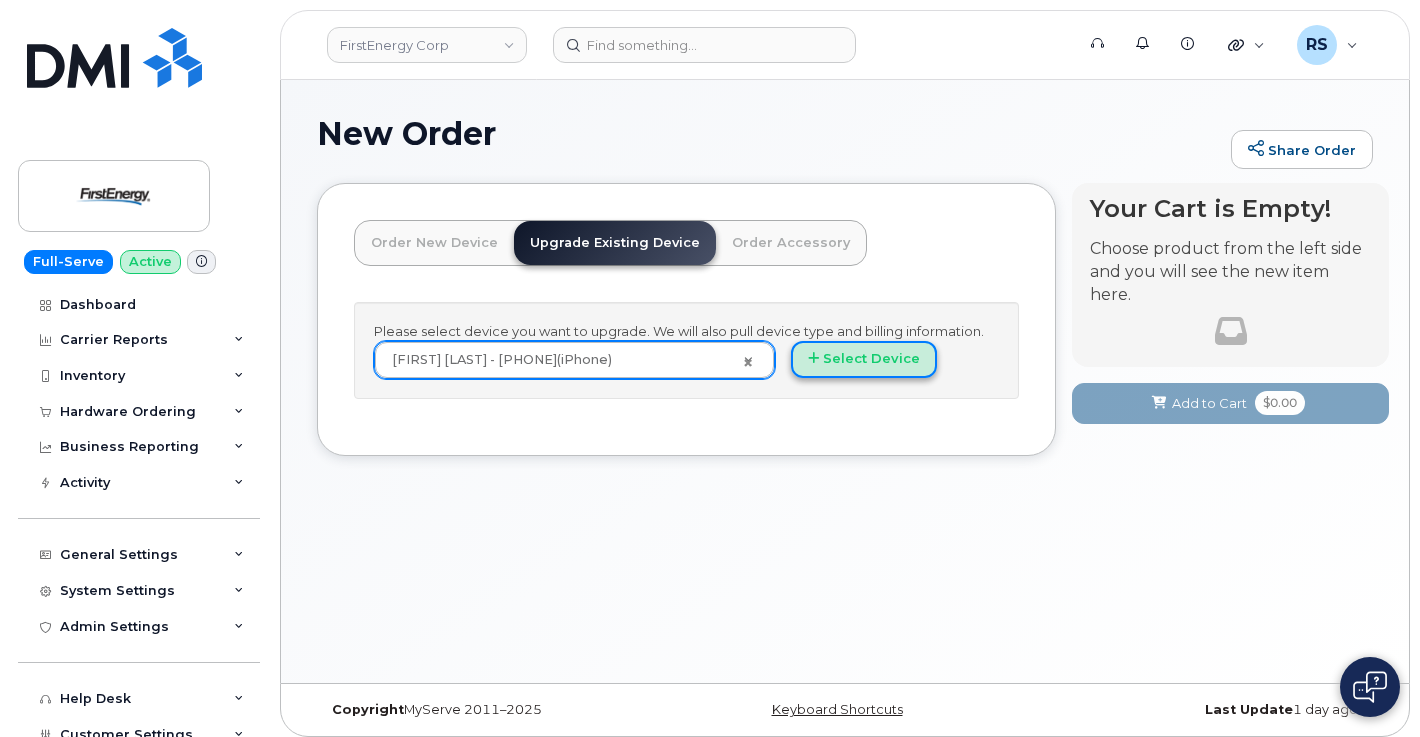 click on "Select Device" 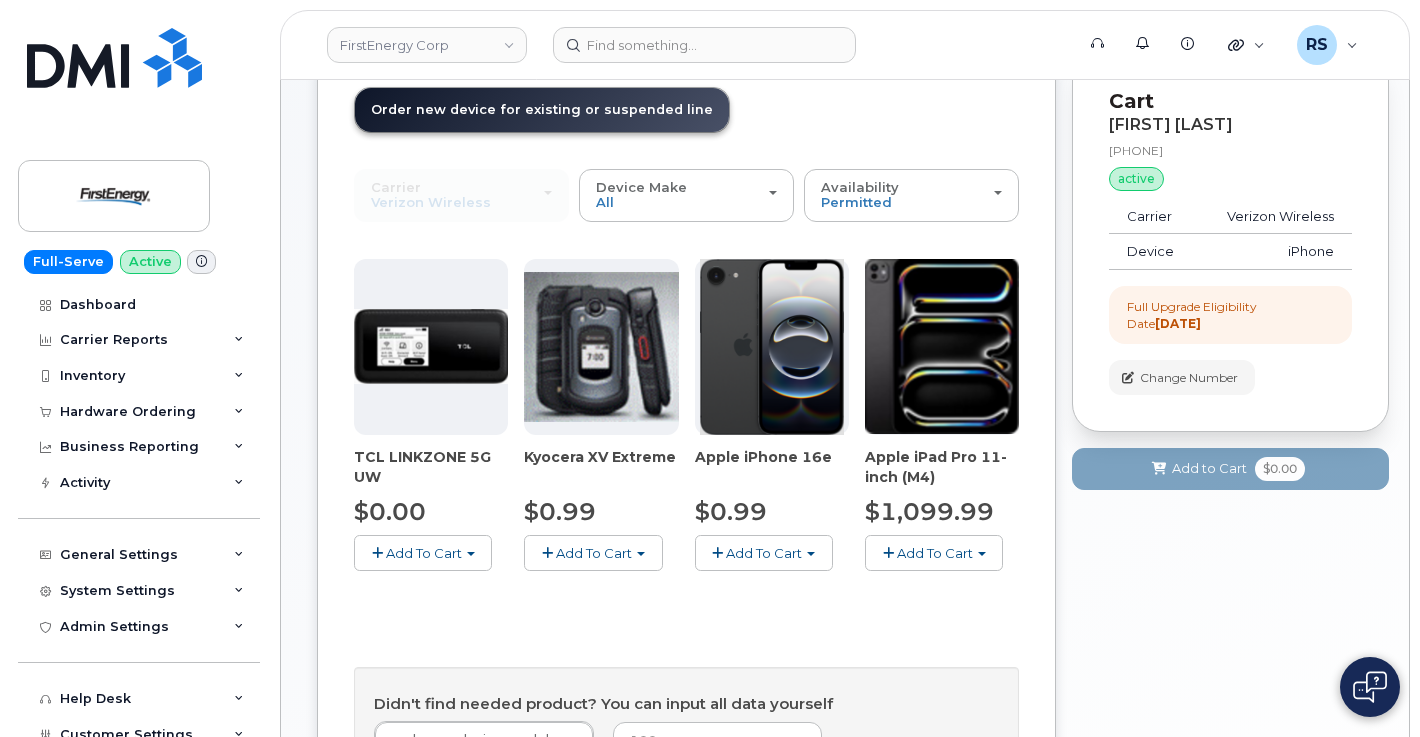 scroll, scrollTop: 200, scrollLeft: 0, axis: vertical 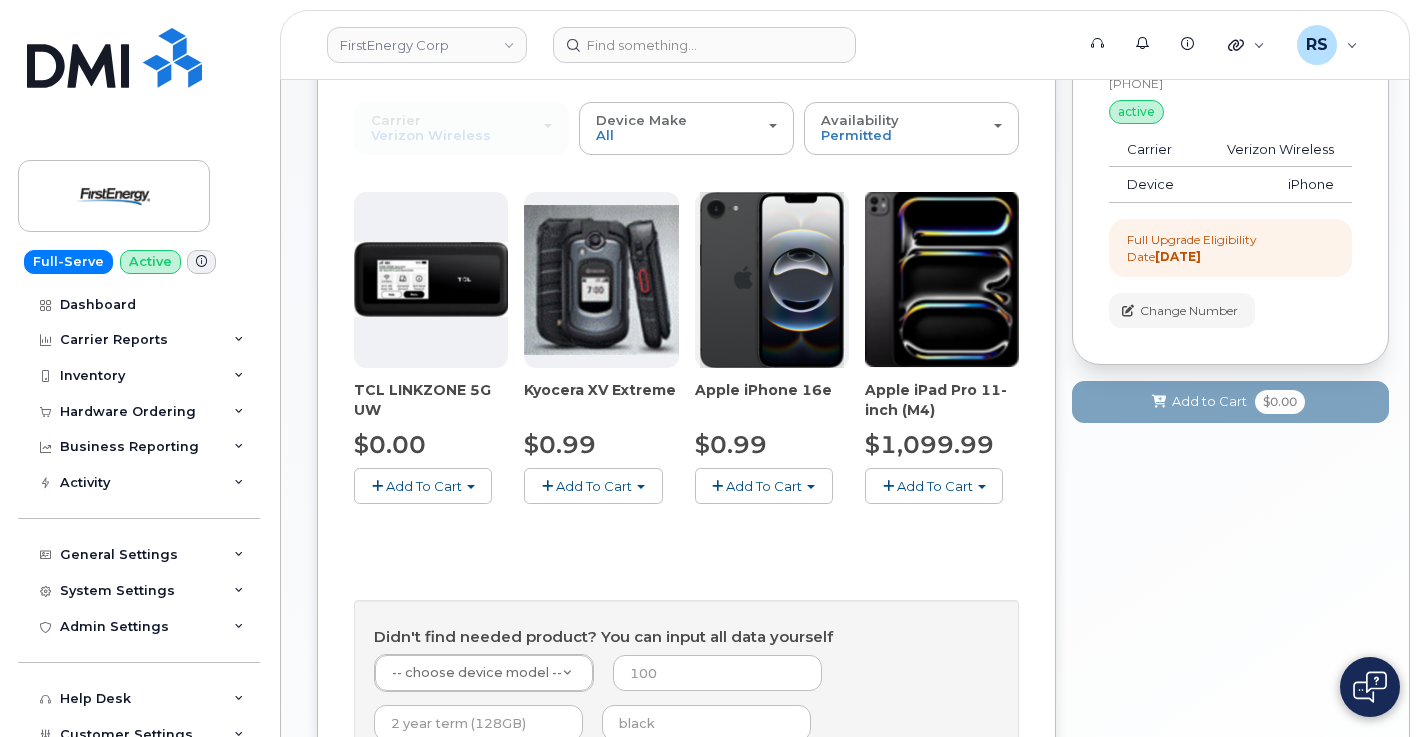 click on "Add To Cart" 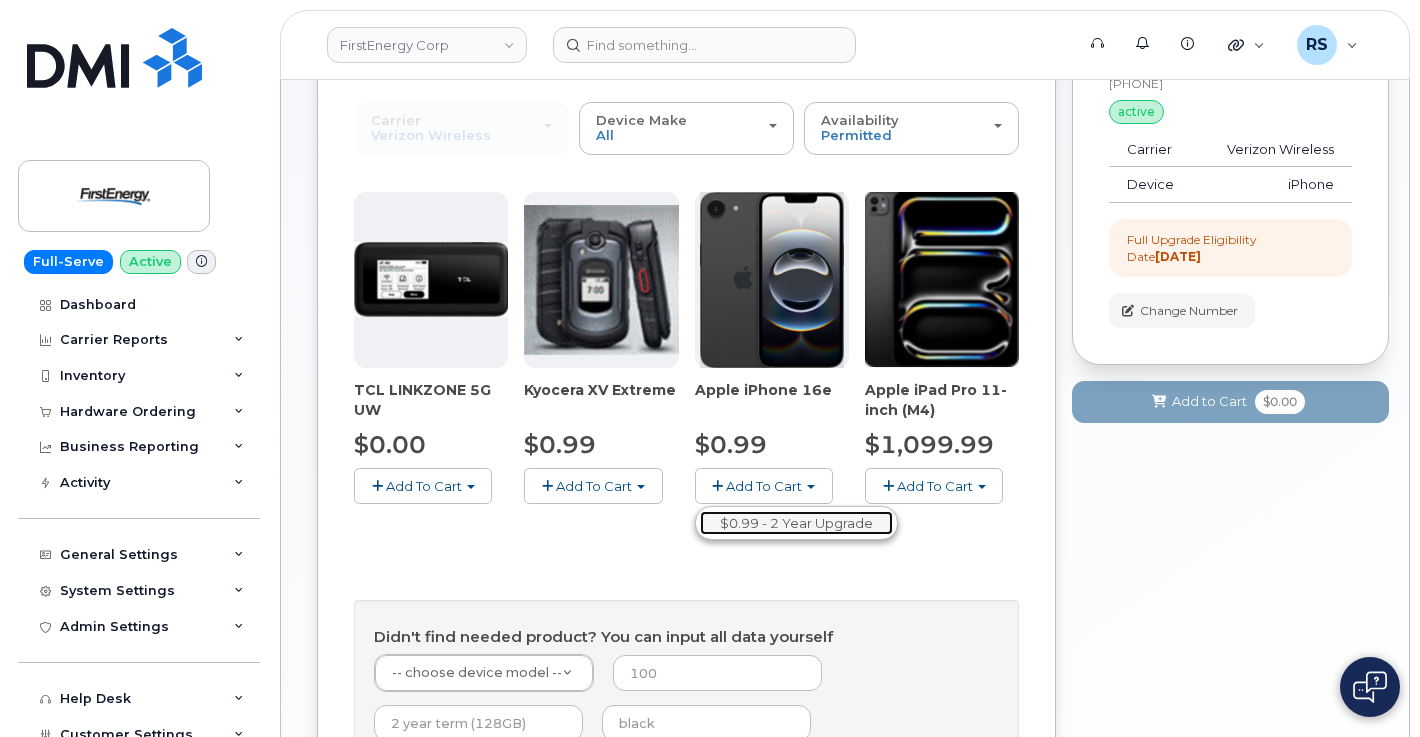 click on "$0.99 - 2 Year Upgrade" 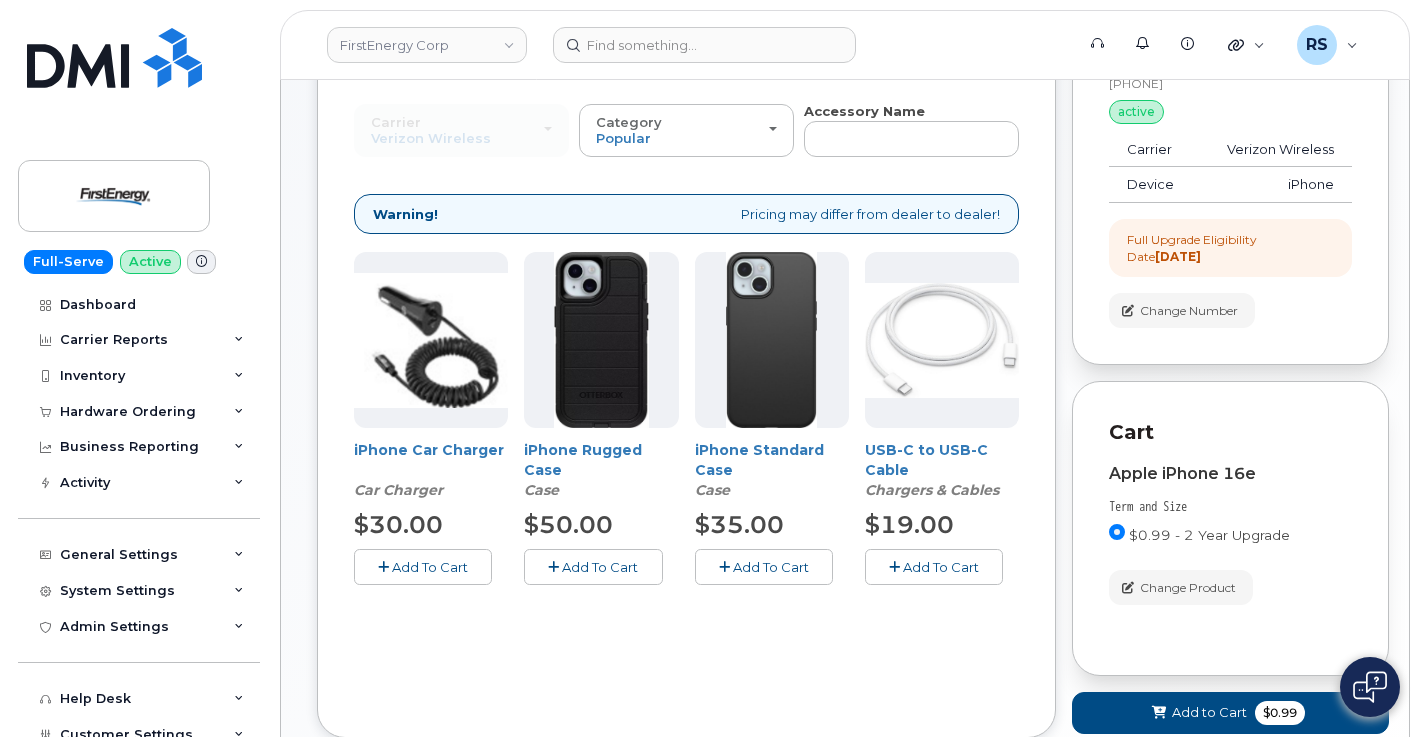 click on "Order New Device
Upgrade Existing Device
Order Accessory
Order new device and new line
Order new device for existing or suspended line
Order Accessory
Carrier
Verizon Wireless
AT&T Wireless
US Cellular
Verizon Wireless
AT&T Wireless
US Cellular
Category
Popular
All
Car Charger
Case
Accessory Name
All new mobile devices come with
Selected device does not include Wall Charger or Car Charger, it's advised to order these accessories.
Selected device has
Warning!
Pricing may differ from dealer to dealer!
iPhone Car Charger
Car Charger
$30.00
Add To Cart
iPhone Rugged Case
Case
$50.00
Add To Cart" 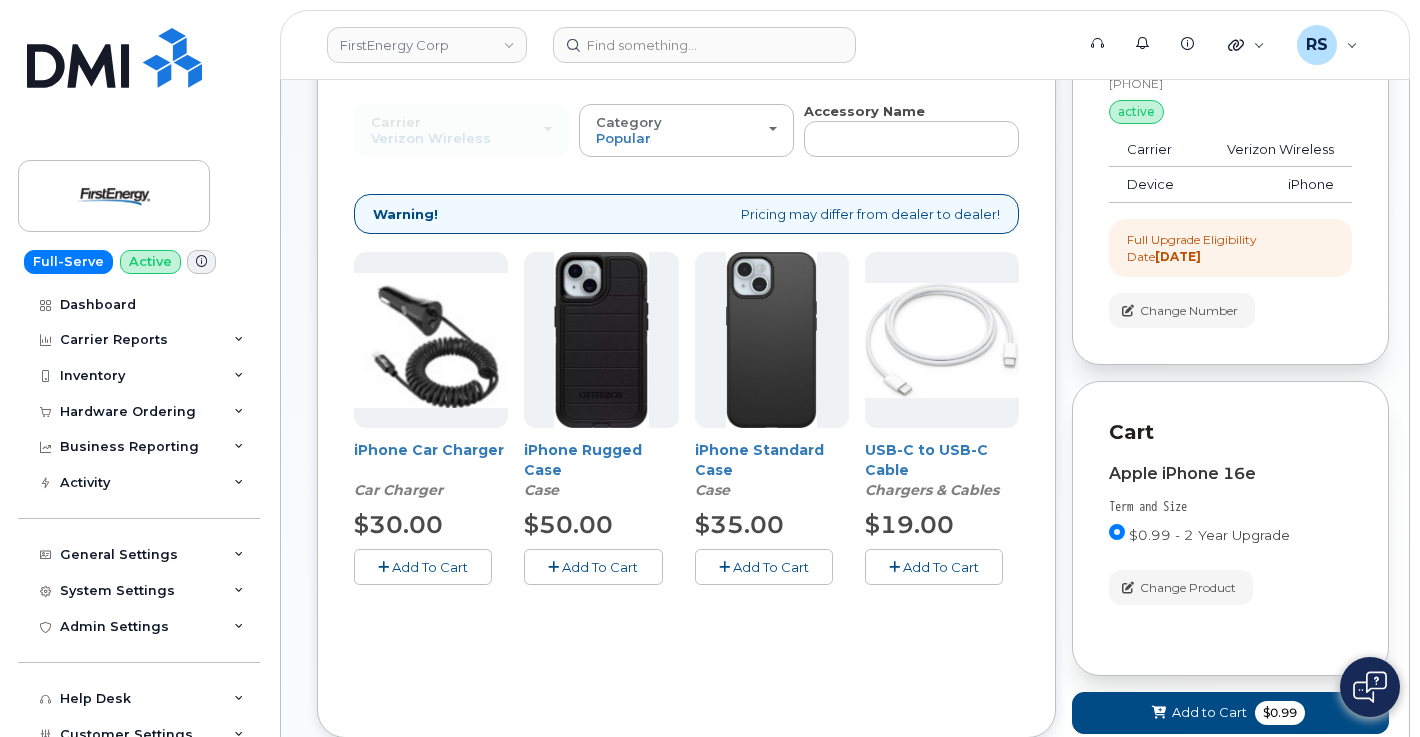 click on "Add To Cart" 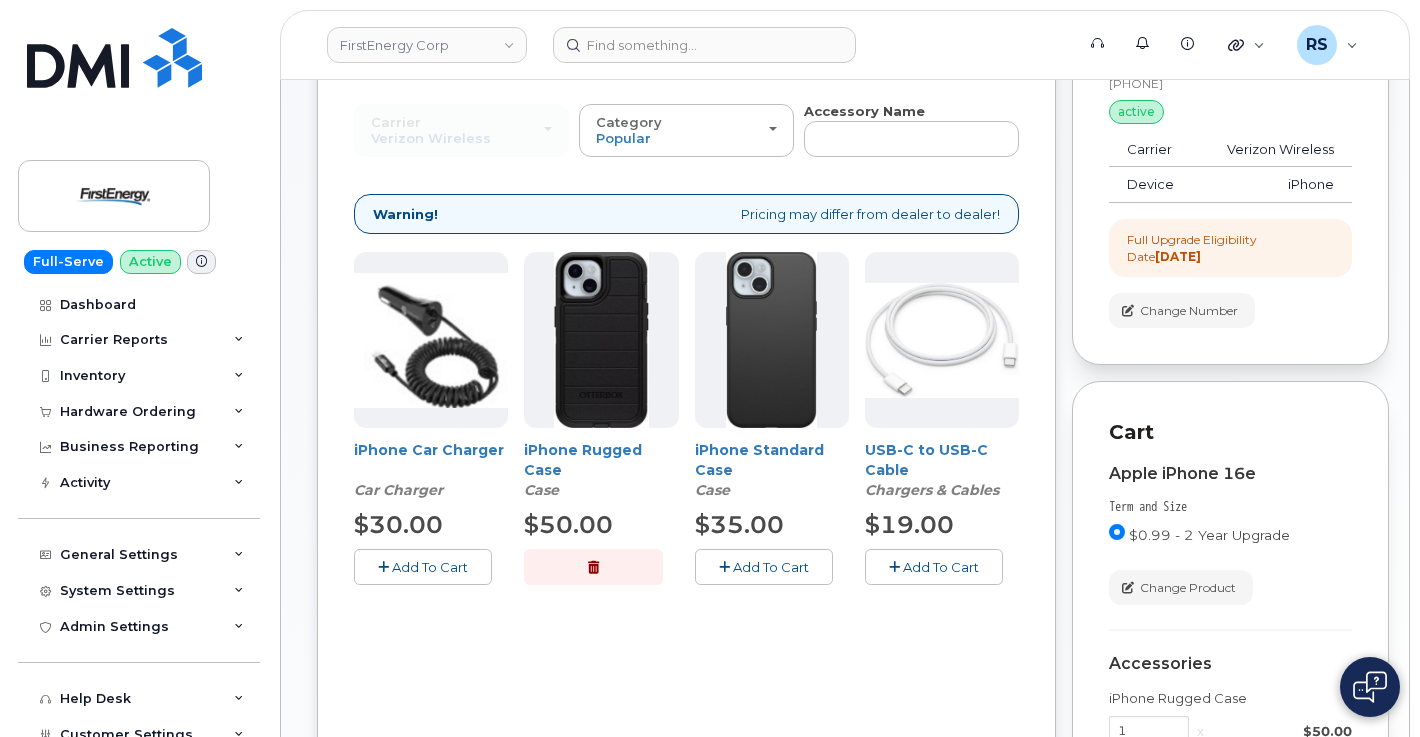 click on "Order New Device
Upgrade Existing Device
Order Accessory
Order new device and new line
Order new device for existing or suspended line
Order Accessory
Carrier
Verizon Wireless
AT&T Wireless
US Cellular
Verizon Wireless
AT&T Wireless
US Cellular
Category
Popular
All
Car Charger
Case
Accessory Name
All new mobile devices come with
Selected device does not include Wall Charger or Car Charger, it's advised to order these accessories.
Selected device has
Warning!
Pricing may differ from dealer to dealer!
iPhone Car Charger
Car Charger
$30.00
Add To Cart
iPhone Rugged Case
Case
$50.00
Add To Cart" 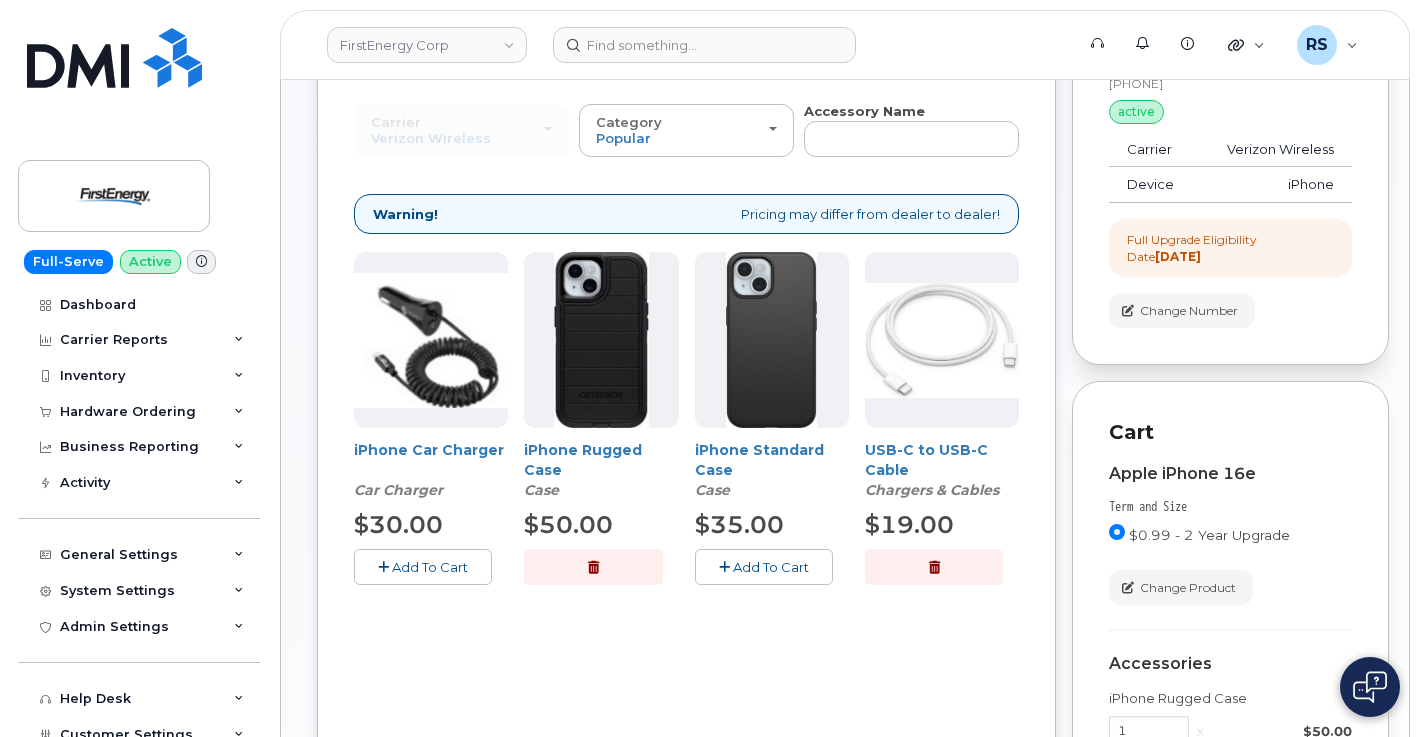 click on "Order New Device
Upgrade Existing Device
Order Accessory
Order new device and new line
Order new device for existing or suspended line
Order Accessory
Carrier
Verizon Wireless
AT&T Wireless
US Cellular
Verizon Wireless
AT&T Wireless
US Cellular
Category
Popular
All
Car Charger
Case
Accessory Name
All new mobile devices come with
Selected device does not include Wall Charger or Car Charger, it's advised to order these accessories.
Selected device has
Warning!
Pricing may differ from dealer to dealer!
iPhone Car Charger
Car Charger
$30.00
Add To Cart
iPhone Rugged Case
Case
$50.00
Add To Cart" 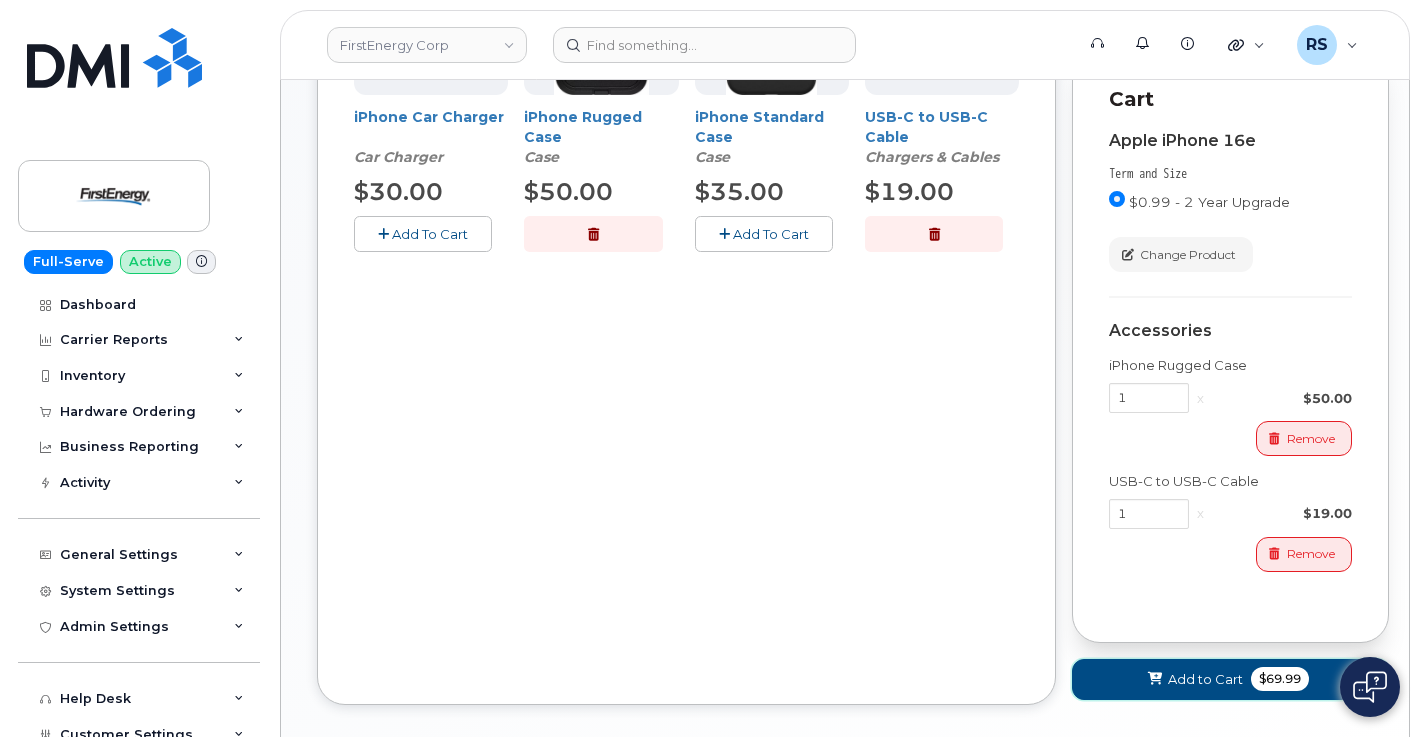 click on "Add to Cart" 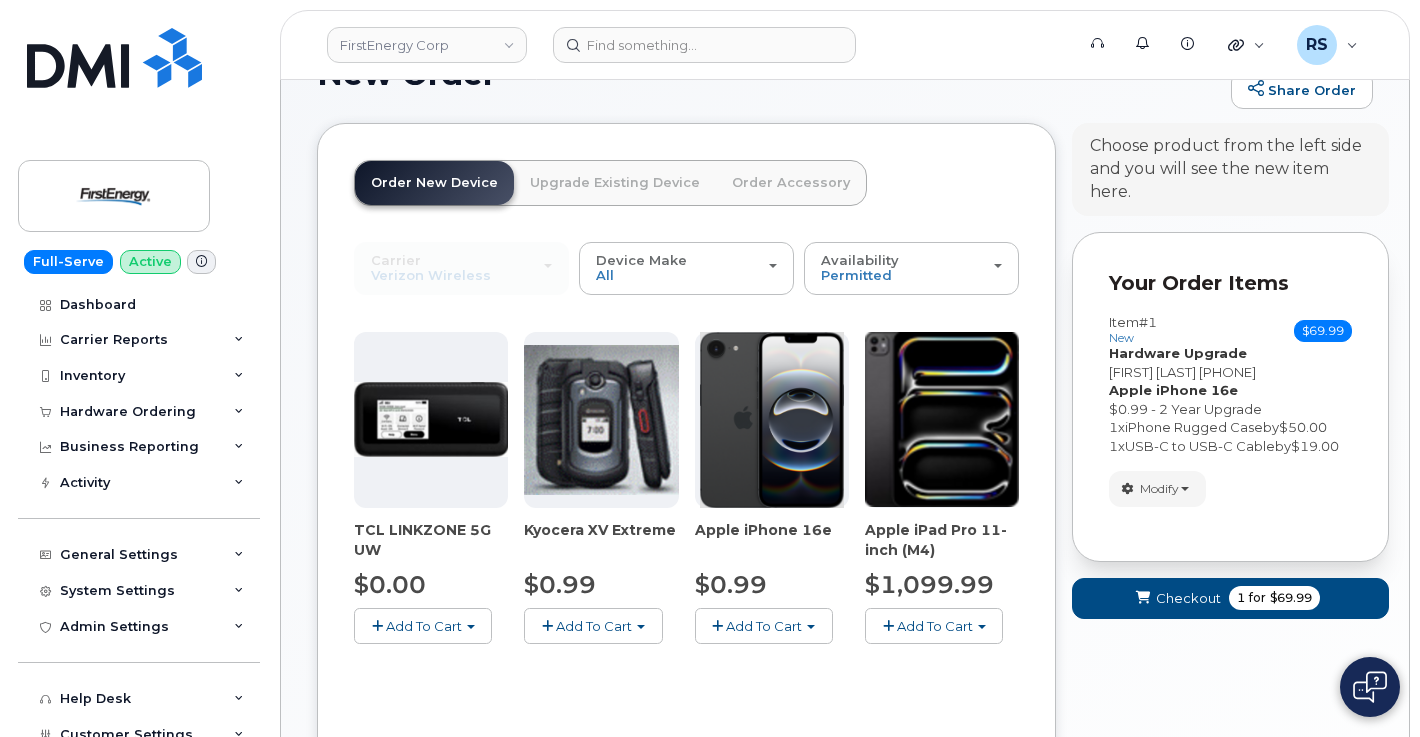 scroll, scrollTop: 425, scrollLeft: 0, axis: vertical 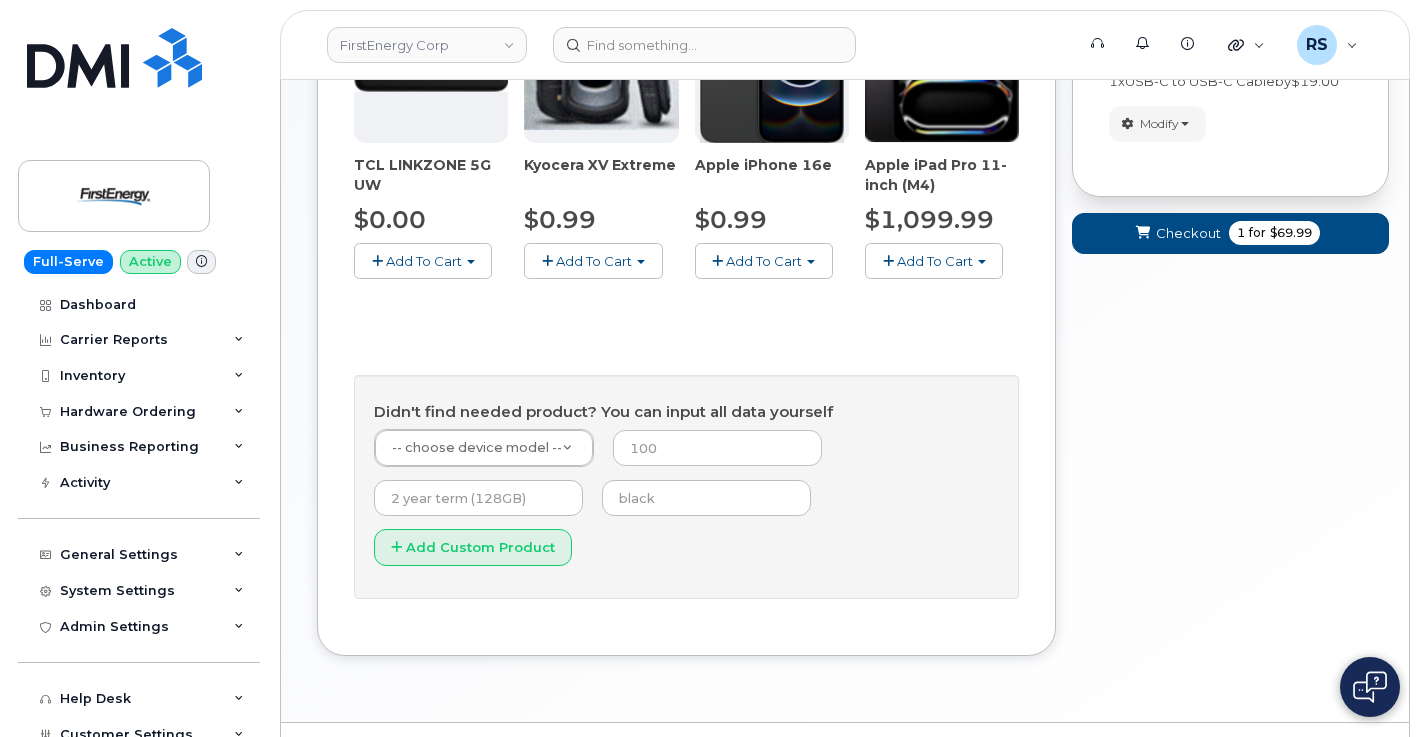 click on "Your Cart is Empty!
Choose product from the left side and you will see the new item here.
You're trying to update existing item right now. Select new product or refresh the browser page if want cancel the changes.
Choose product from the left side and you will see the new item here.
Cart
active
suspended
Carrier
Device
Additional cost to upgrading the device
Selected device is Eligible for upgrade
Full Upgrade Eligibility Date
This user received a new device
Change Number
You can not change selected device for the existing item. Please, add new item instead.
Cart
ID
#undefined
Carrier
Unlocked
Accessories
Replace on product
Cart
Add to Cart
$0.00
Carriers have limited orders to a maximum of 20 devices.   You have to do multiple orders of 20 devices." 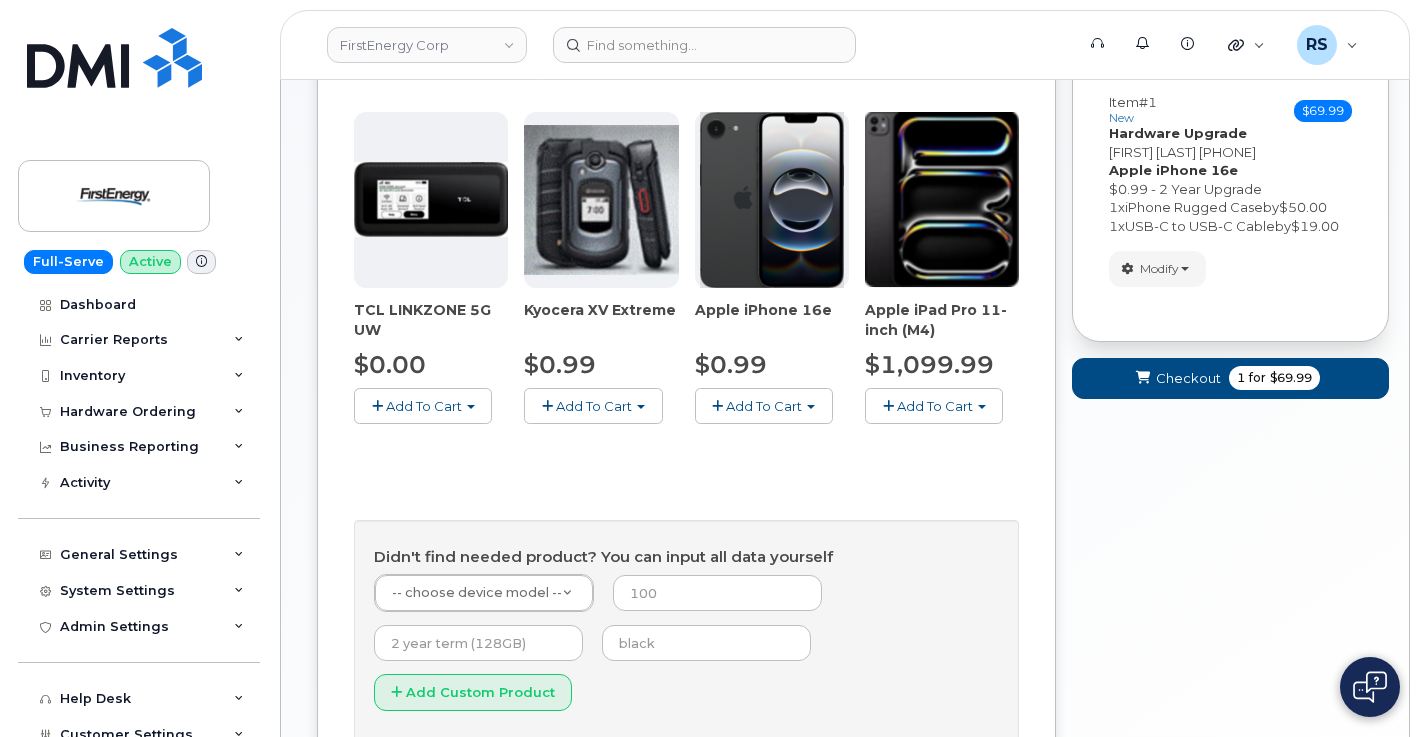 scroll, scrollTop: 0, scrollLeft: 0, axis: both 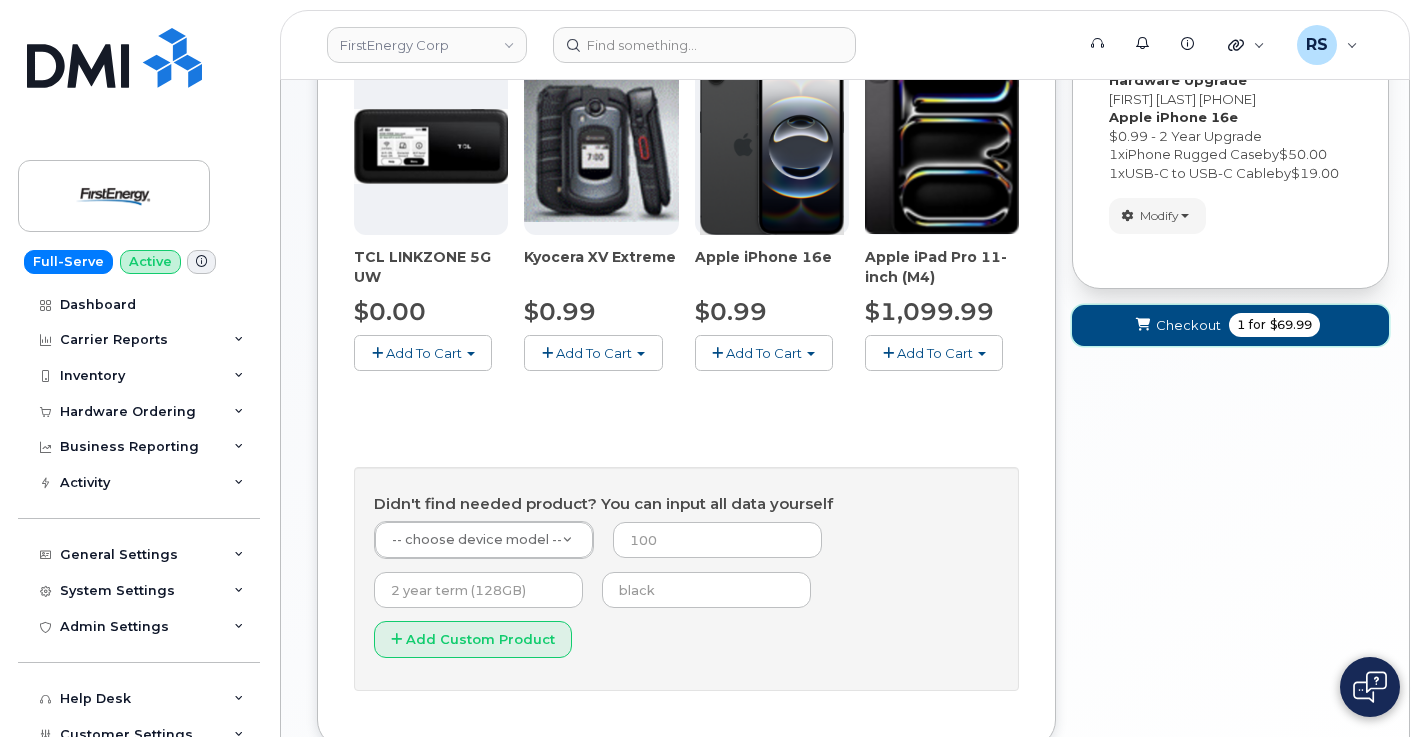 click on "Checkout" 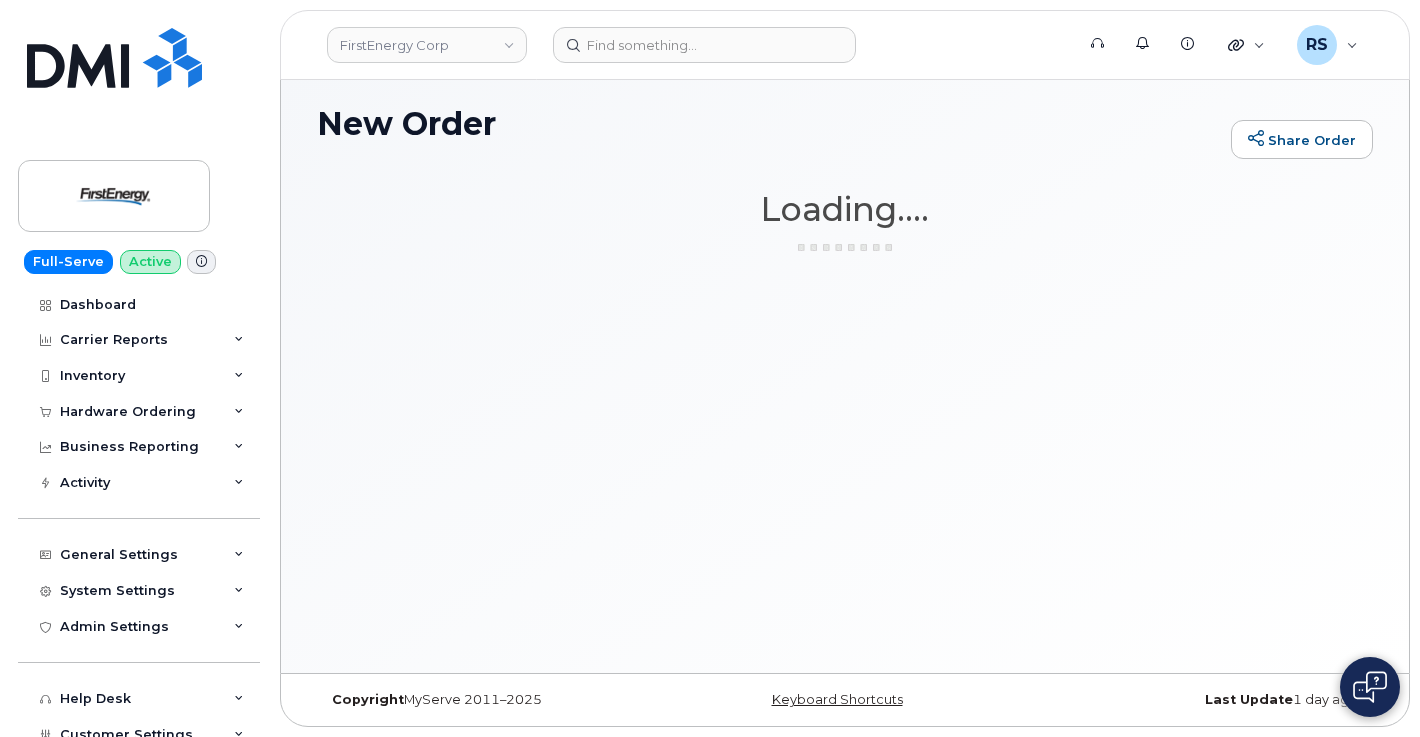 scroll, scrollTop: 10, scrollLeft: 0, axis: vertical 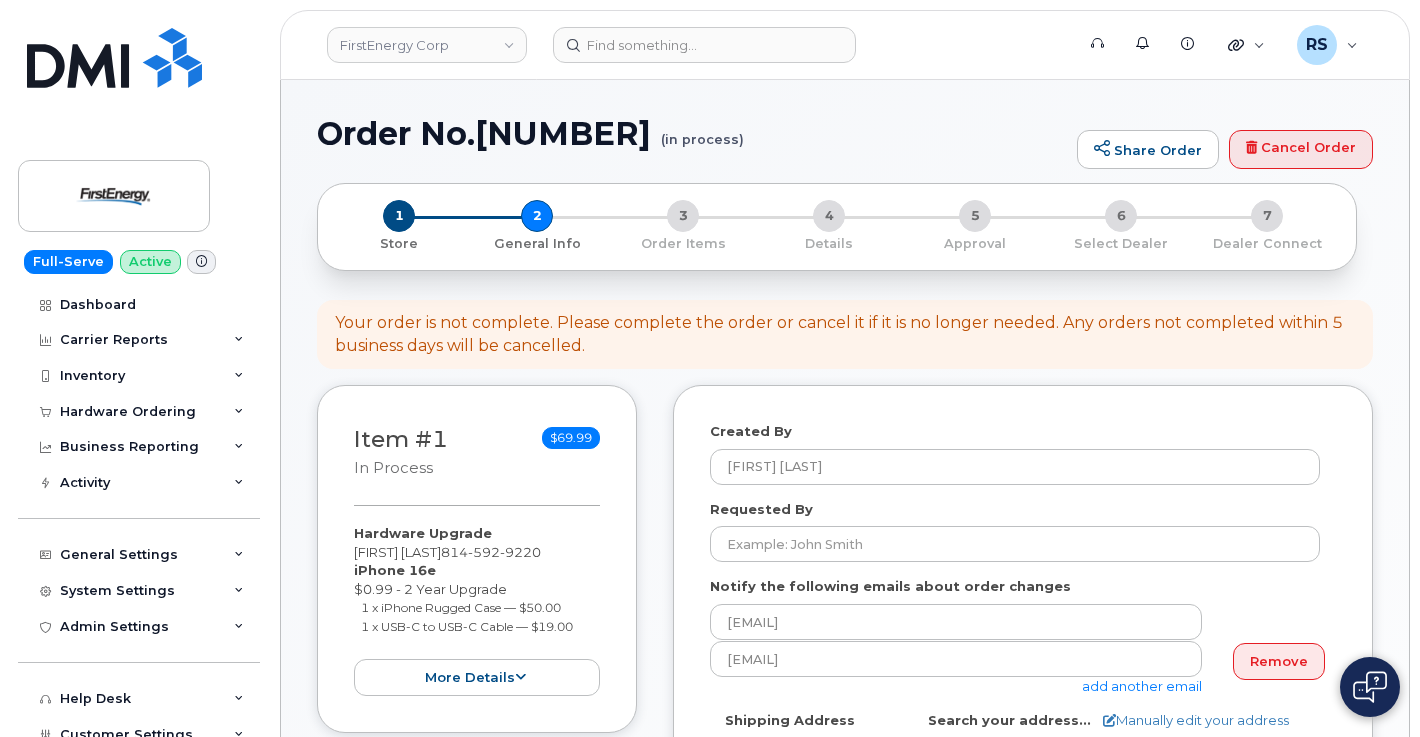 select 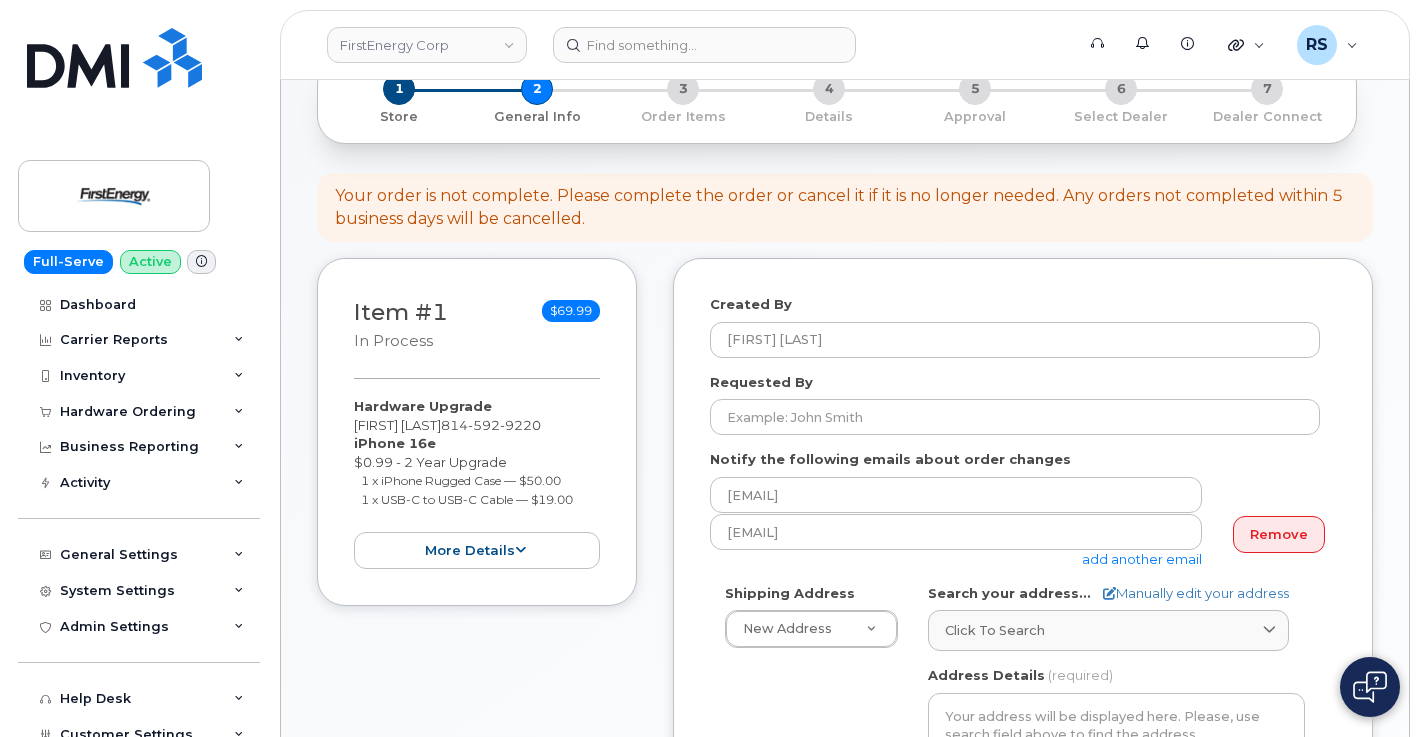 scroll, scrollTop: 133, scrollLeft: 0, axis: vertical 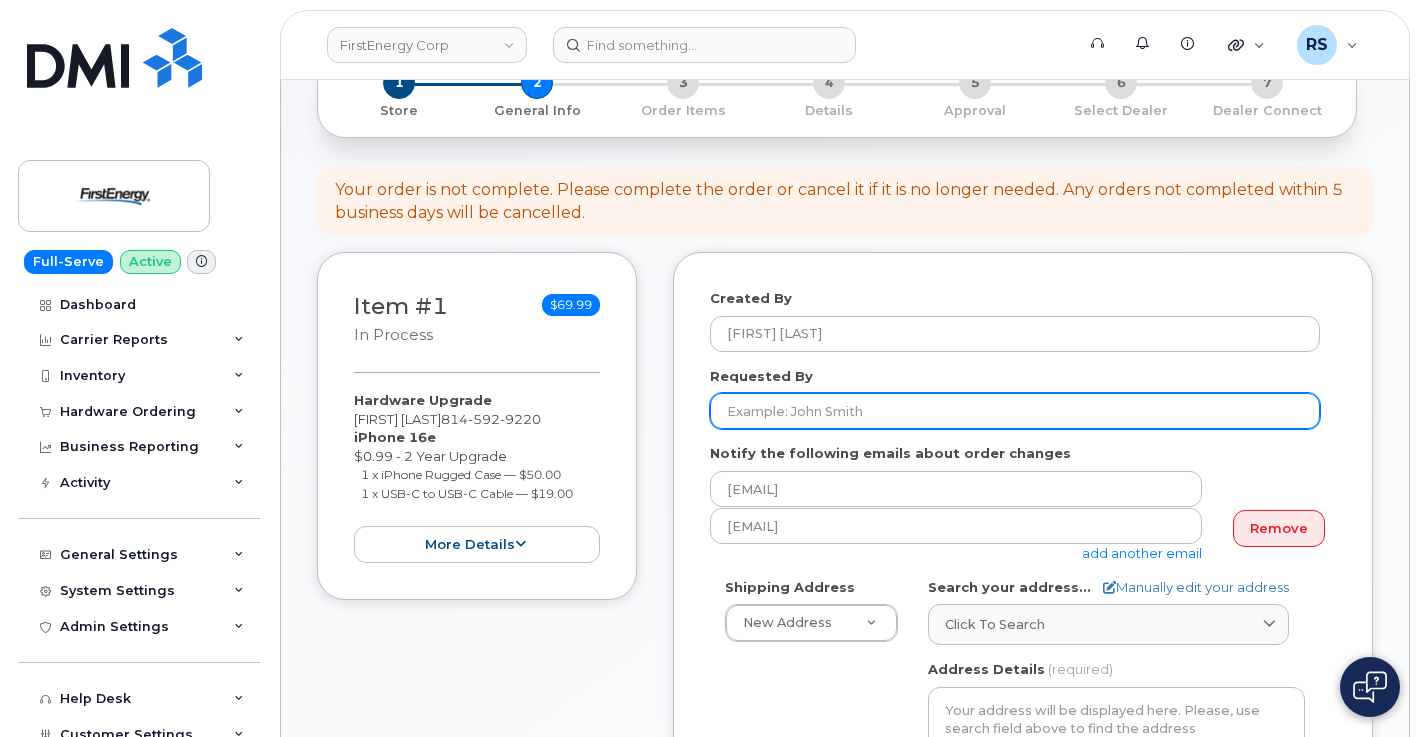 click on "Requested By" 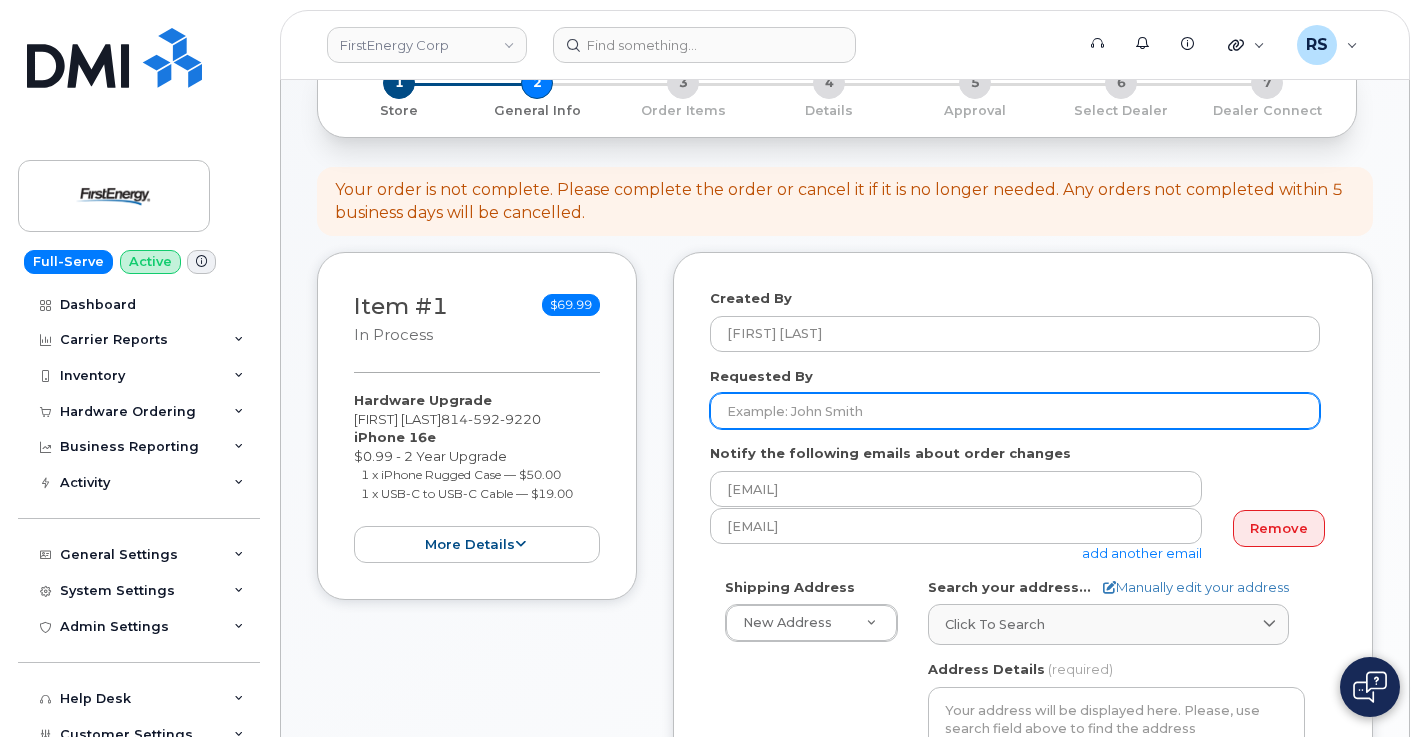 paste on "[FIRST] [LAST]" 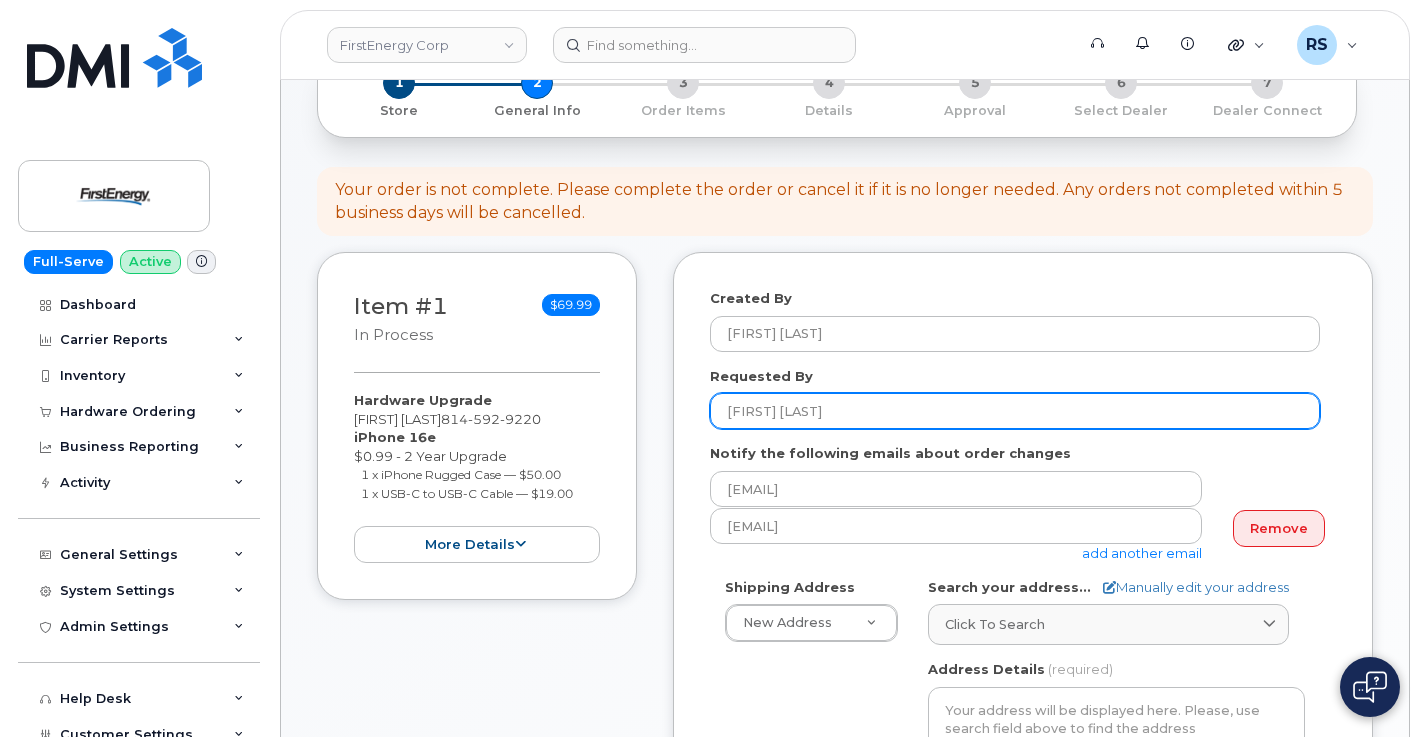 click on "[FIRST] [LAST]" 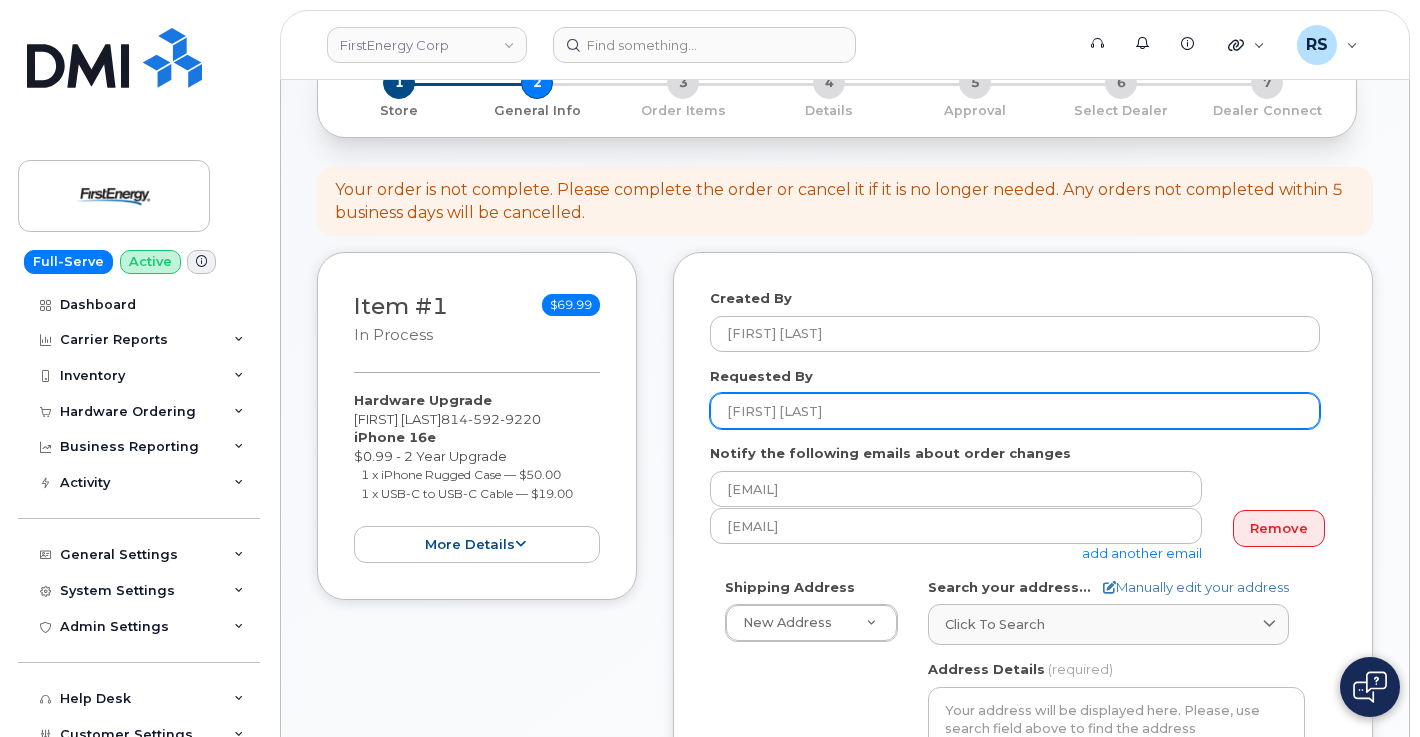 paste on "[ALPHANUMERIC_ID]" 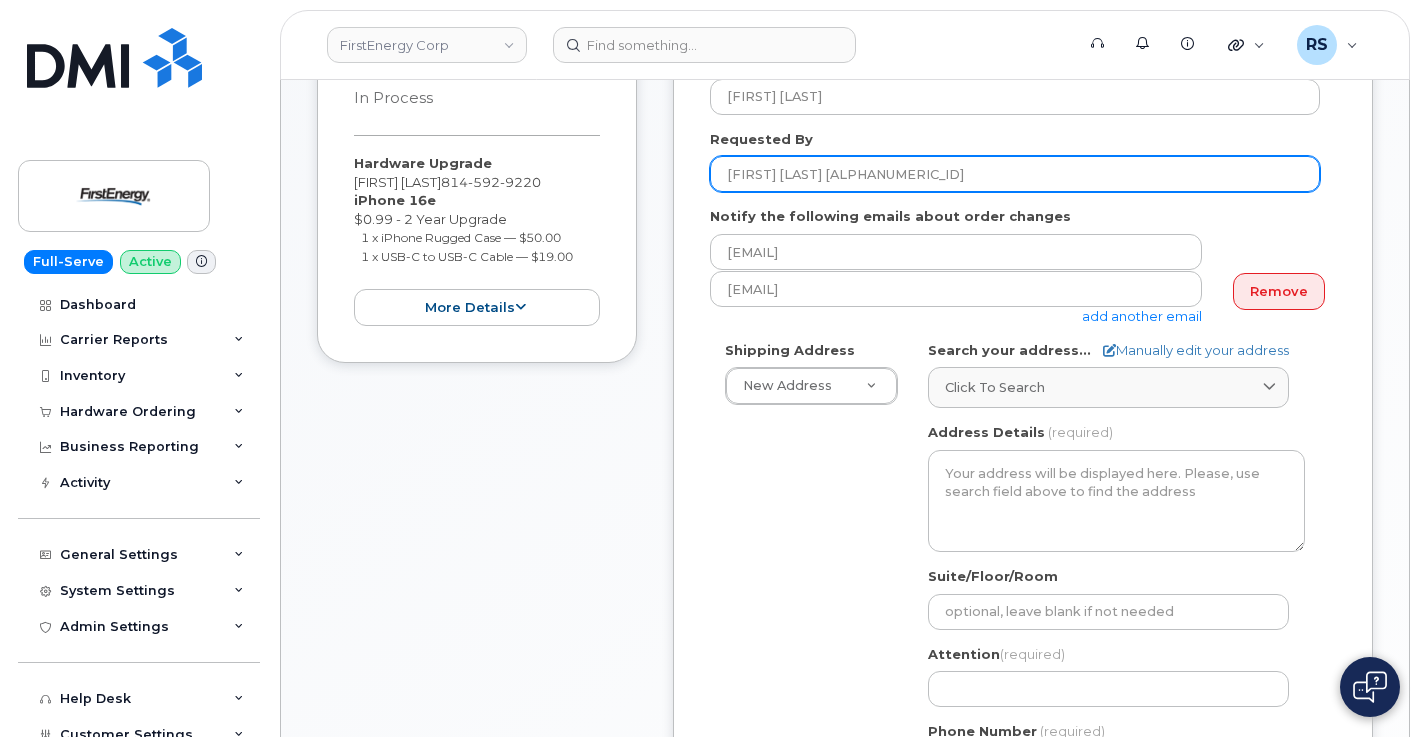 scroll, scrollTop: 333, scrollLeft: 0, axis: vertical 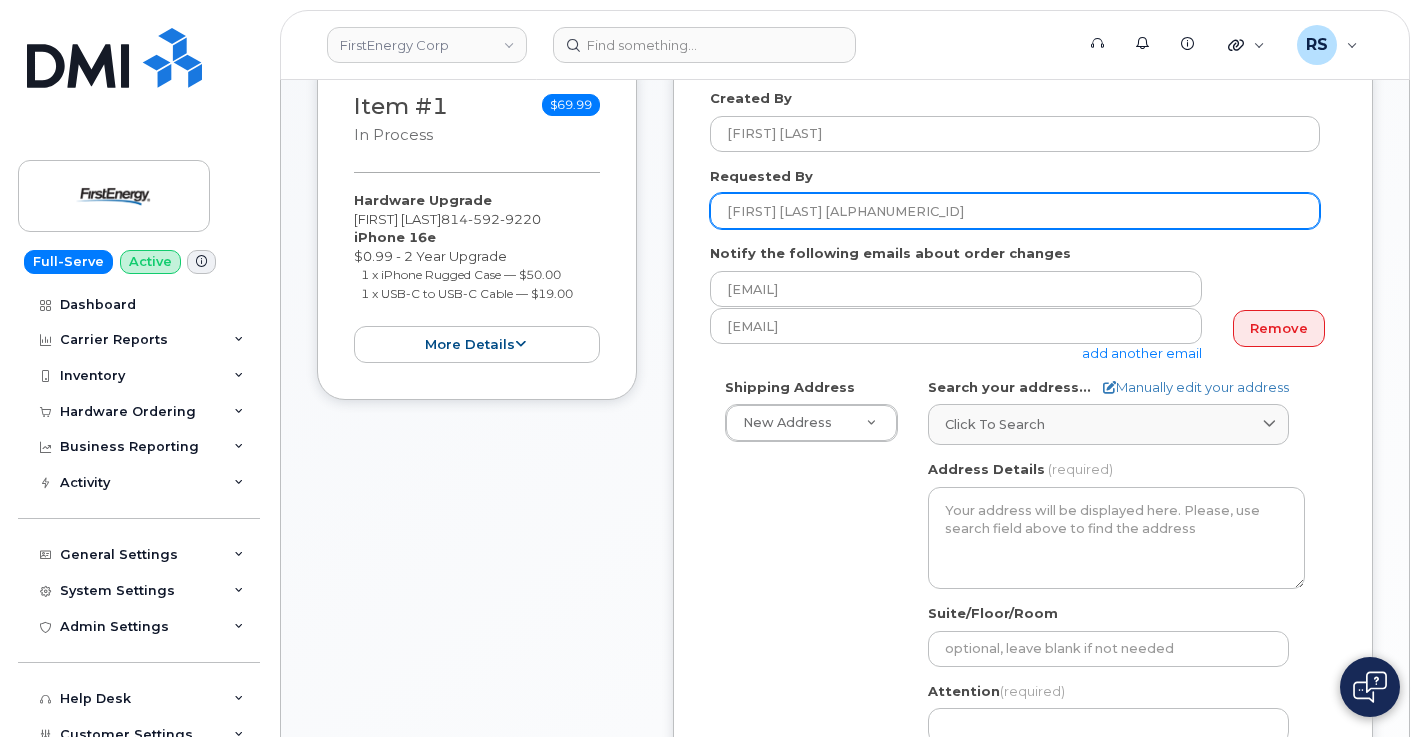 type on "[FIRST] [LAST] [ALPHANUMERIC_ID]" 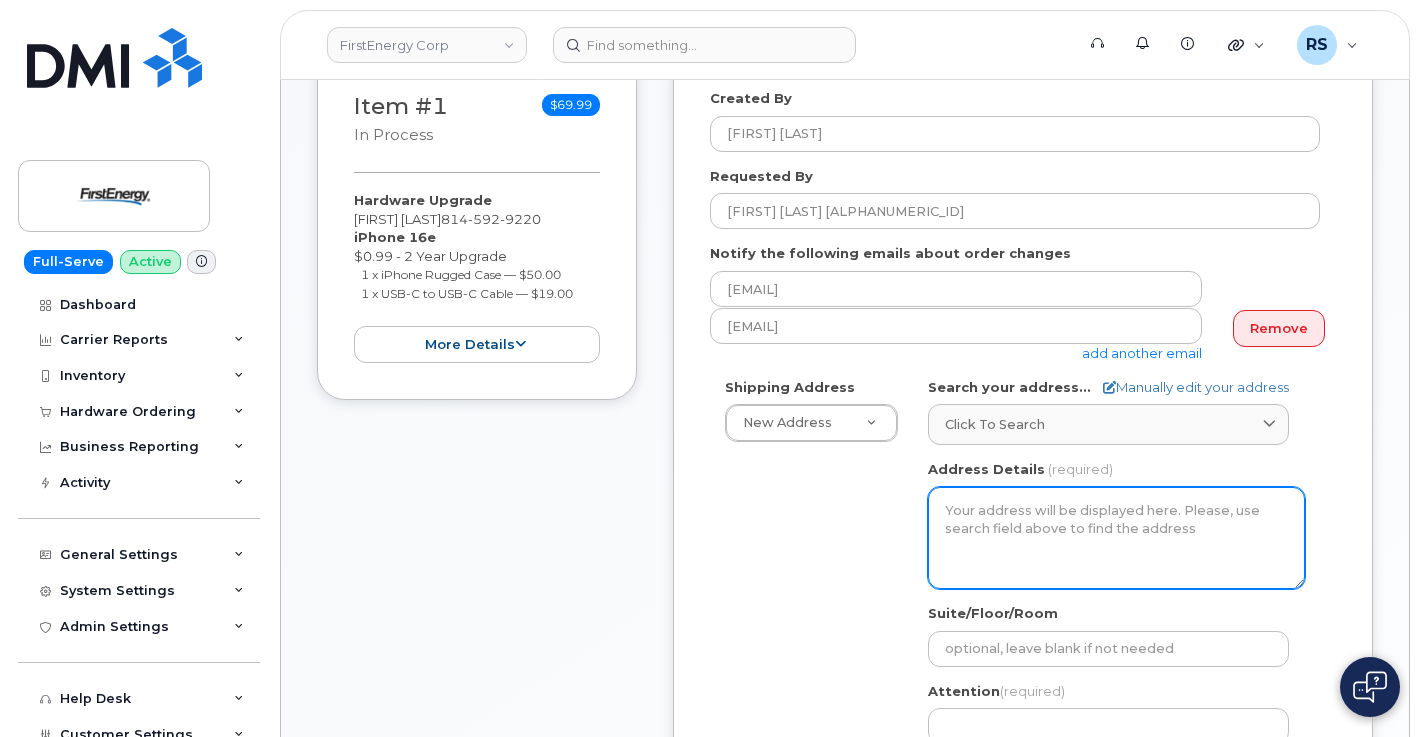 click on "Address Details" 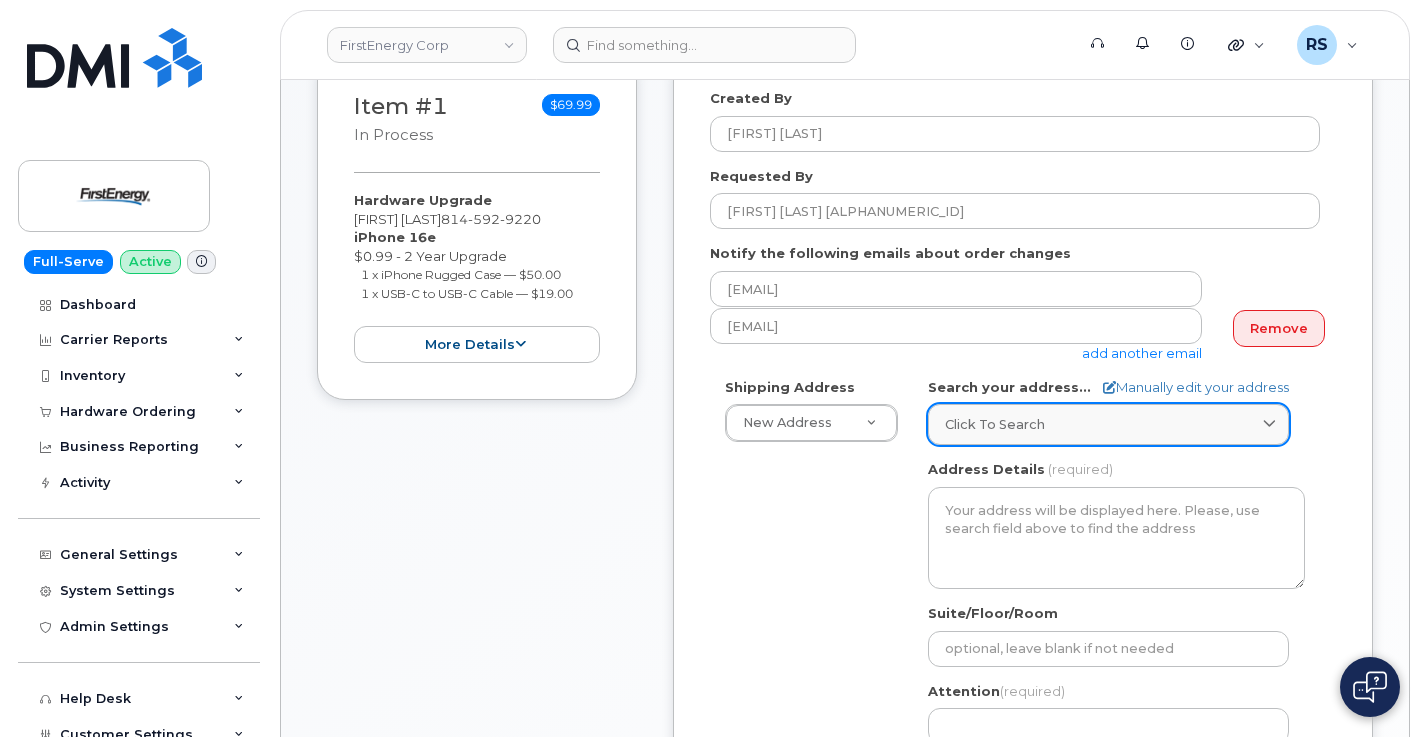 drag, startPoint x: 967, startPoint y: 513, endPoint x: 949, endPoint y: 429, distance: 85.90693 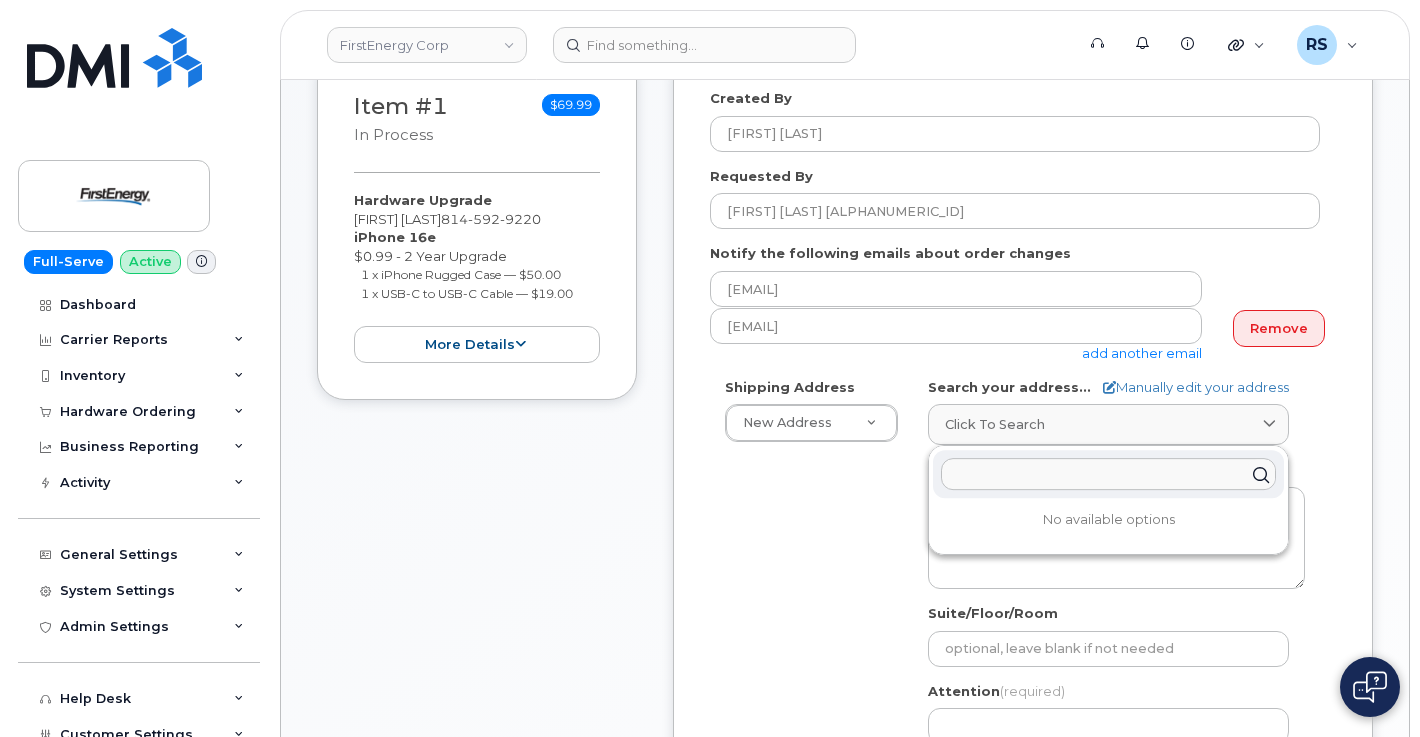 click 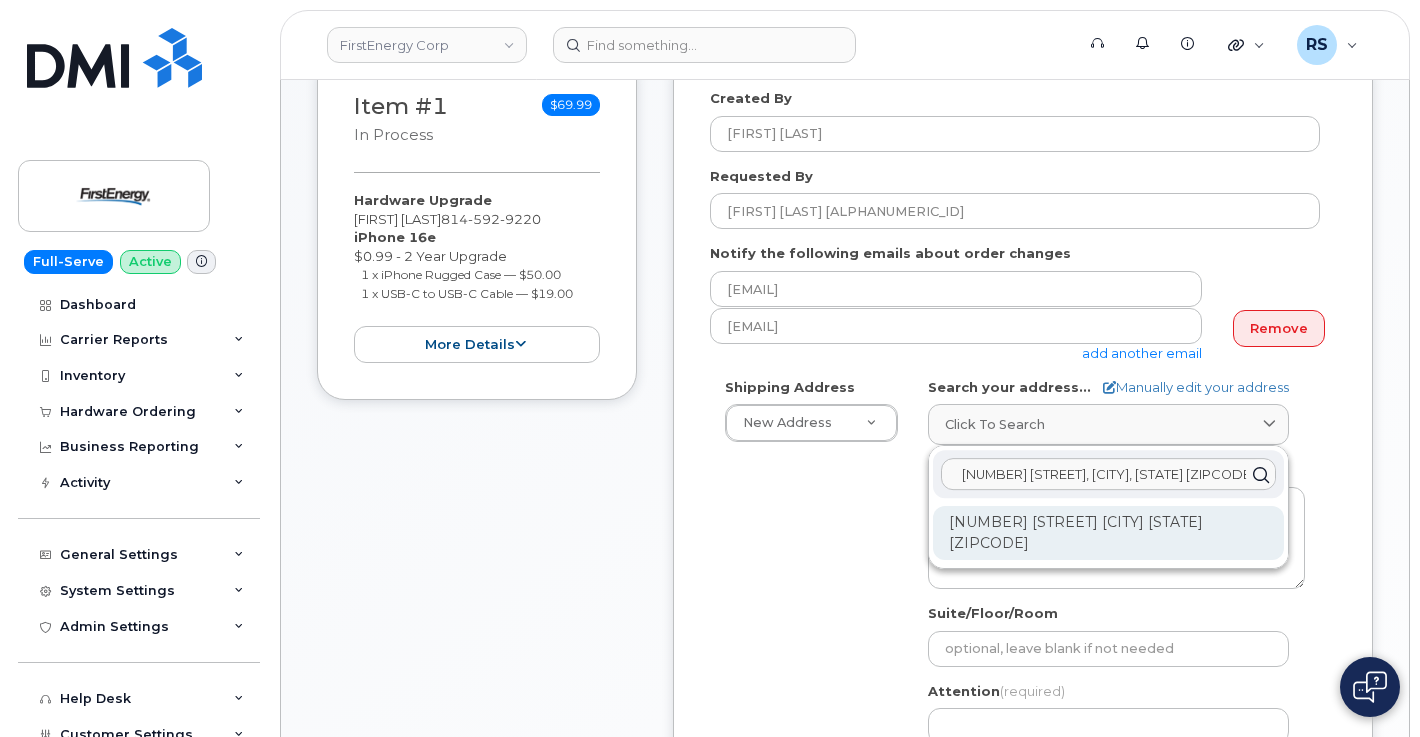 type on "[NUMBER] [STREET], [CITY], [STATE] [ZIPCODE]" 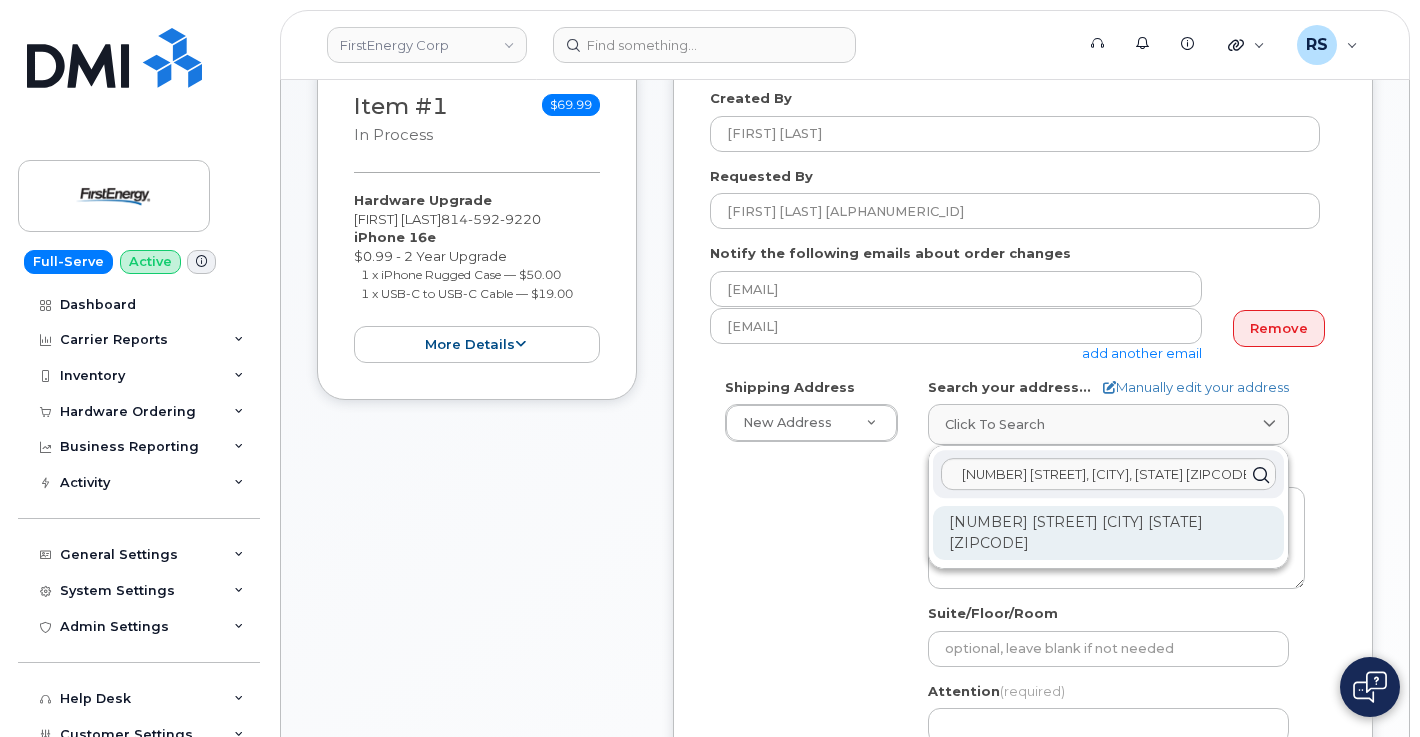 click on "[NUMBER] [STREET] [CITY] [STATE] [ZIPCODE]" 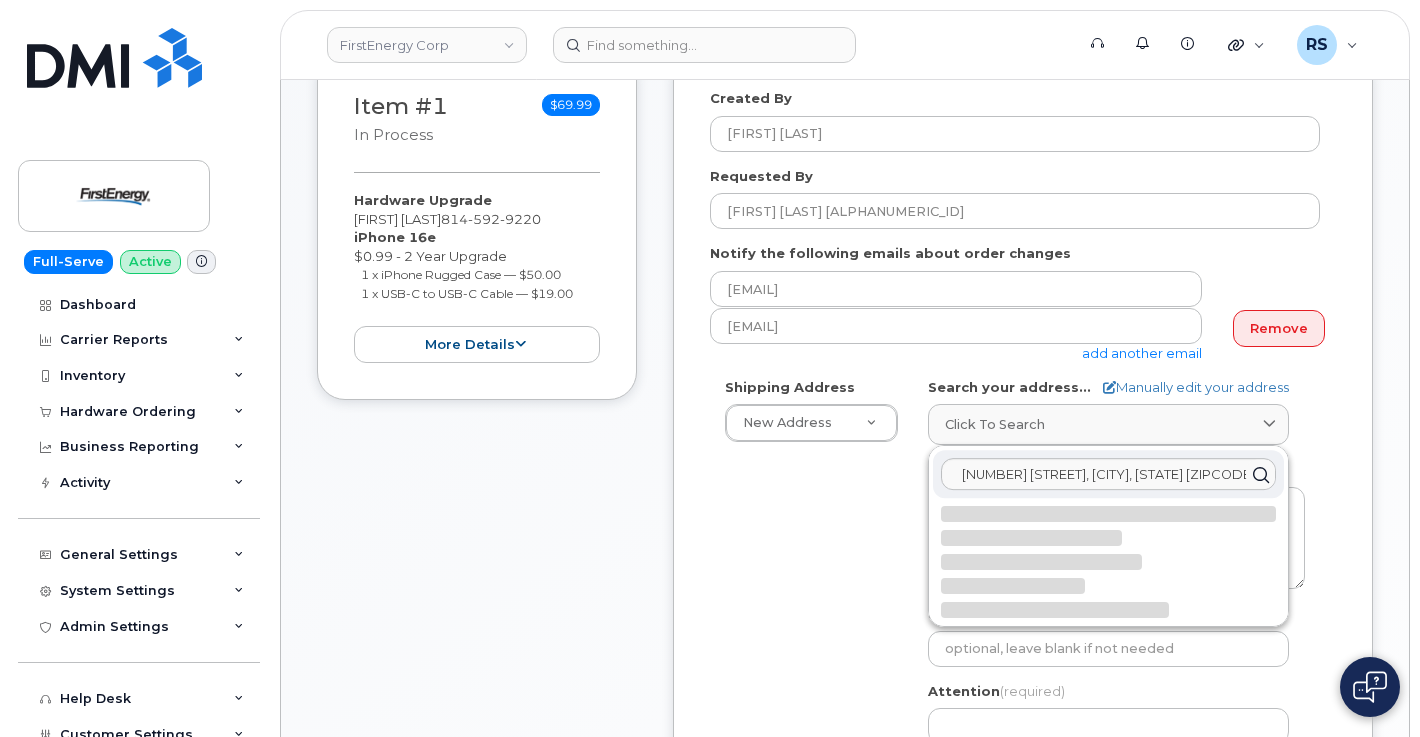 select 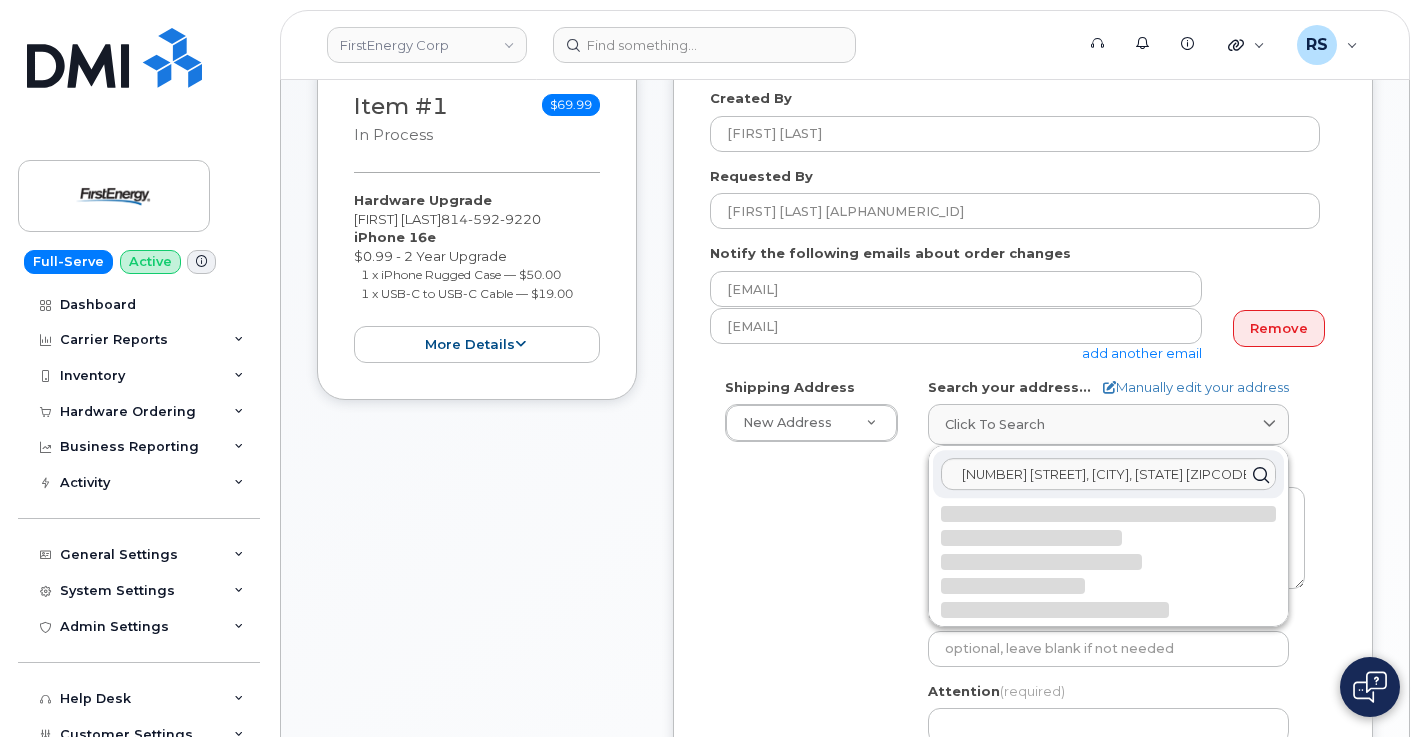 type on "[NUMBER] [STREET]
[CITY] [STATE] [ZIPCODE]
[COUNTRY]" 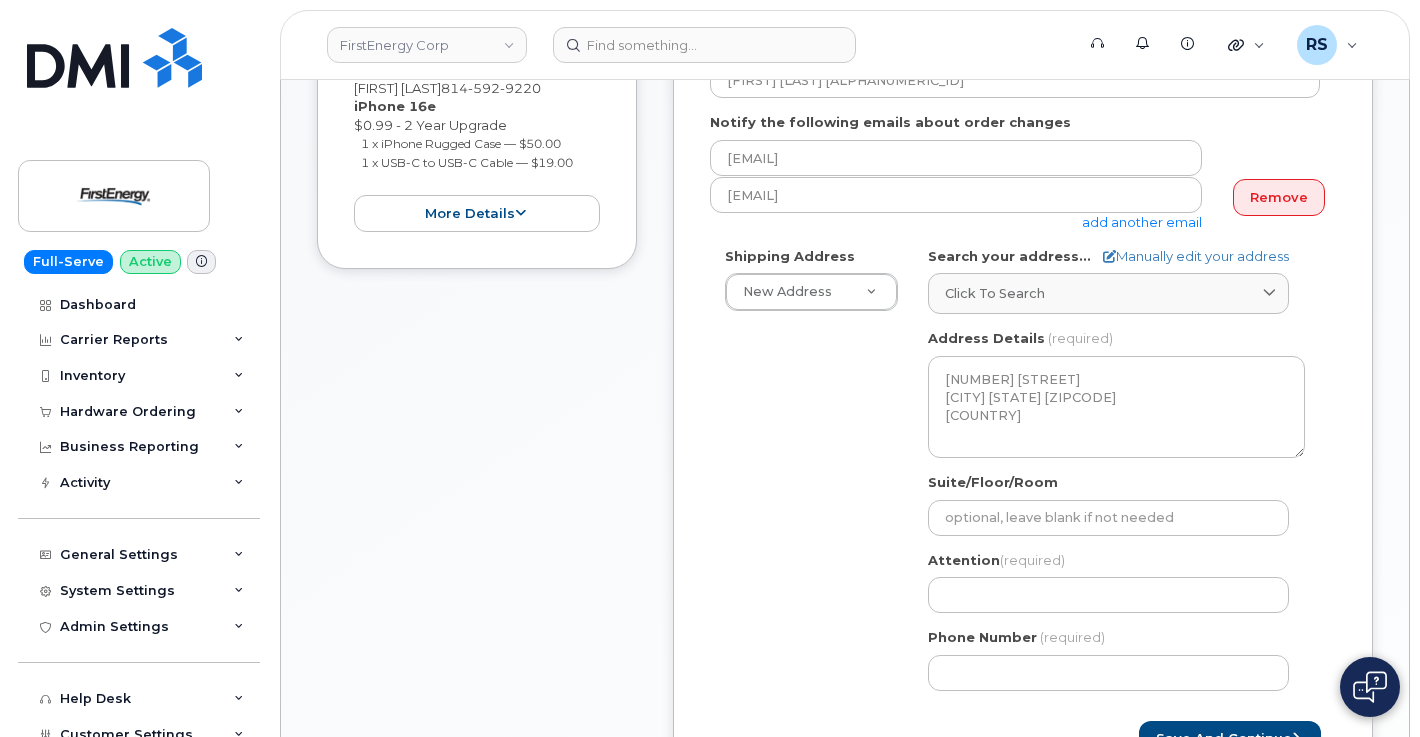 scroll, scrollTop: 467, scrollLeft: 0, axis: vertical 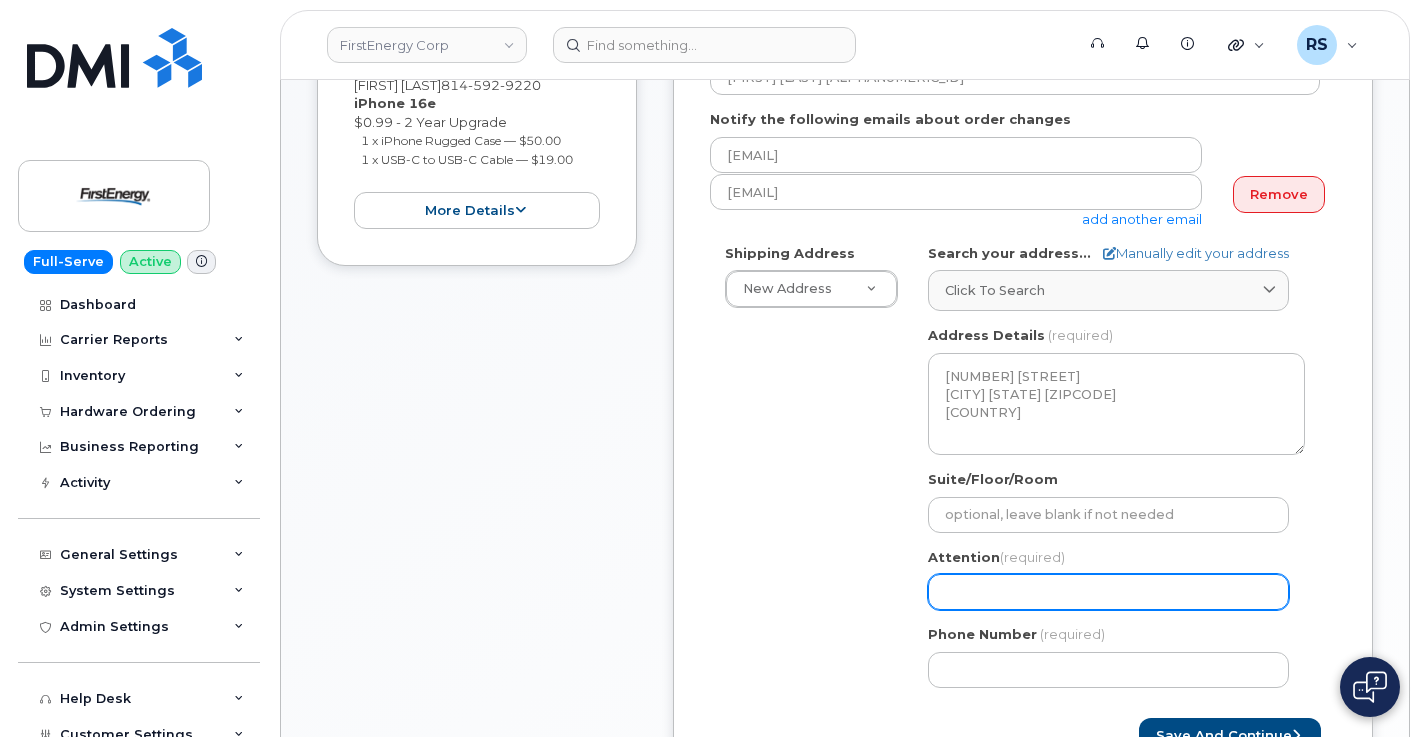 click on "Attention
(required)" 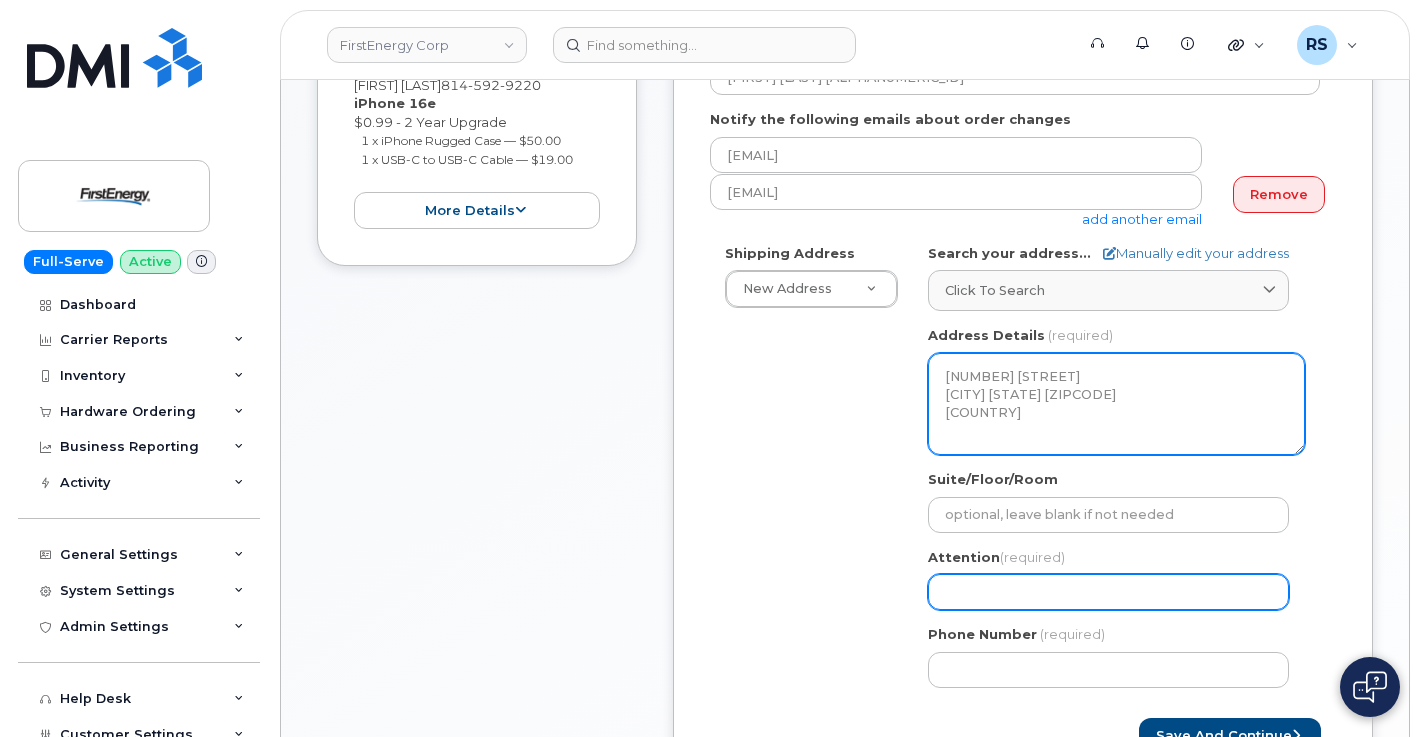 select 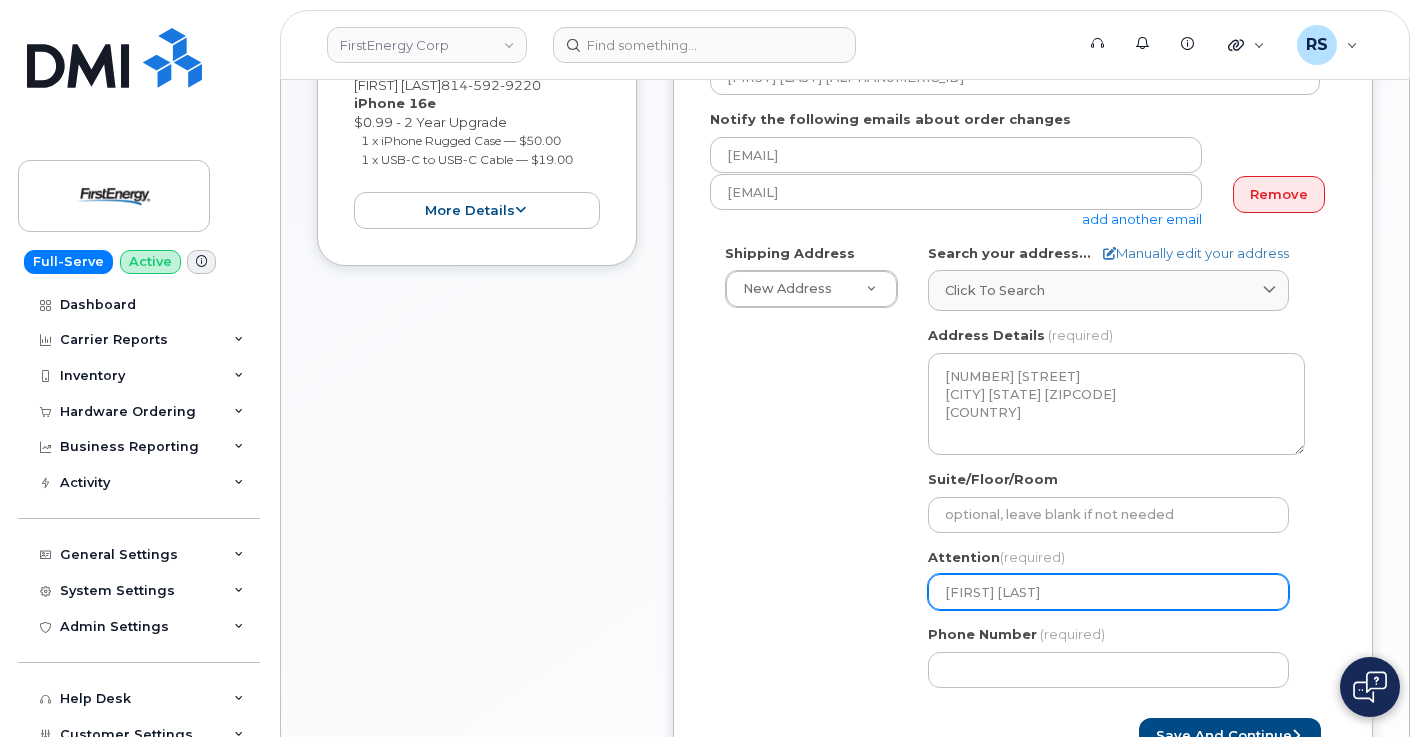 type on "[FIRST] [LAST]" 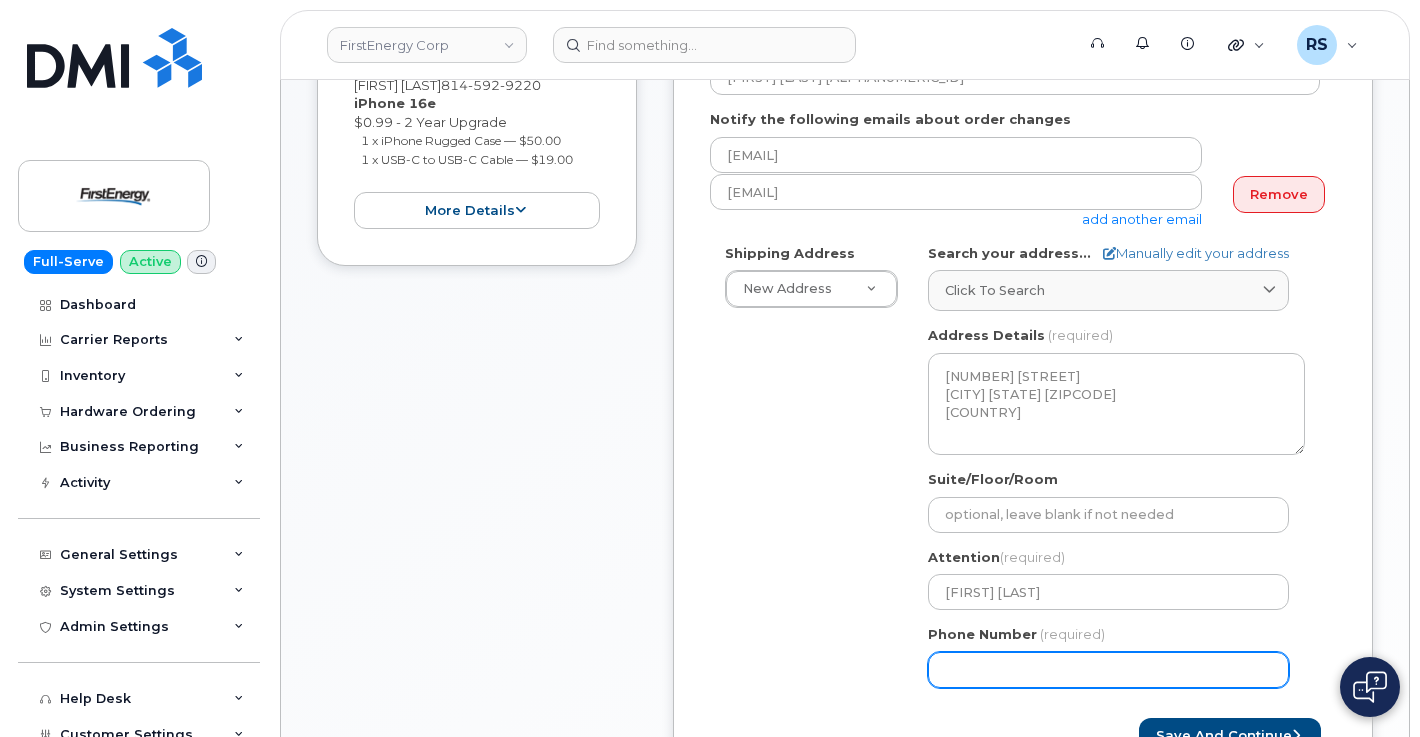click on "Phone Number" 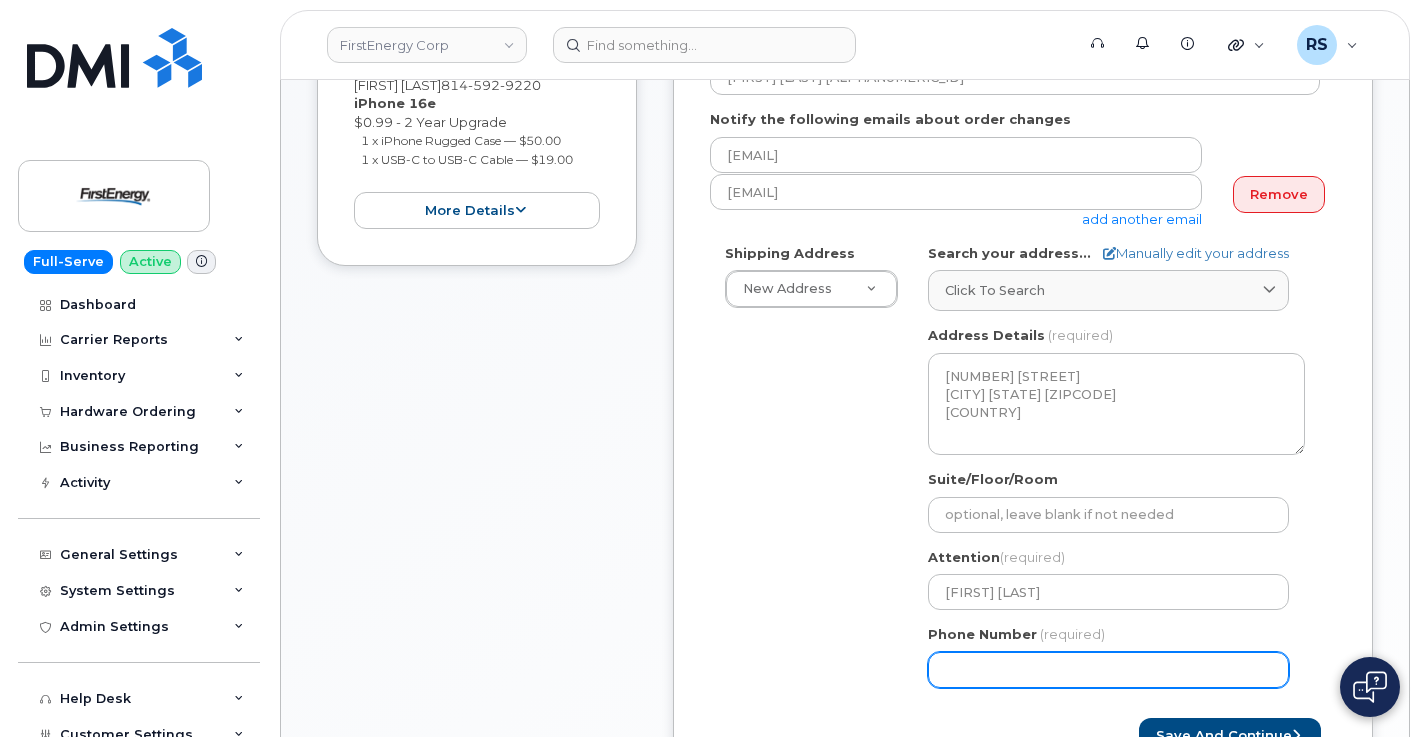 click on "Phone Number" 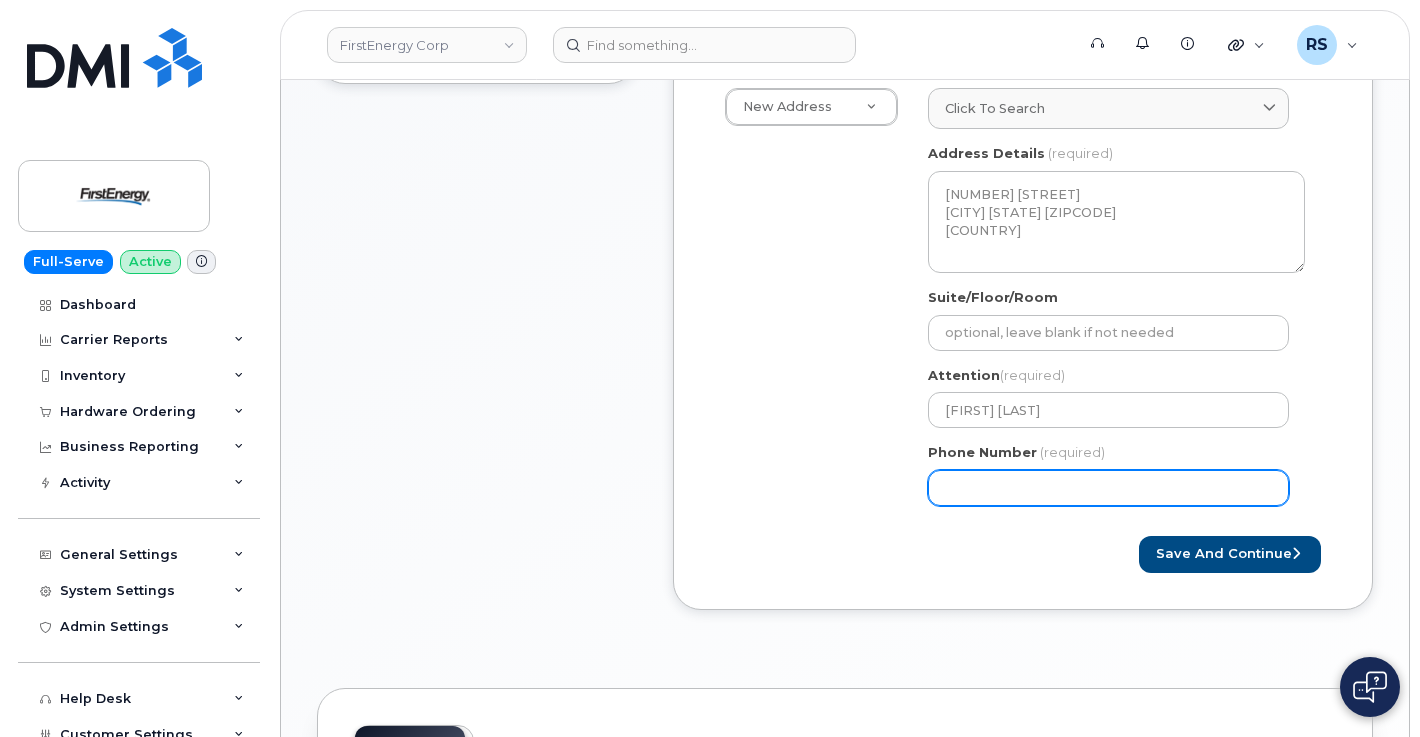 scroll, scrollTop: 667, scrollLeft: 0, axis: vertical 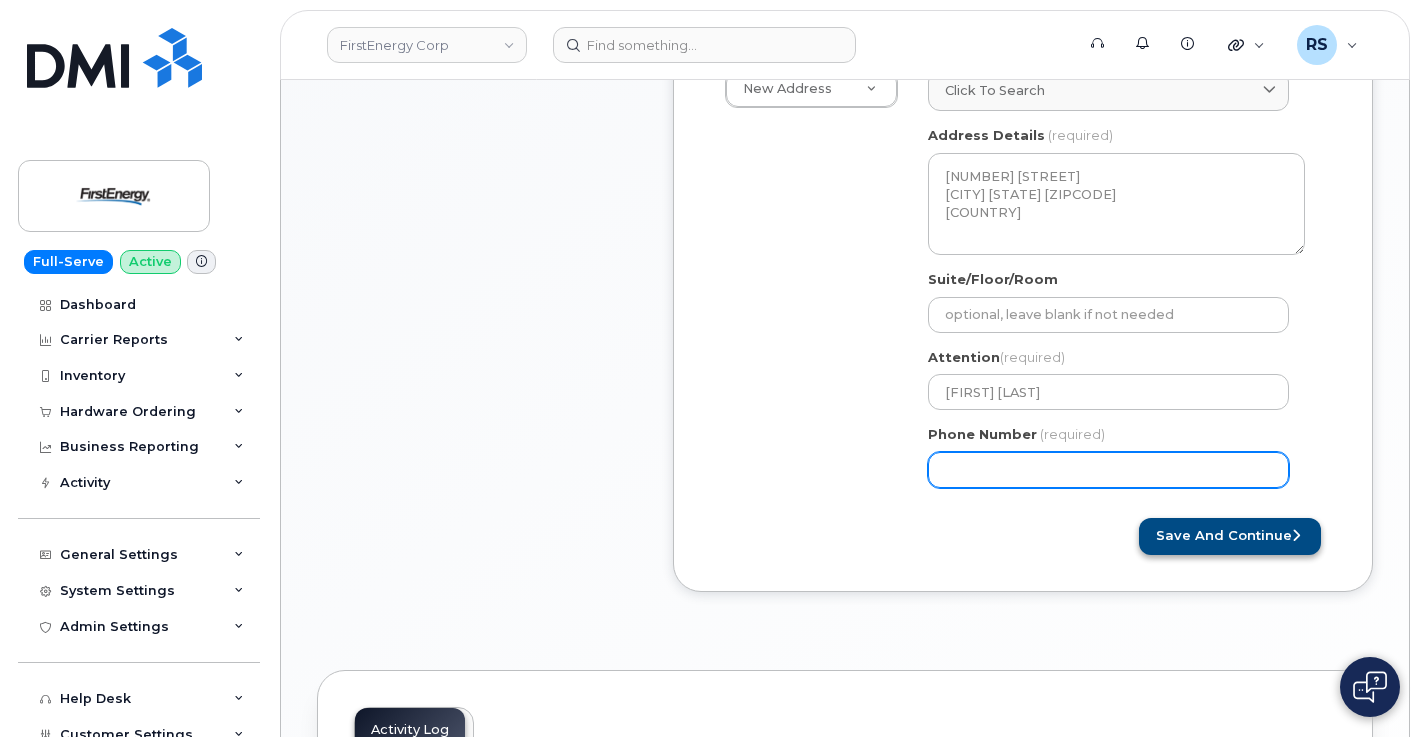 type on "[PHONE]" 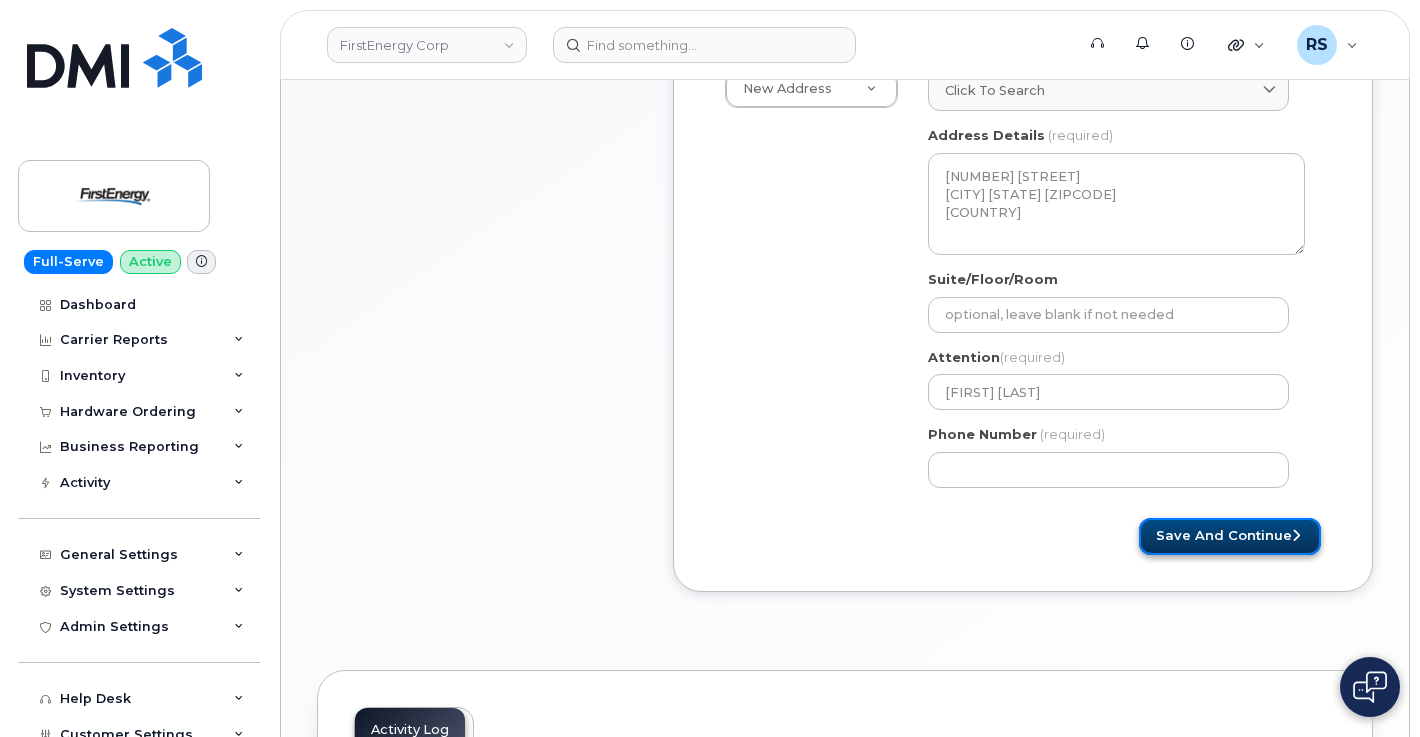 click on "Save and Continue" 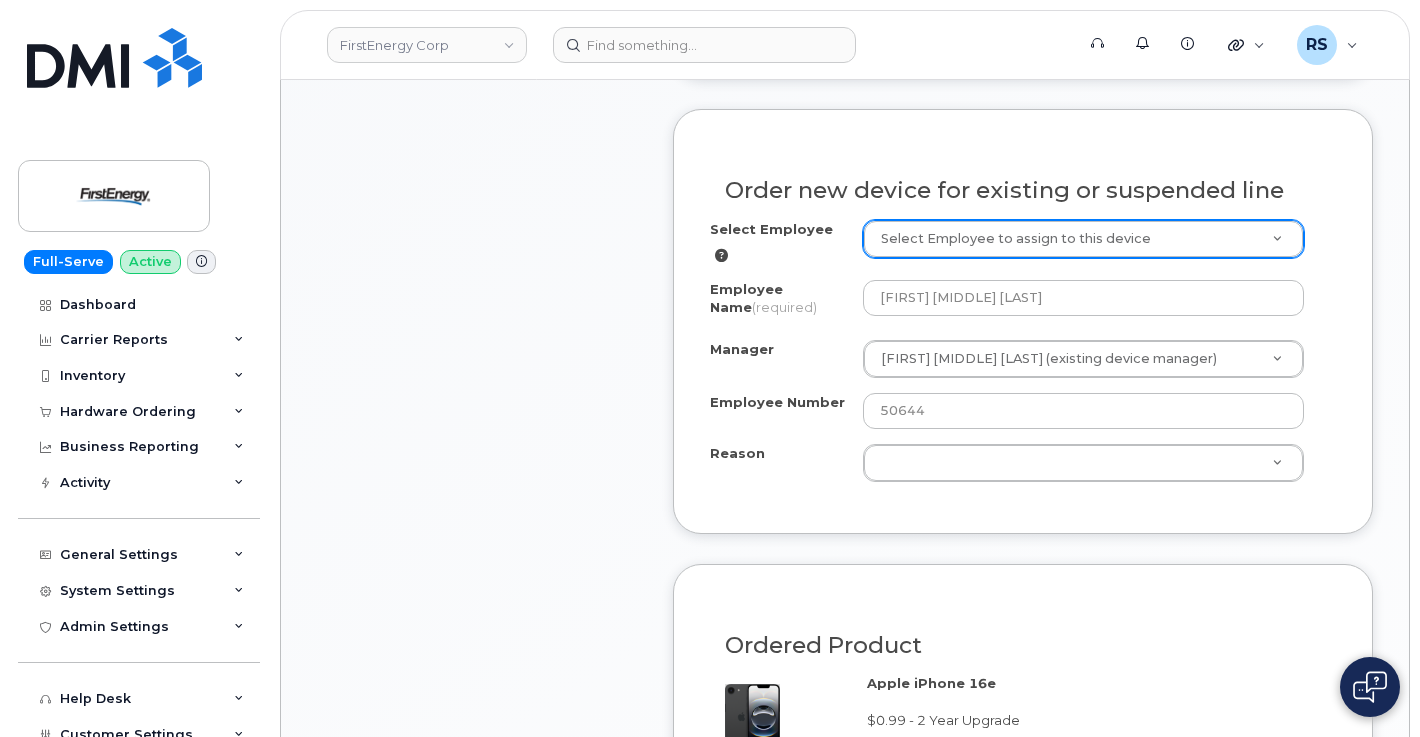 scroll, scrollTop: 1067, scrollLeft: 0, axis: vertical 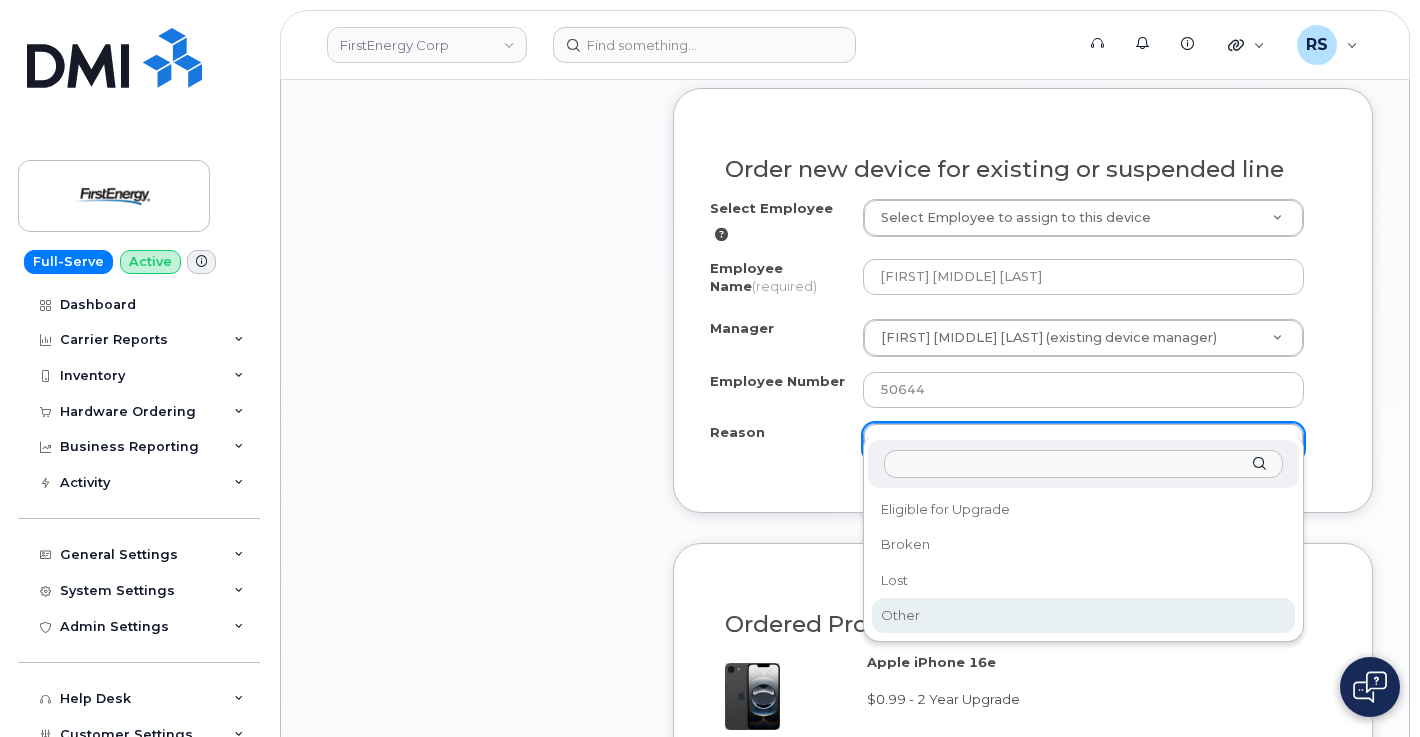 select on "other" 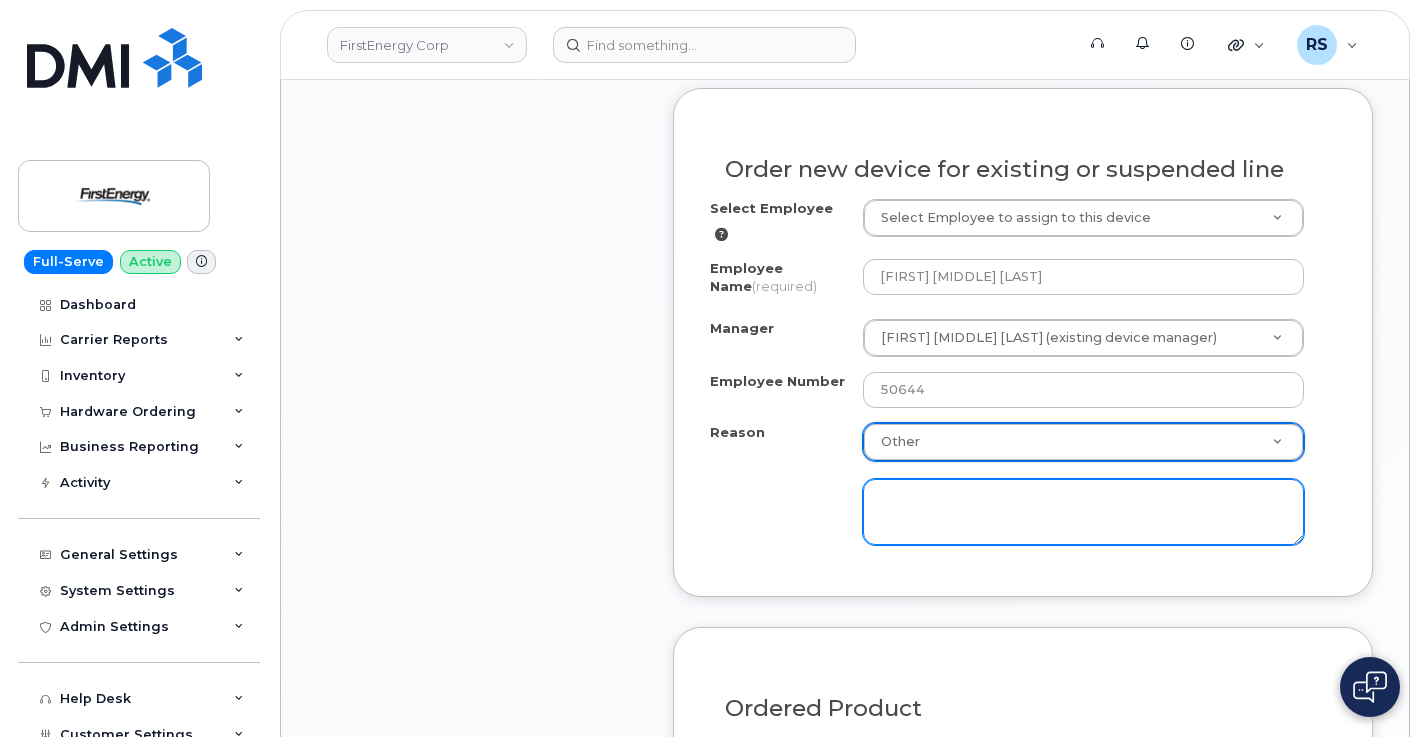 click 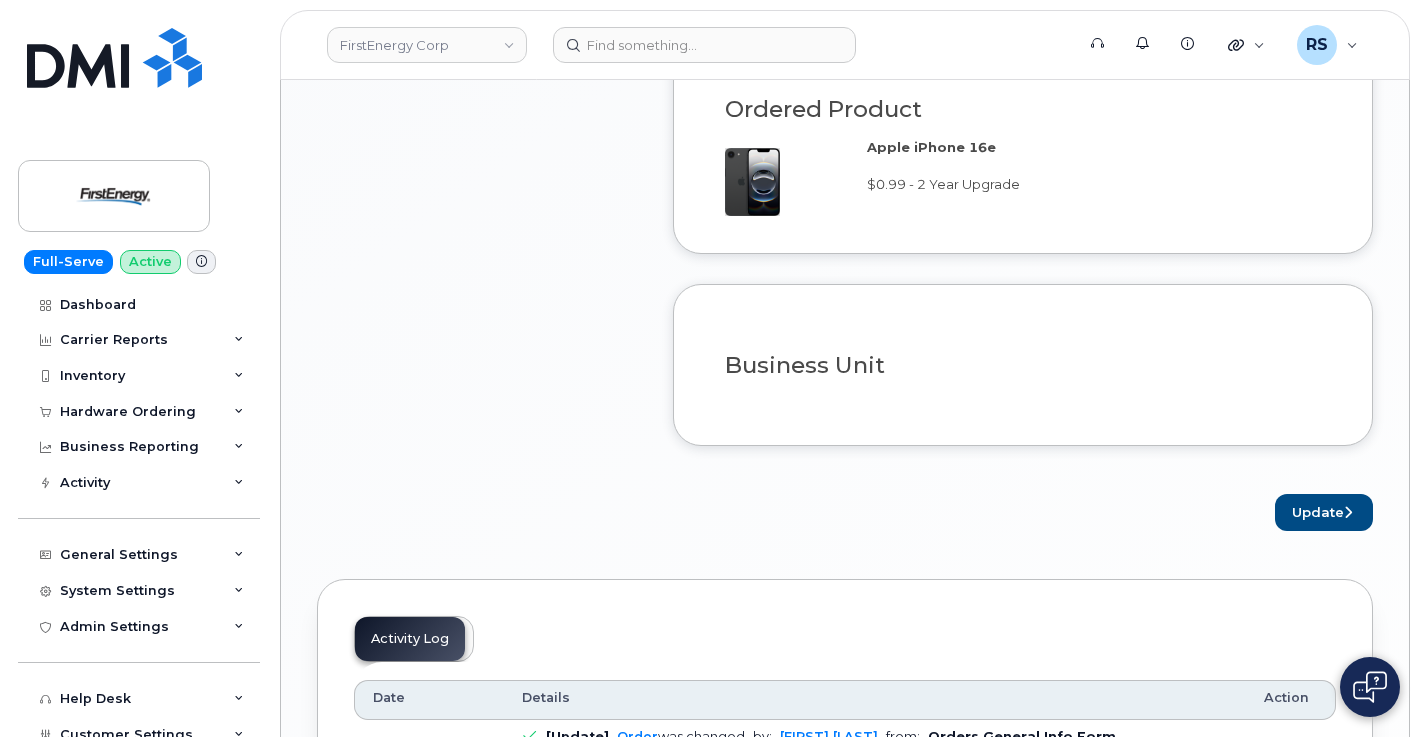 scroll, scrollTop: 1667, scrollLeft: 0, axis: vertical 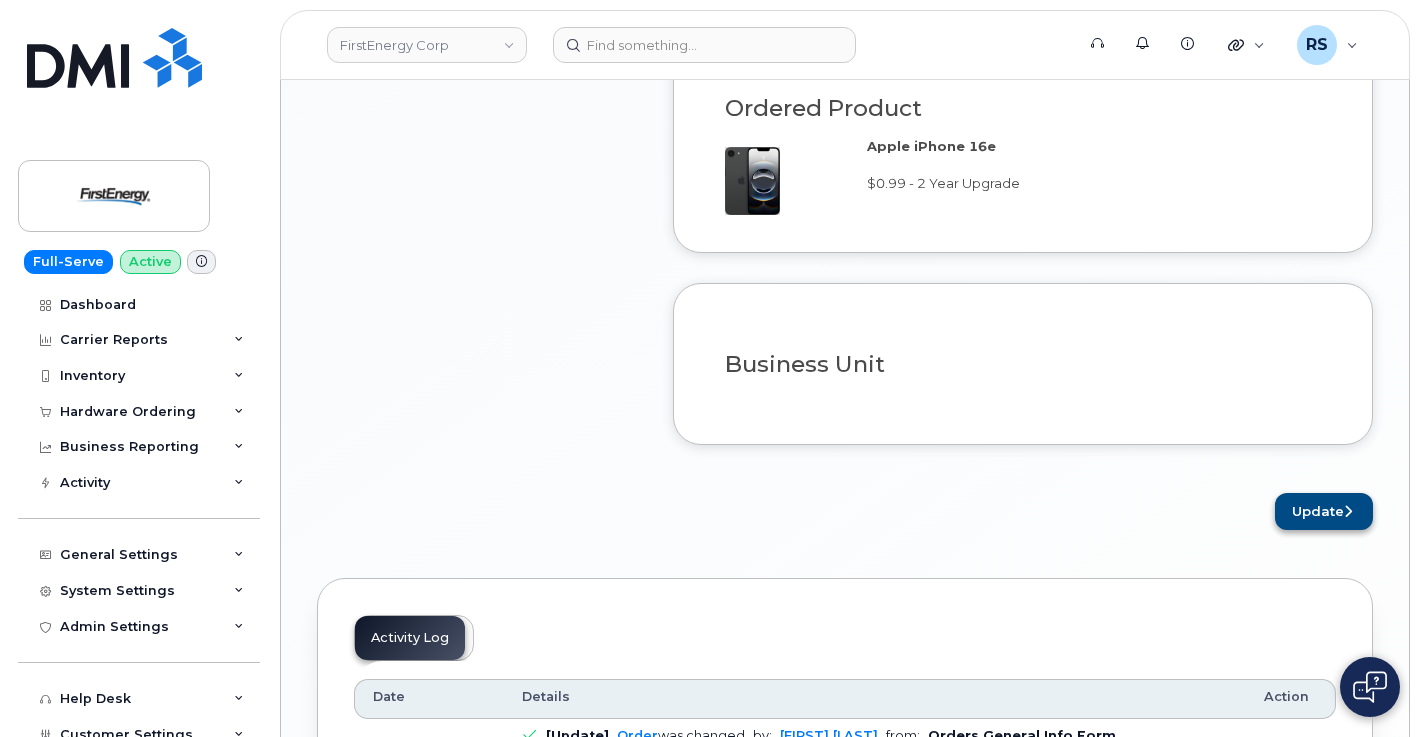 type on "battery life issues" 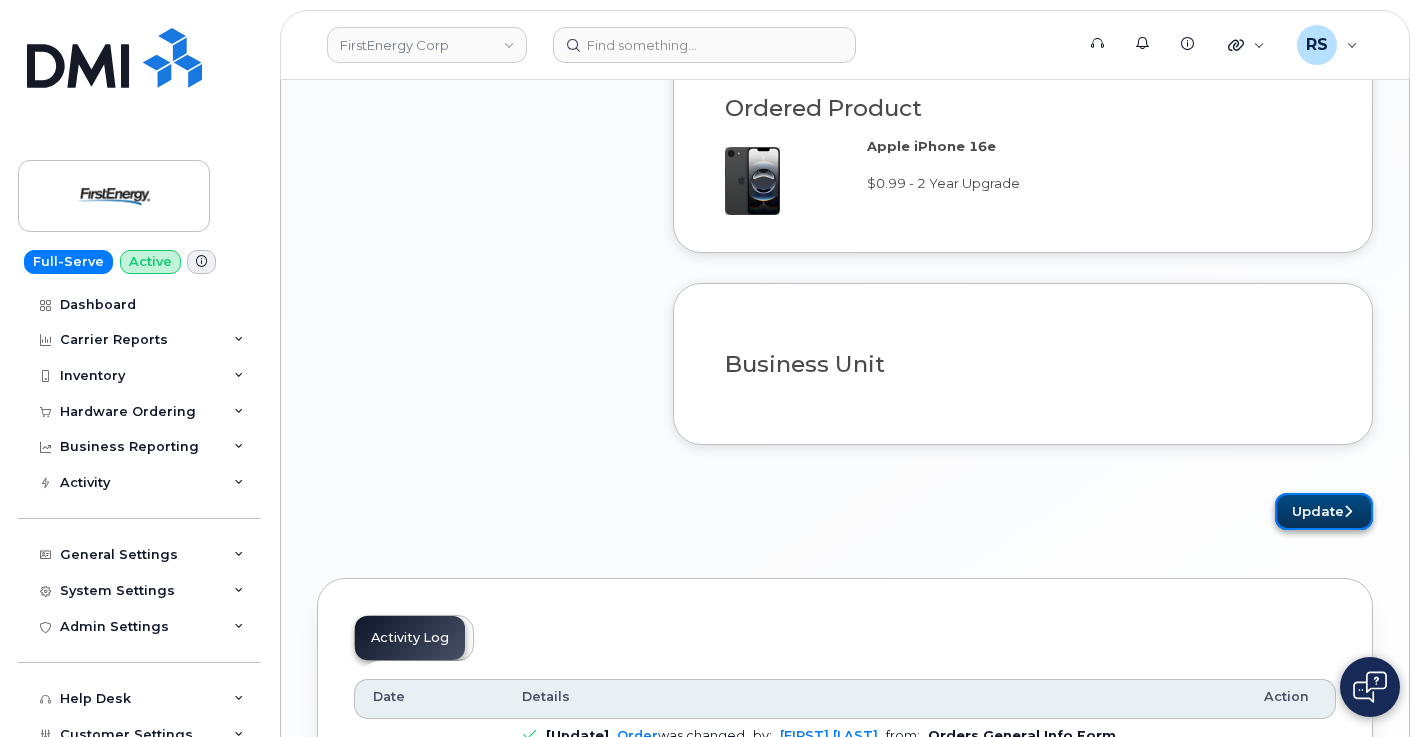 click on "Update" 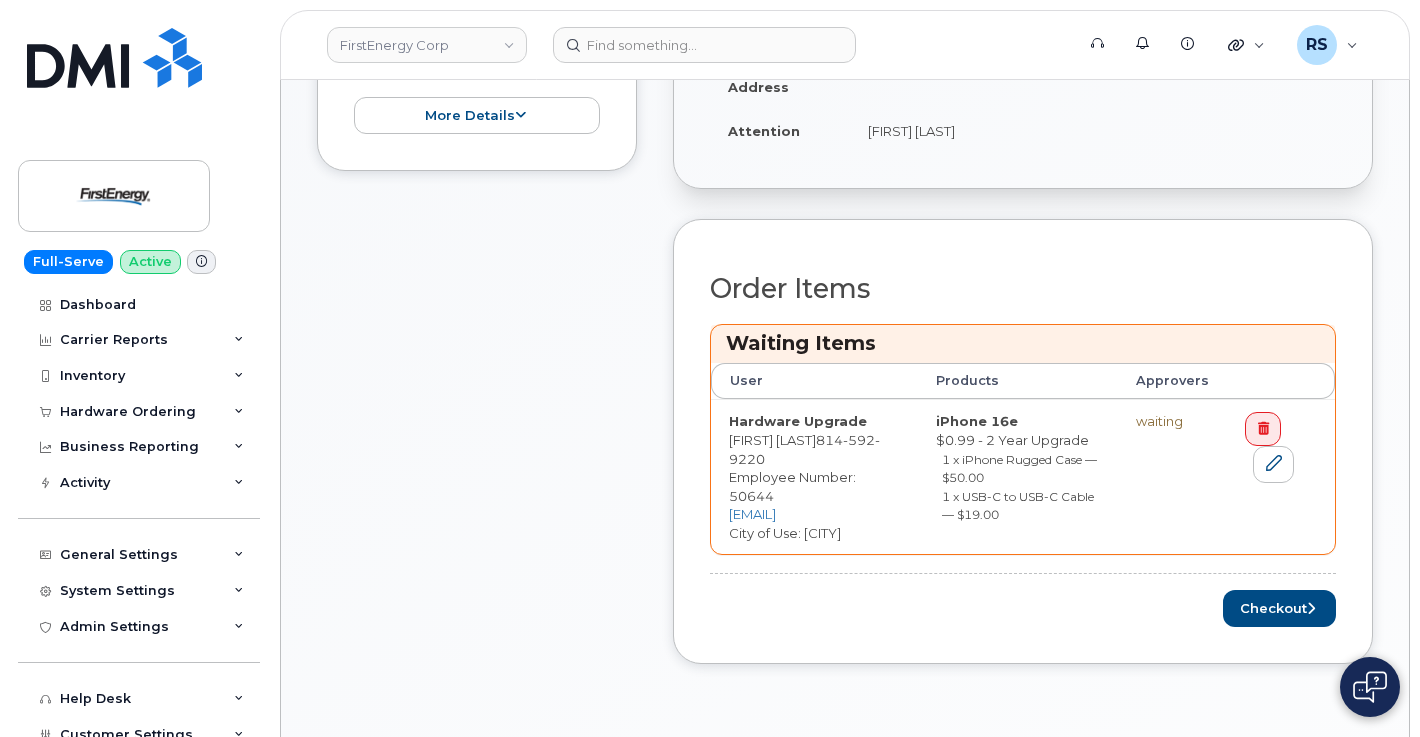 scroll, scrollTop: 800, scrollLeft: 0, axis: vertical 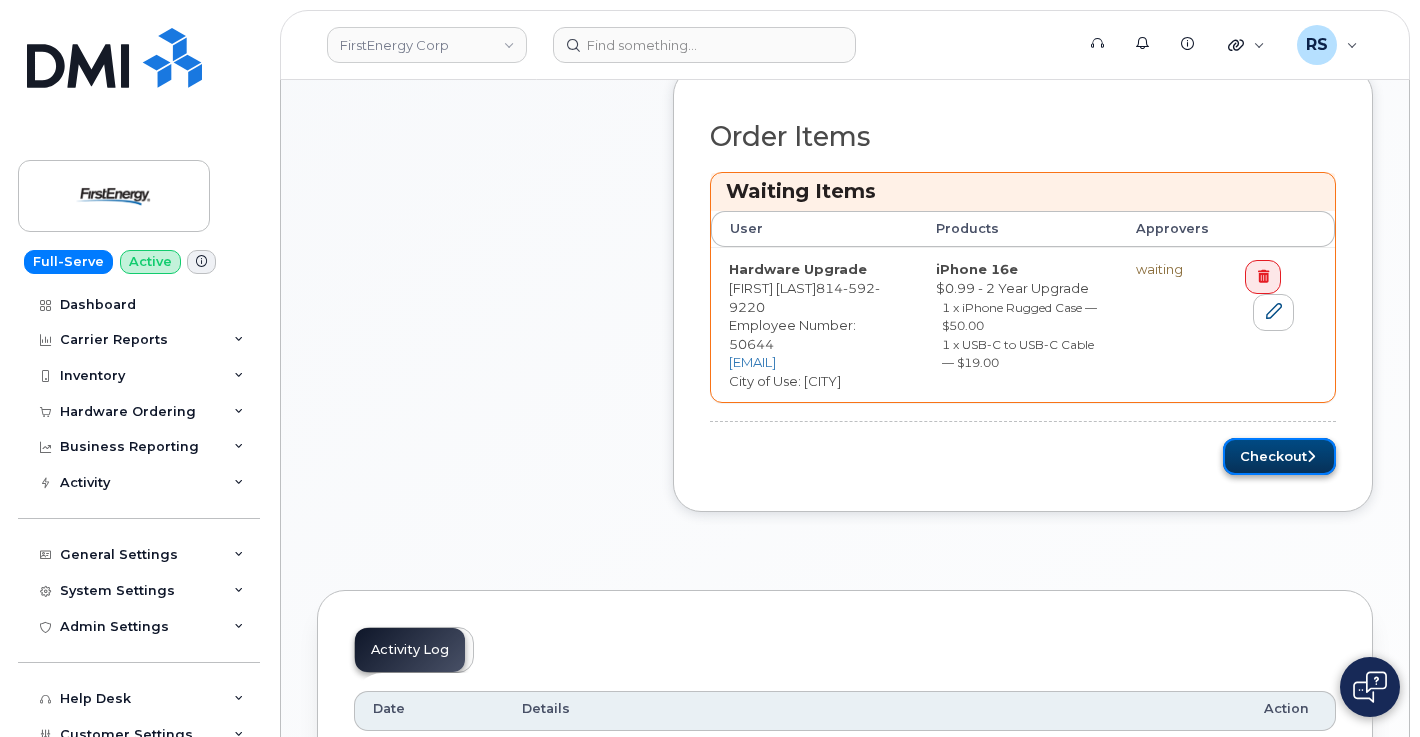 click on "Checkout" 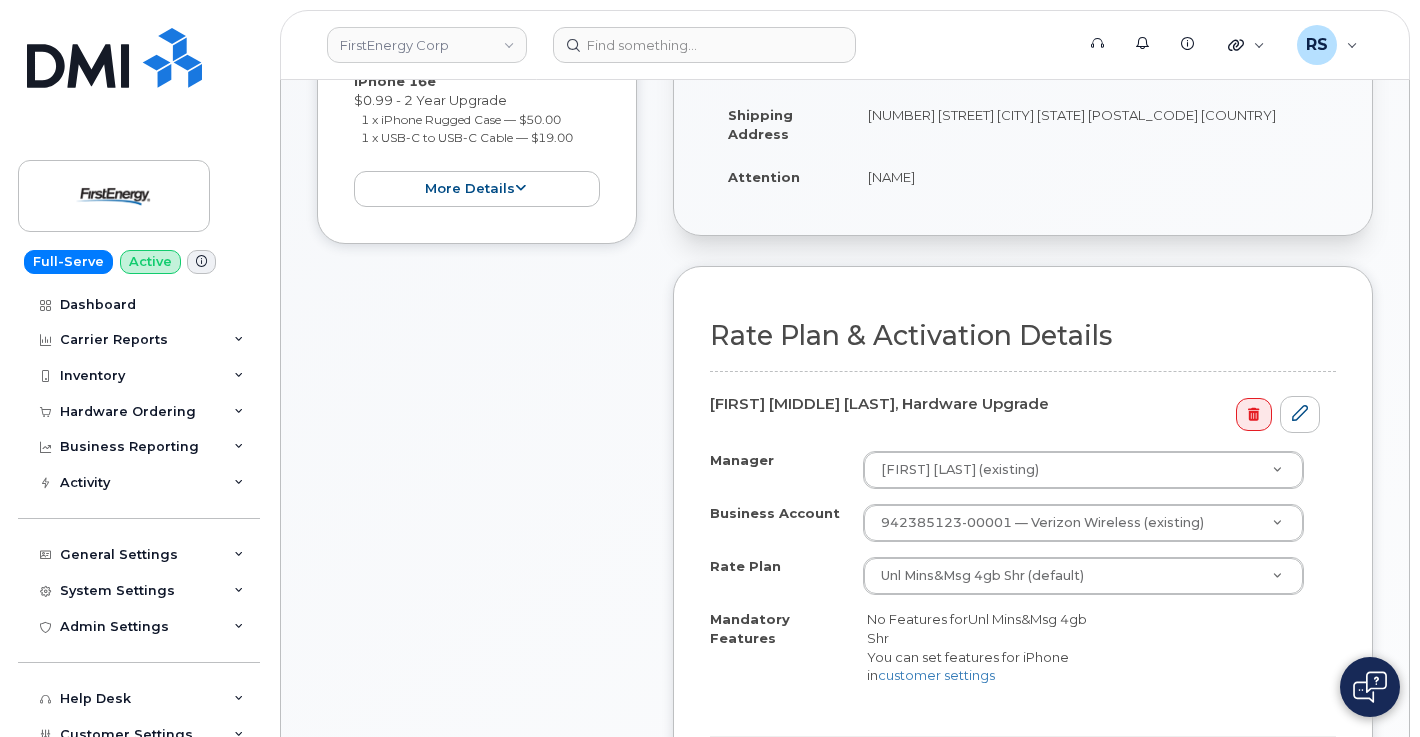 scroll, scrollTop: 667, scrollLeft: 0, axis: vertical 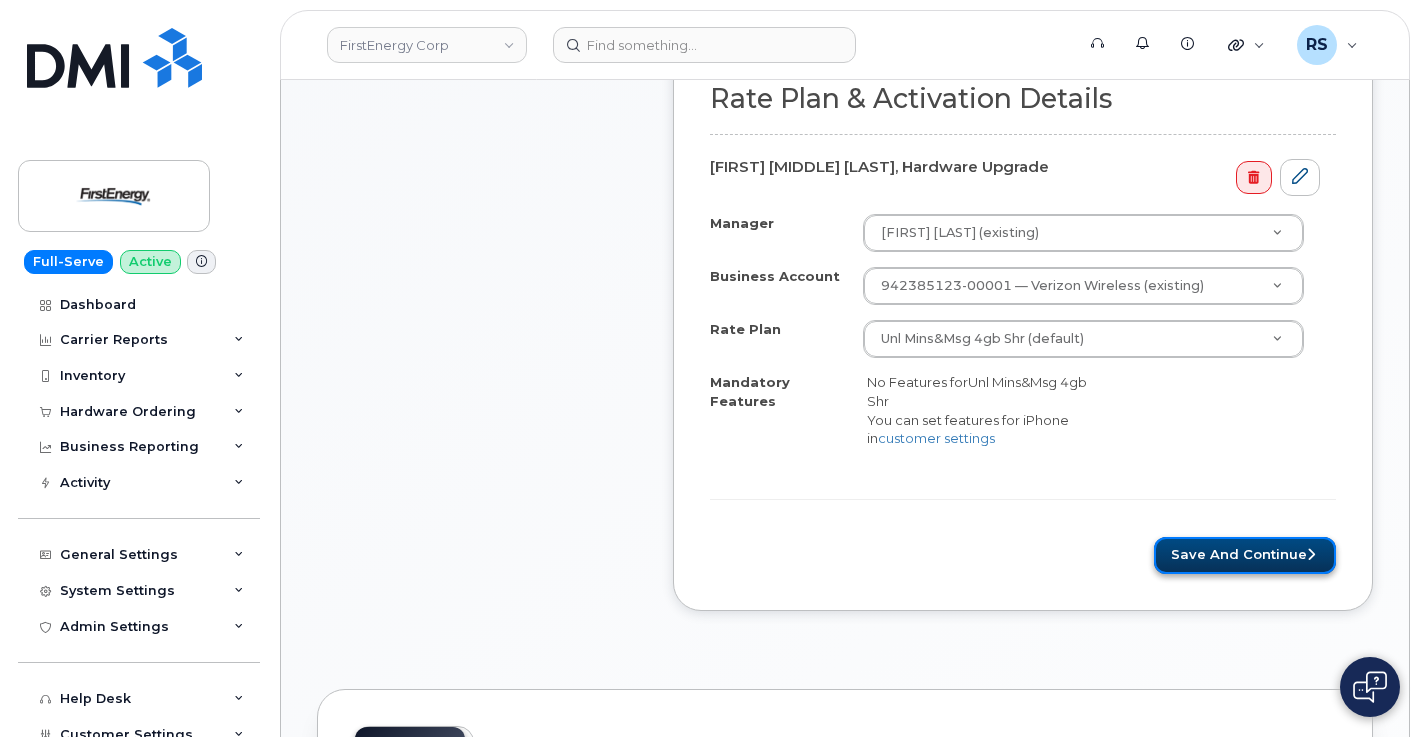 click on "Save and Continue" 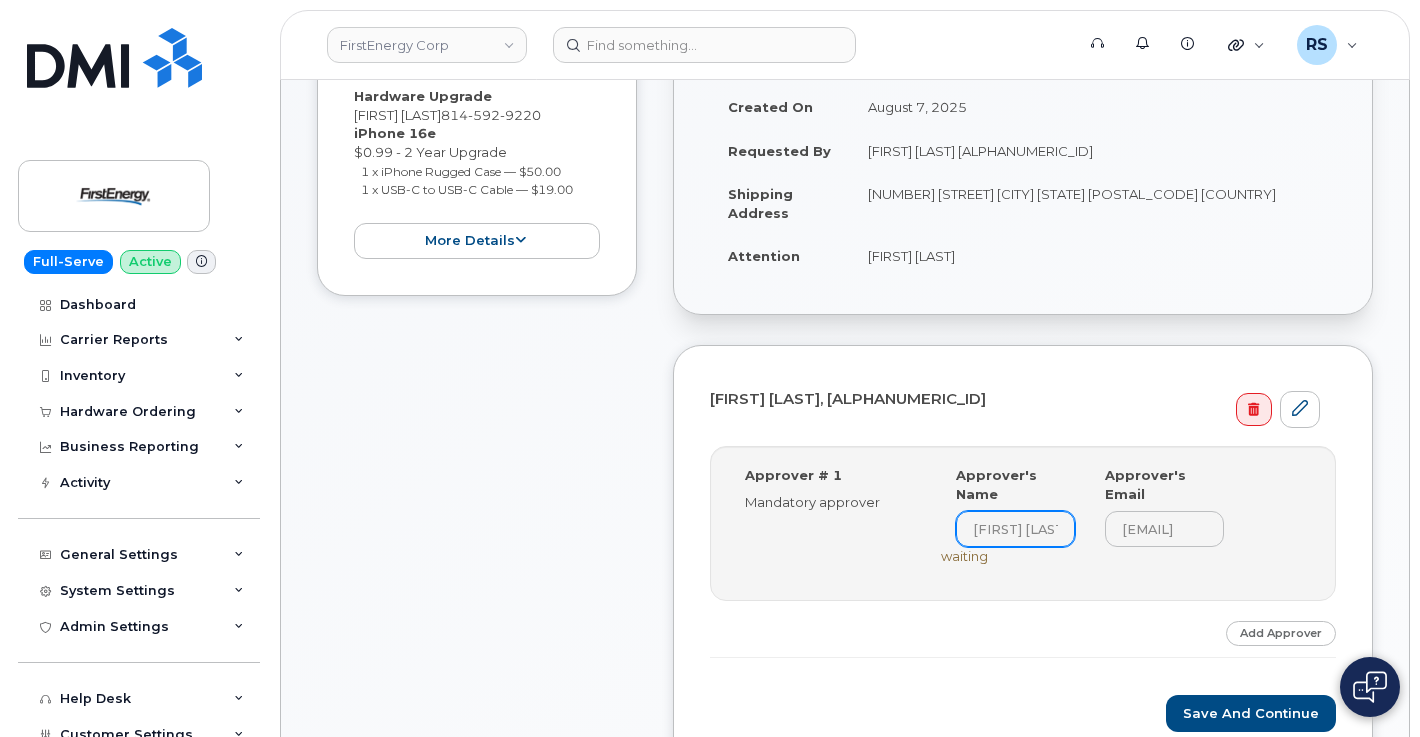 scroll, scrollTop: 467, scrollLeft: 0, axis: vertical 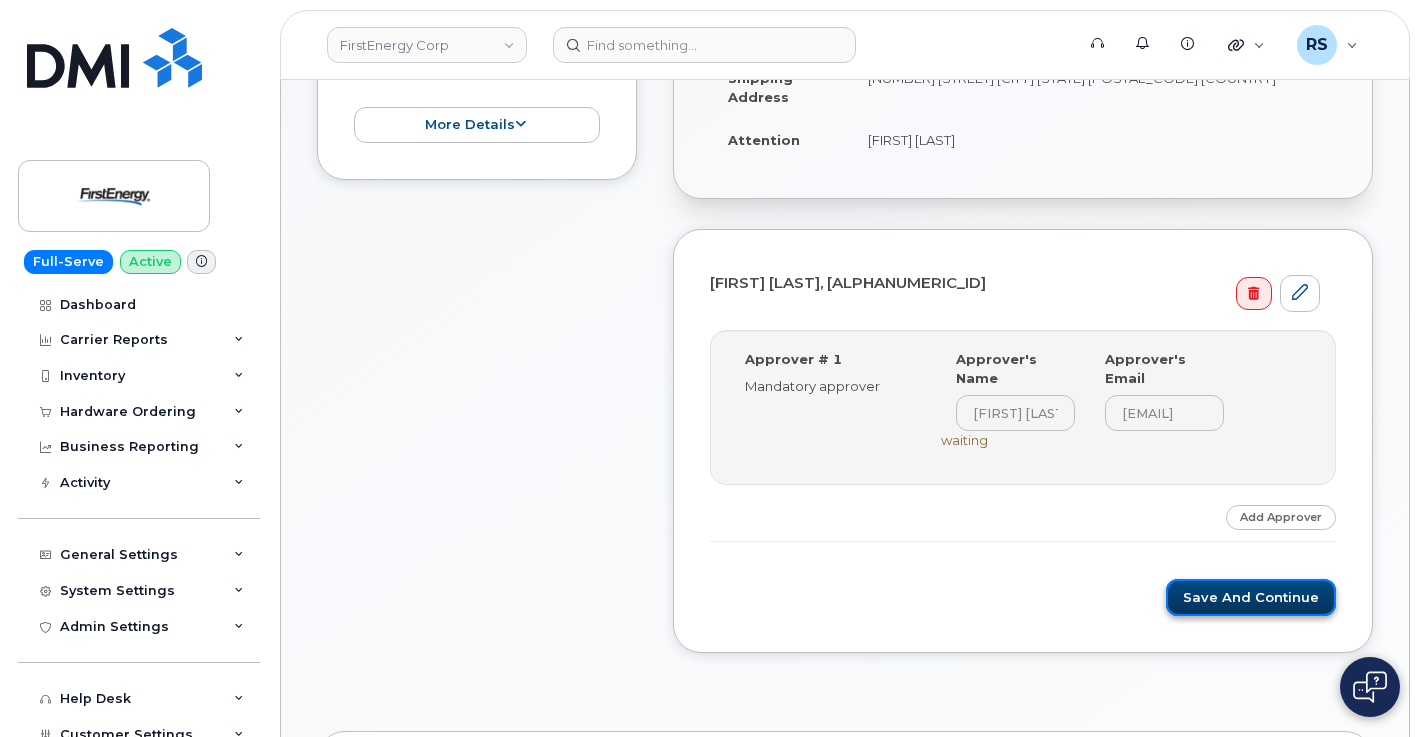 click on "Save and Continue" 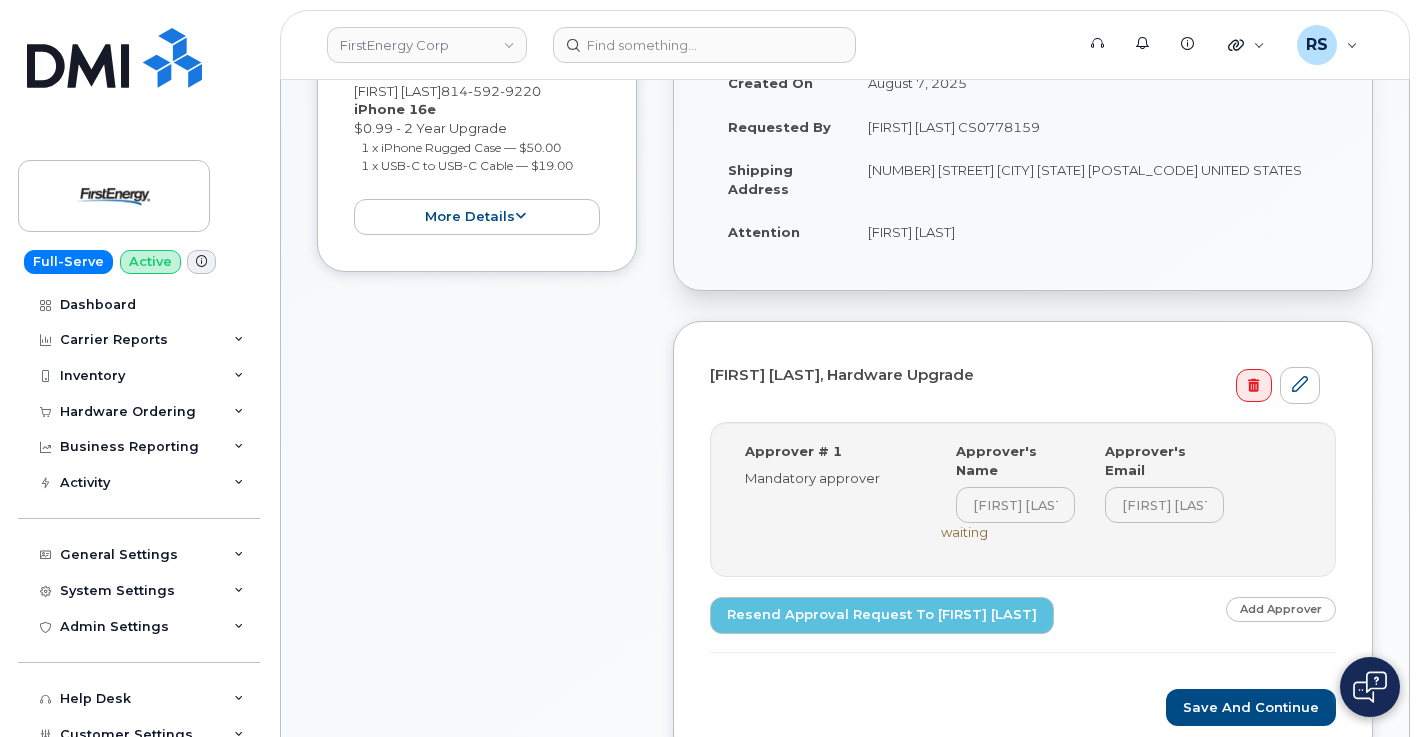scroll, scrollTop: 0, scrollLeft: 0, axis: both 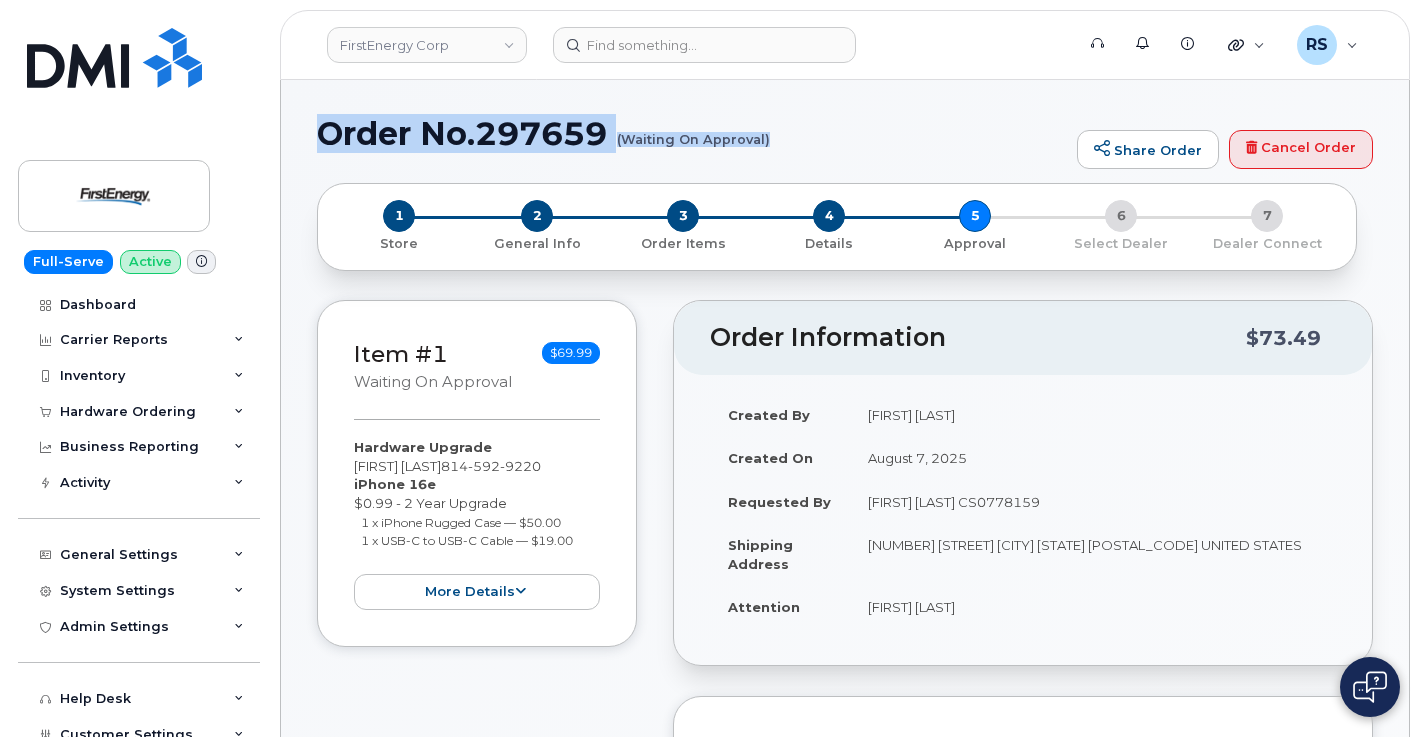 drag, startPoint x: 322, startPoint y: 136, endPoint x: 783, endPoint y: 158, distance: 461.52466 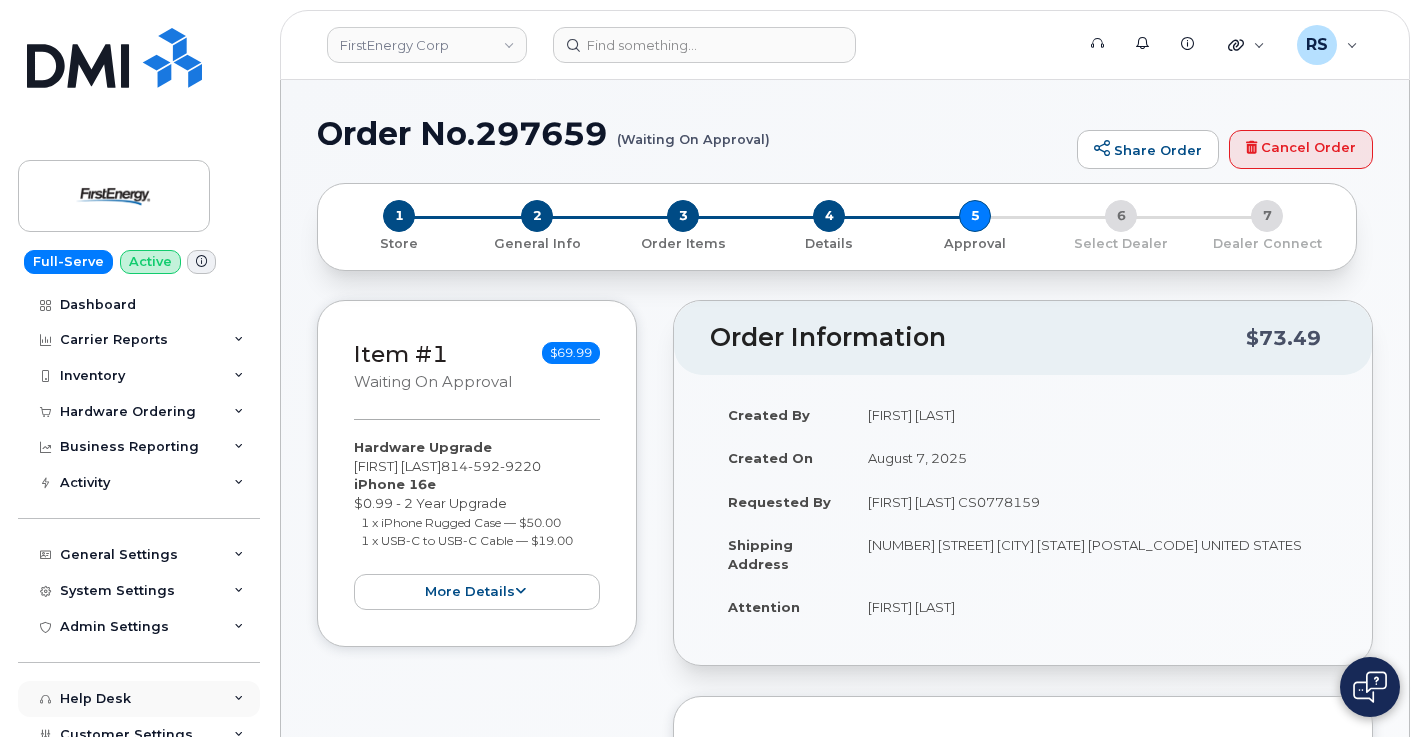 click on "Help Desk" 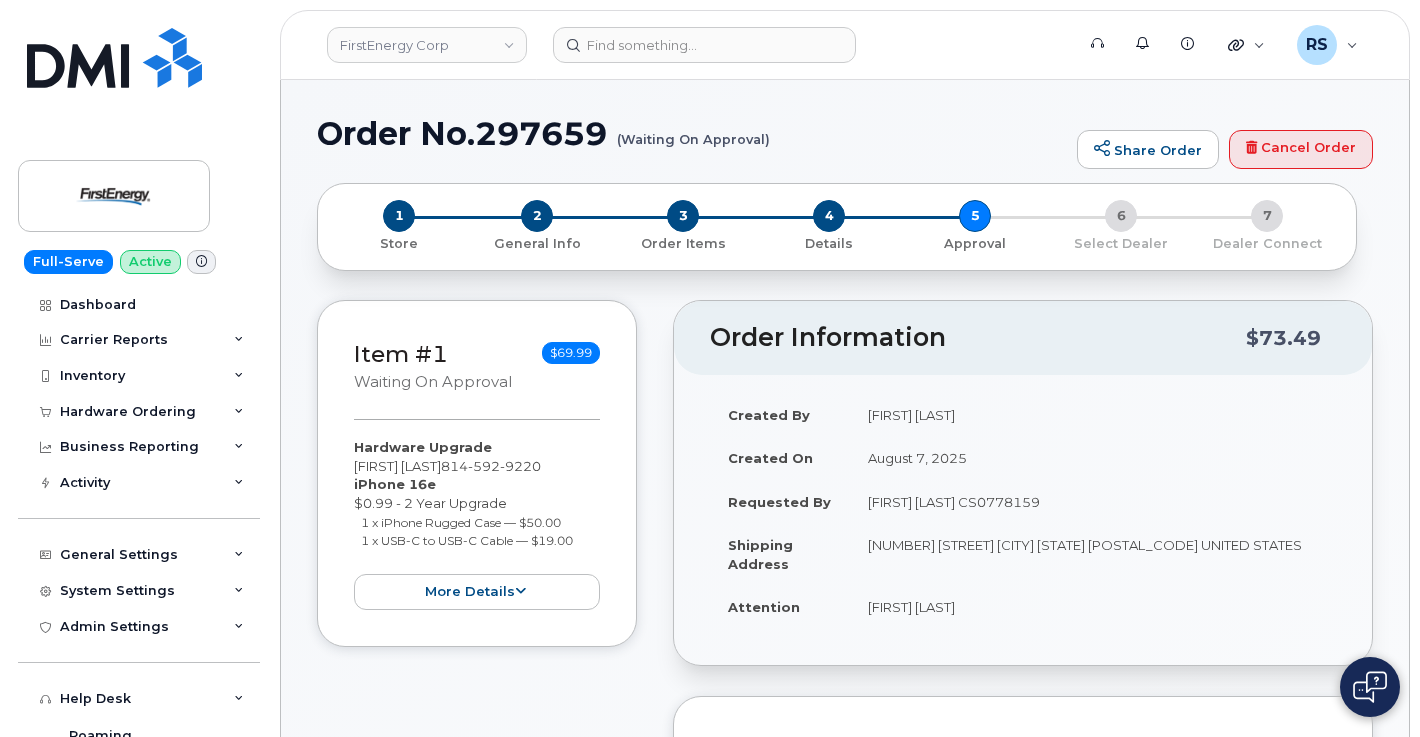 click on "Help Desk Roaming Data Block Dashboard Hardware Orders Repair Requests Device Status Updates Data Pools Data Pool Sources Managerial Disputes Customer Workflows" 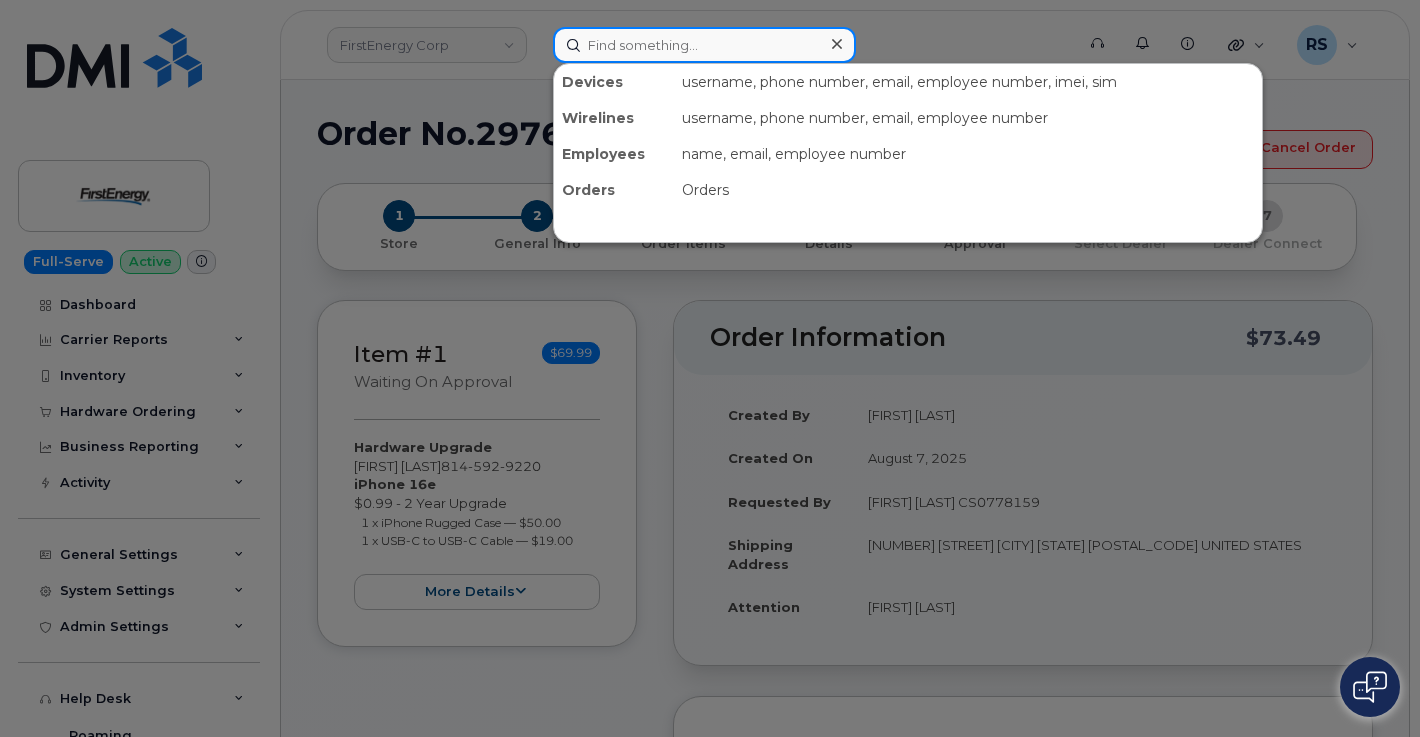 click 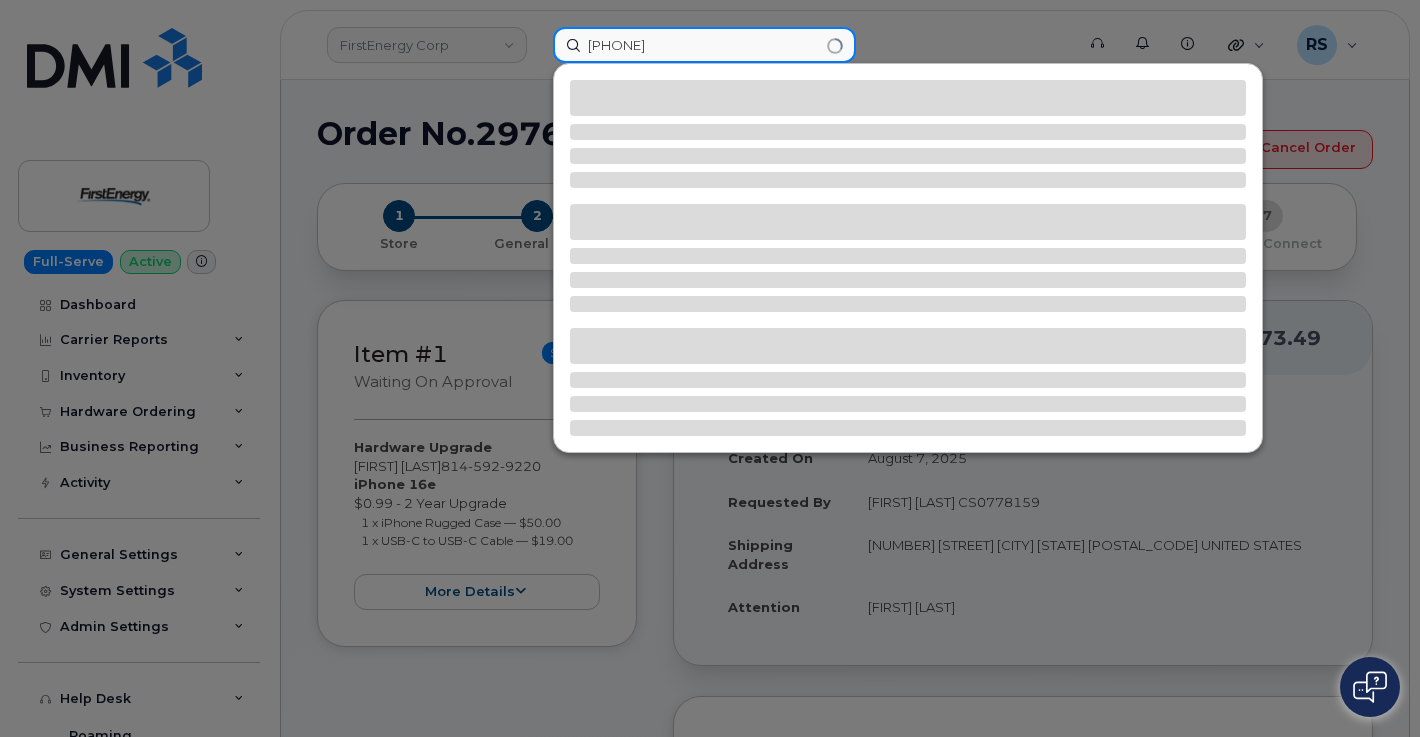 type on "587-439-9823" 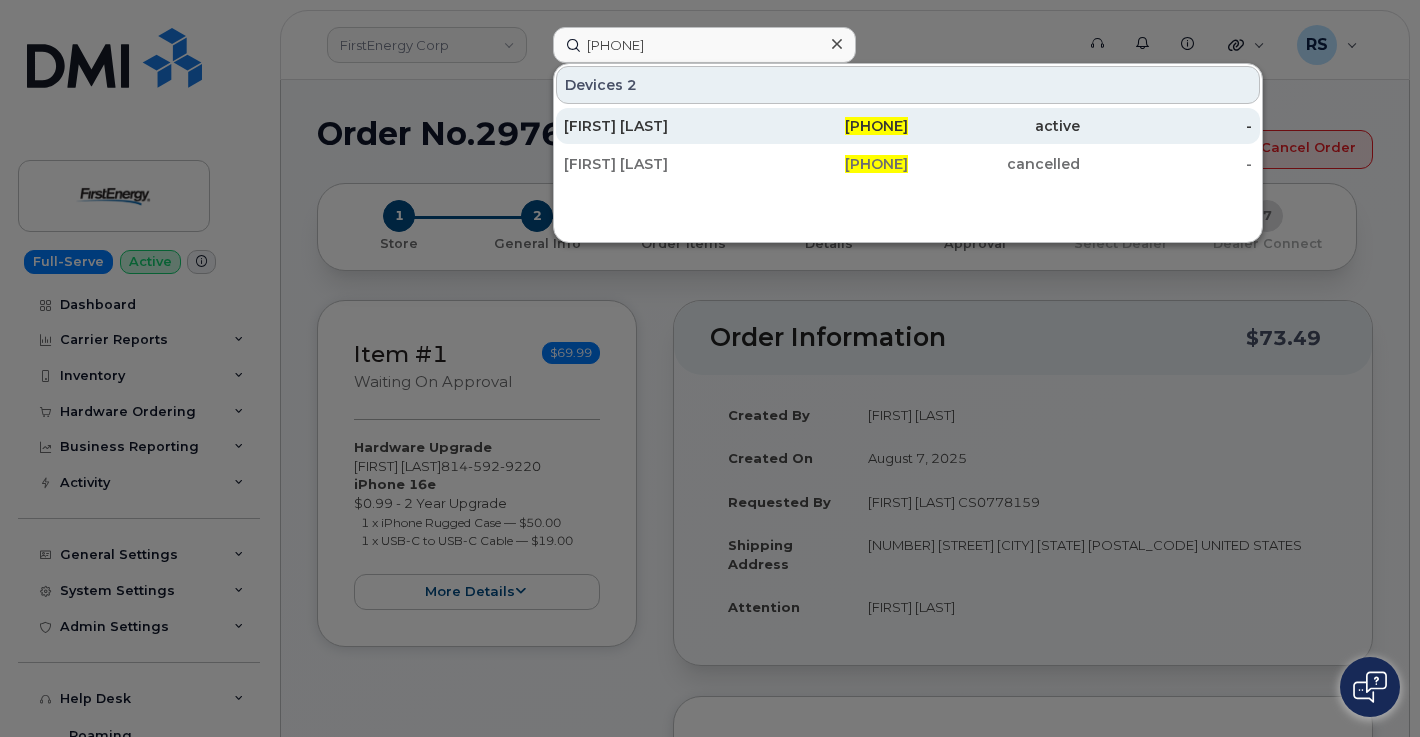 click on "Dan Cooper" 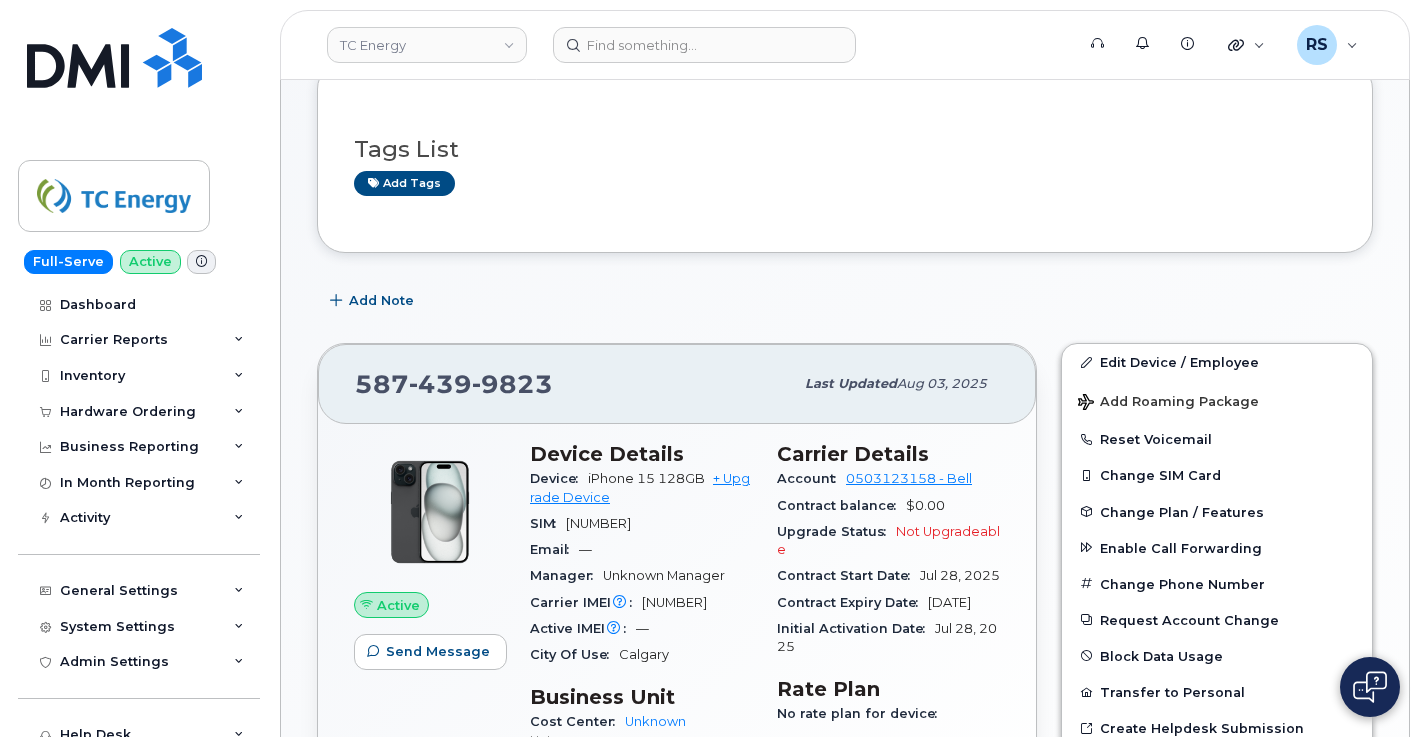 scroll, scrollTop: 133, scrollLeft: 0, axis: vertical 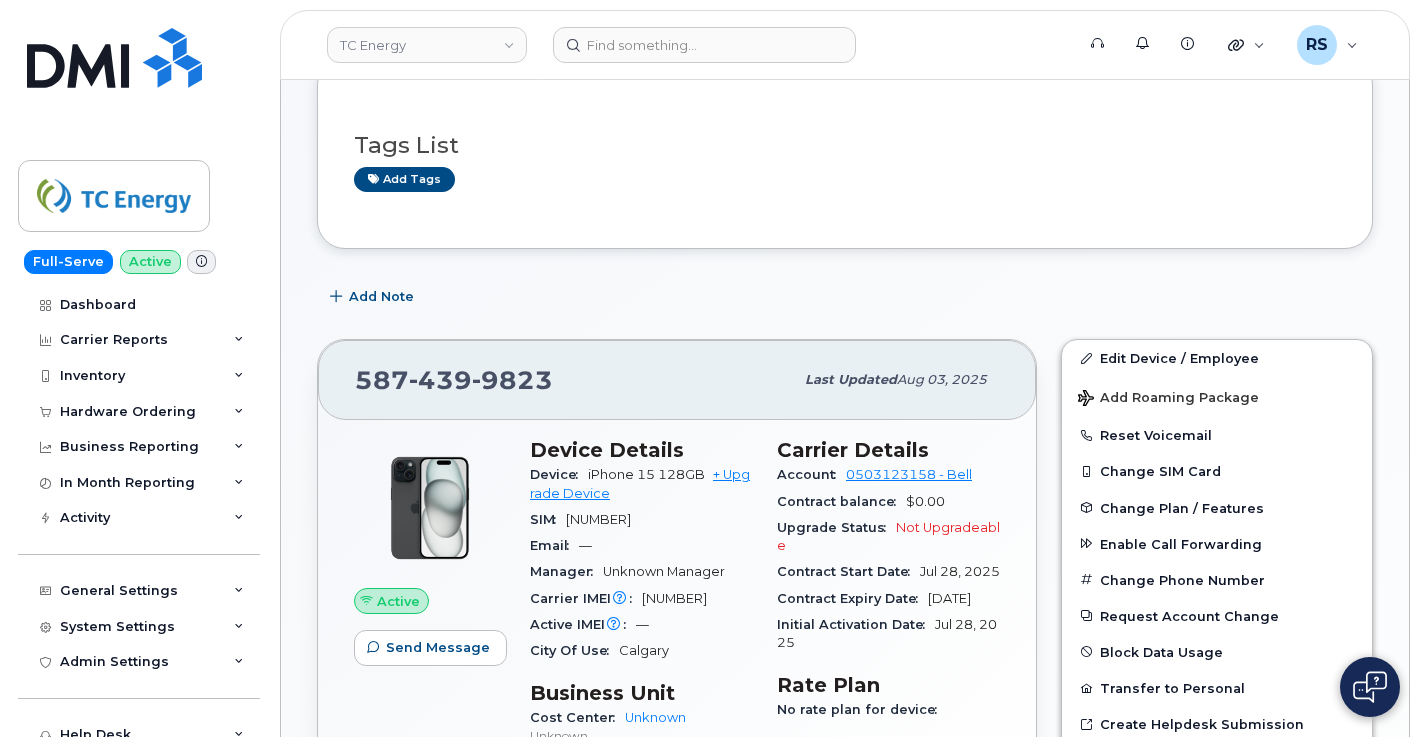 click on "[NUMBER]" at bounding box center (674, 598) 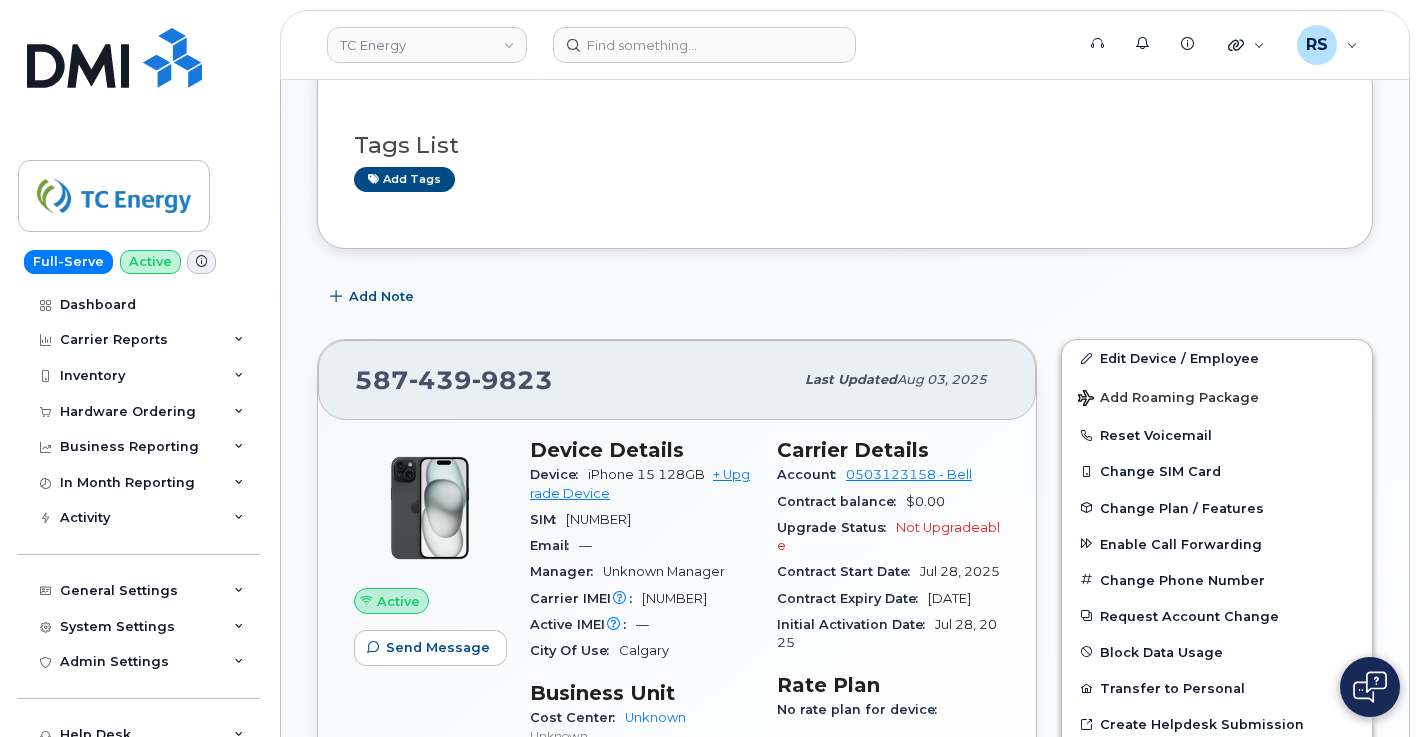 copy on "[NUMBER]" 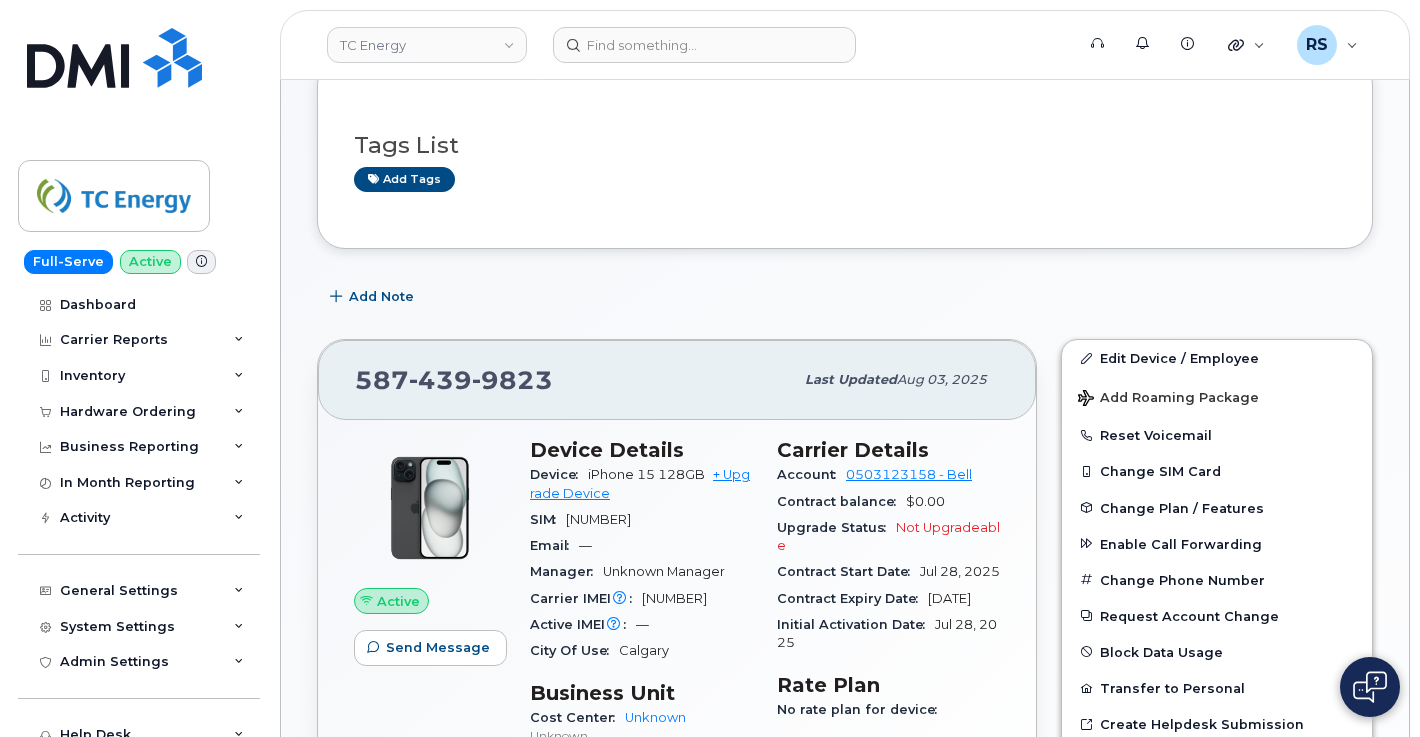 copy on "[NUMBER]" 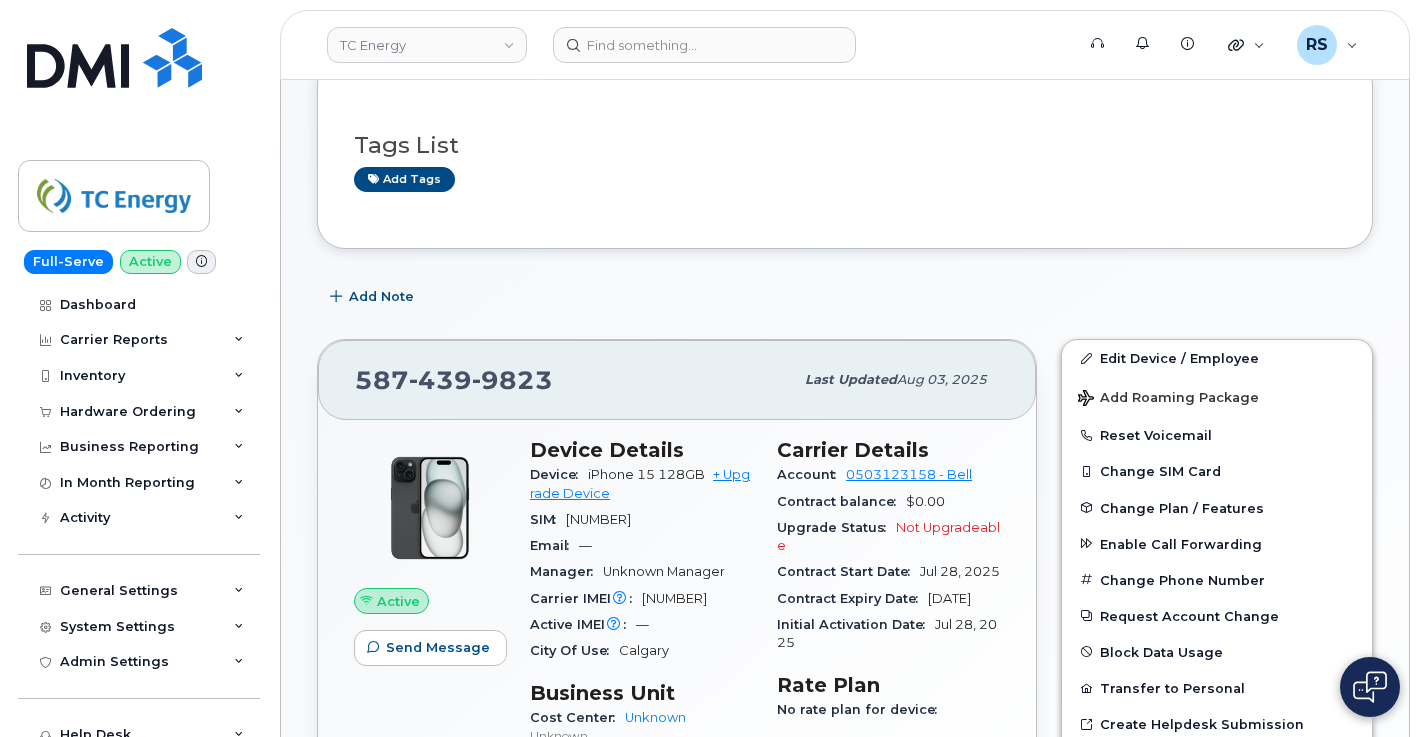 copy on "[NUMBER]" 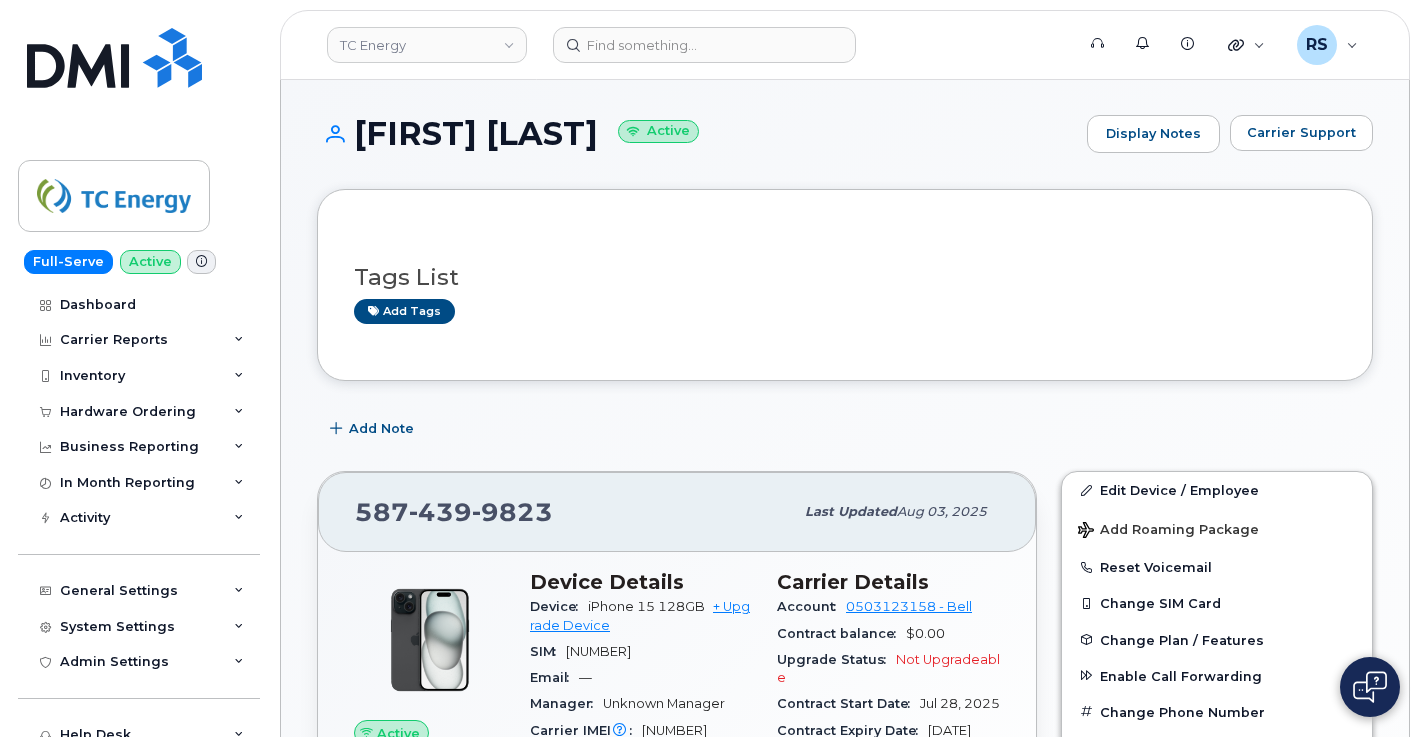 scroll, scrollTop: 0, scrollLeft: 0, axis: both 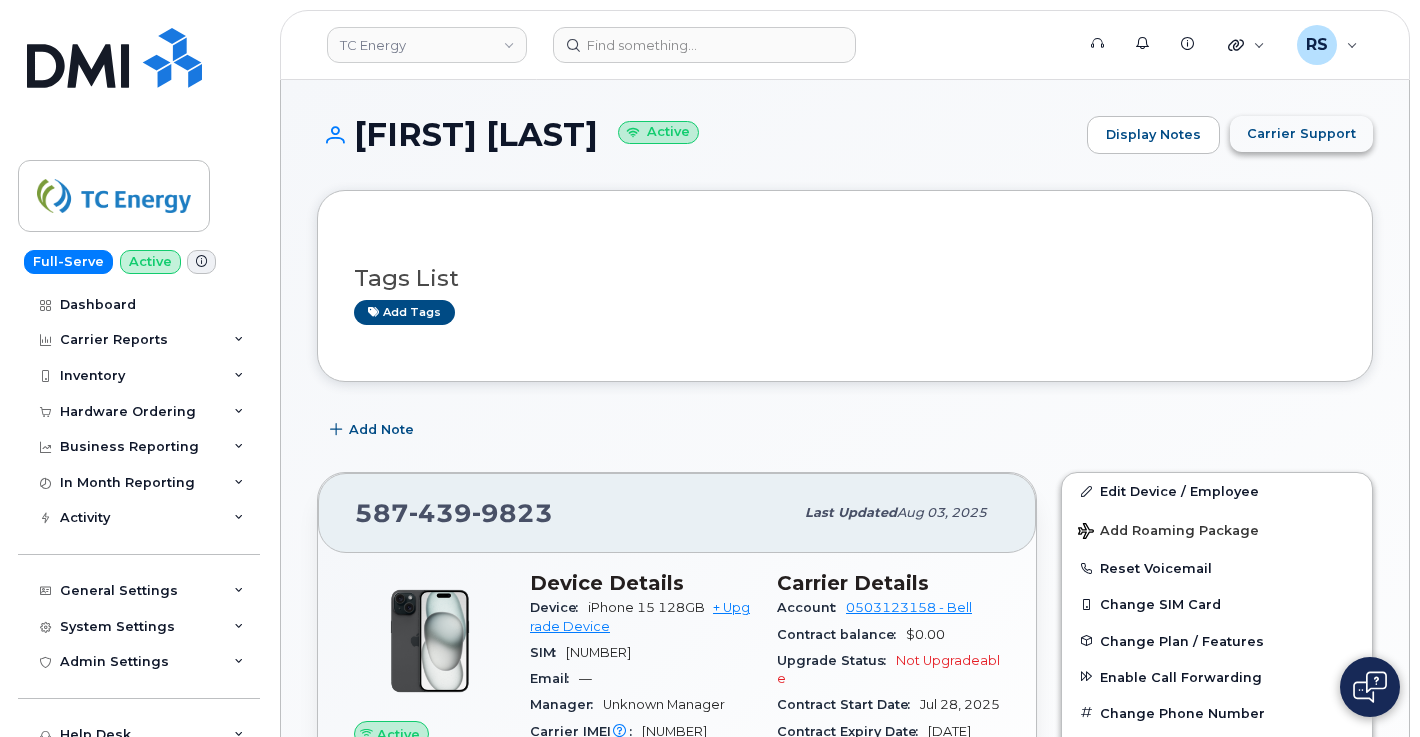 click on "Carrier Support" at bounding box center (1301, 133) 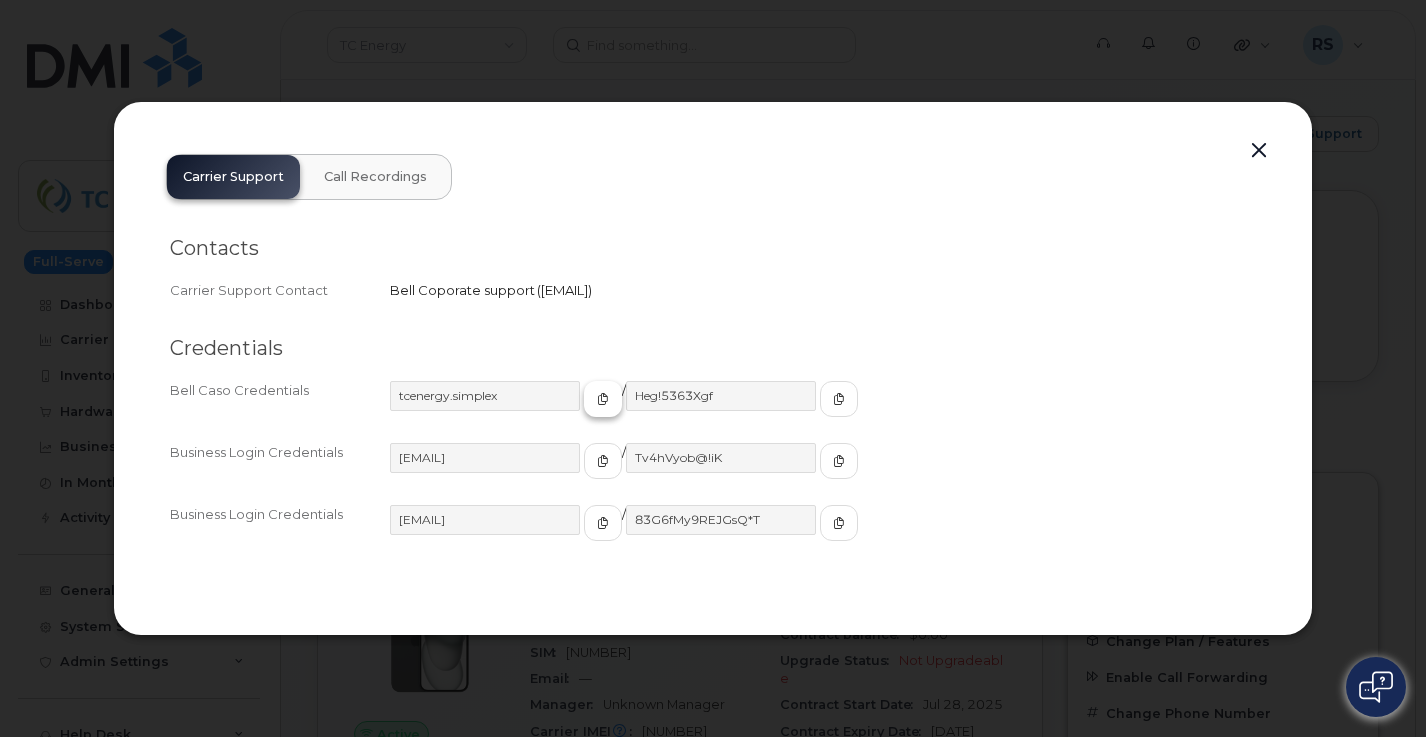 click at bounding box center (603, 399) 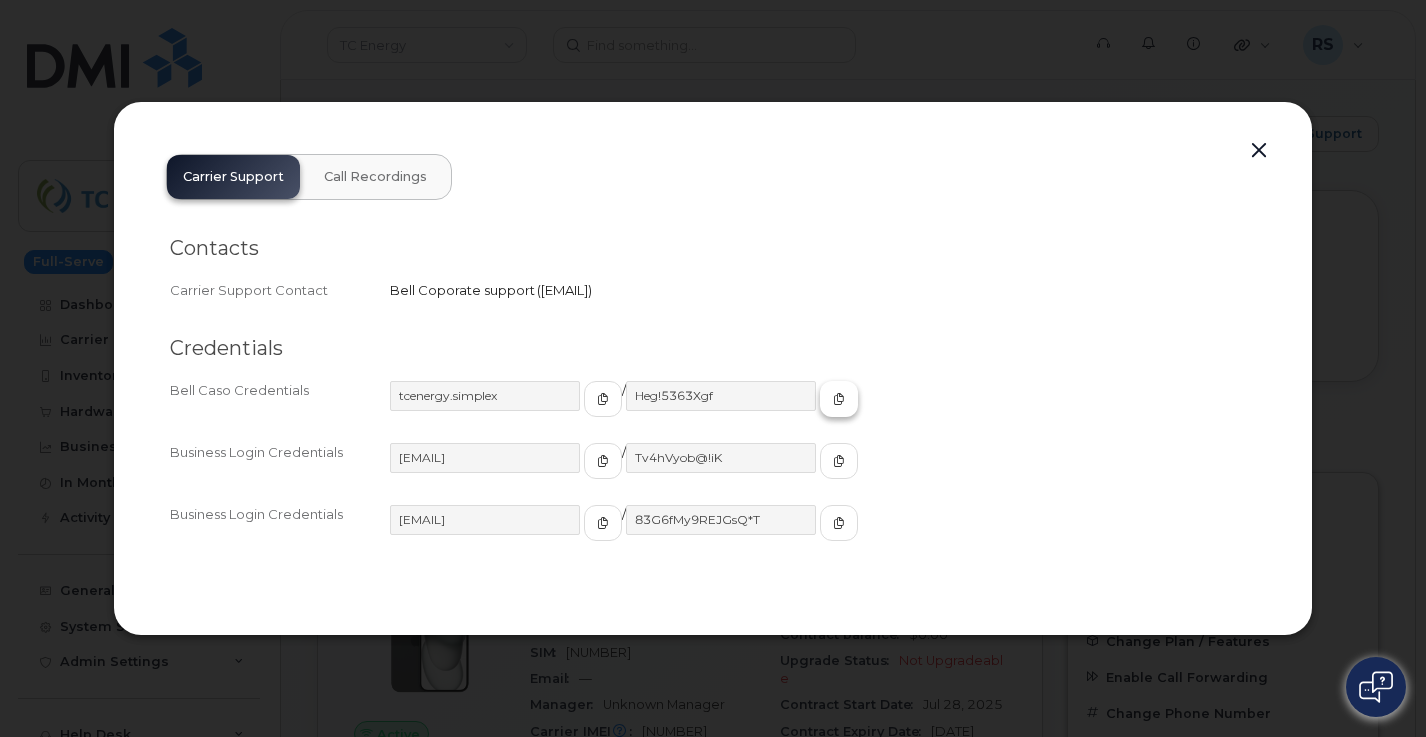 click at bounding box center (839, 399) 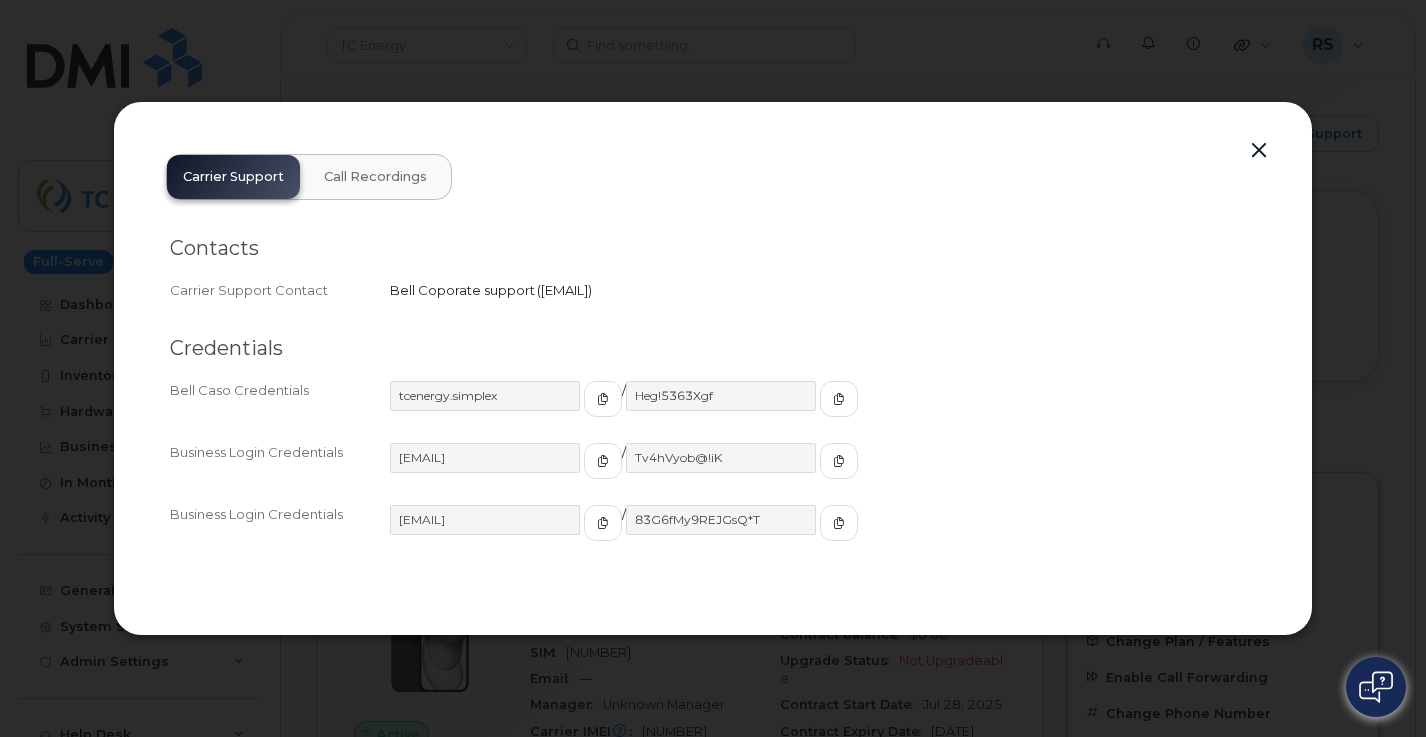 click at bounding box center [1259, 151] 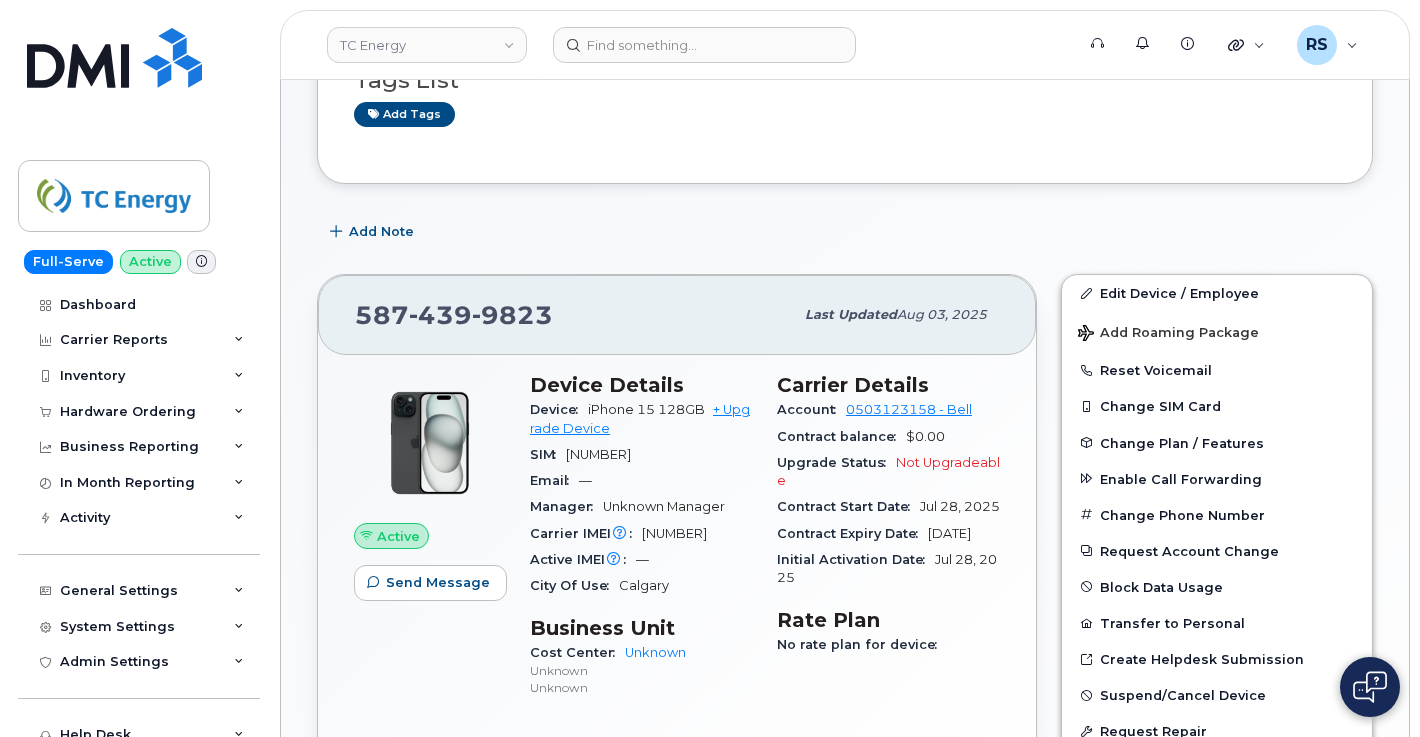 scroll, scrollTop: 200, scrollLeft: 0, axis: vertical 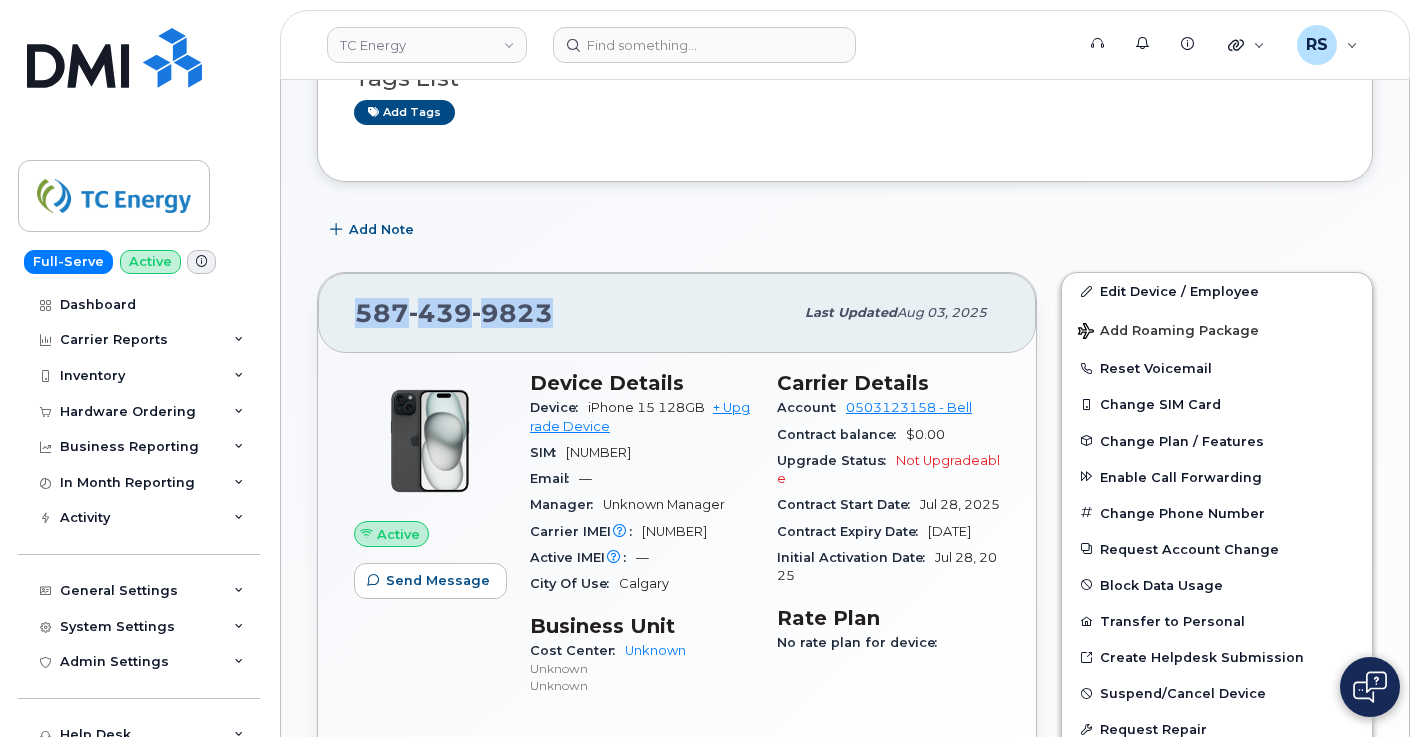 drag, startPoint x: 552, startPoint y: 310, endPoint x: 332, endPoint y: 309, distance: 220.00227 